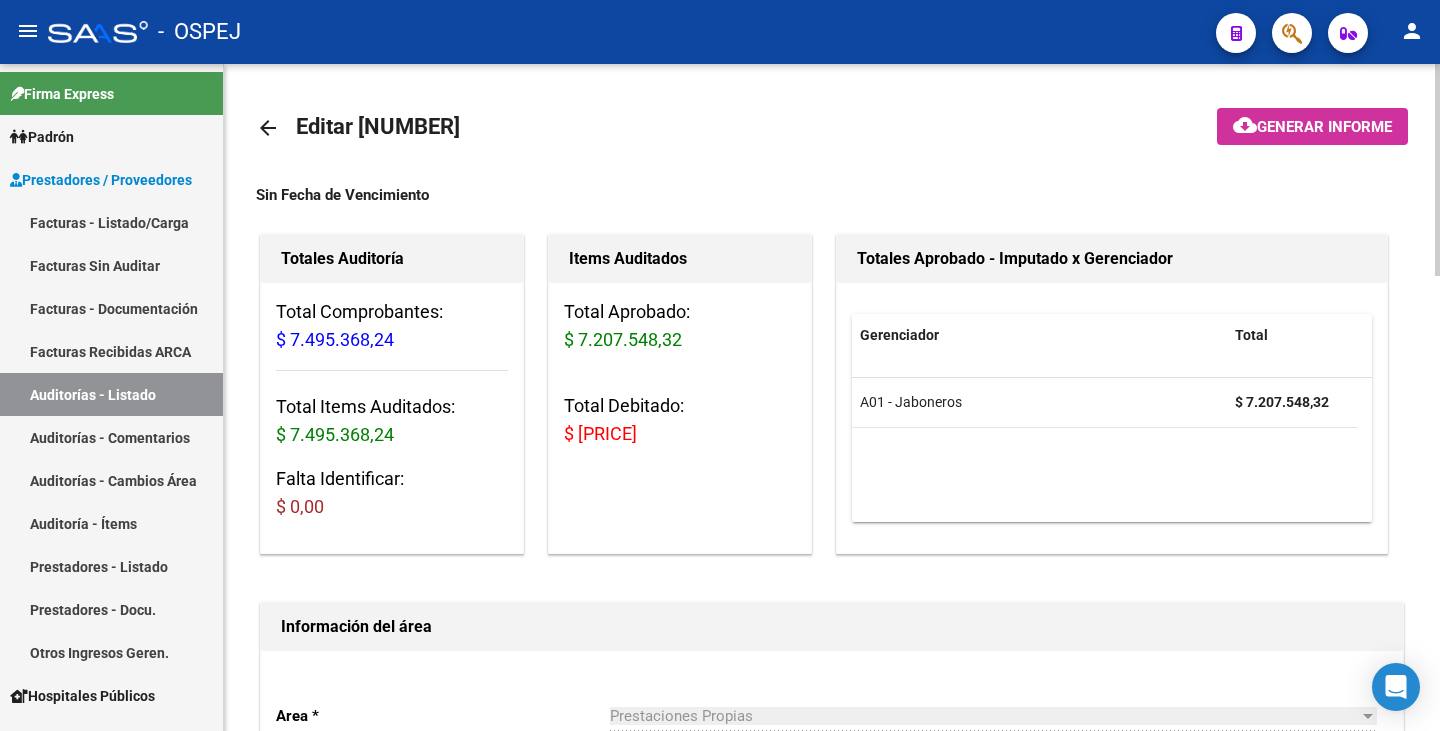 scroll, scrollTop: 0, scrollLeft: 0, axis: both 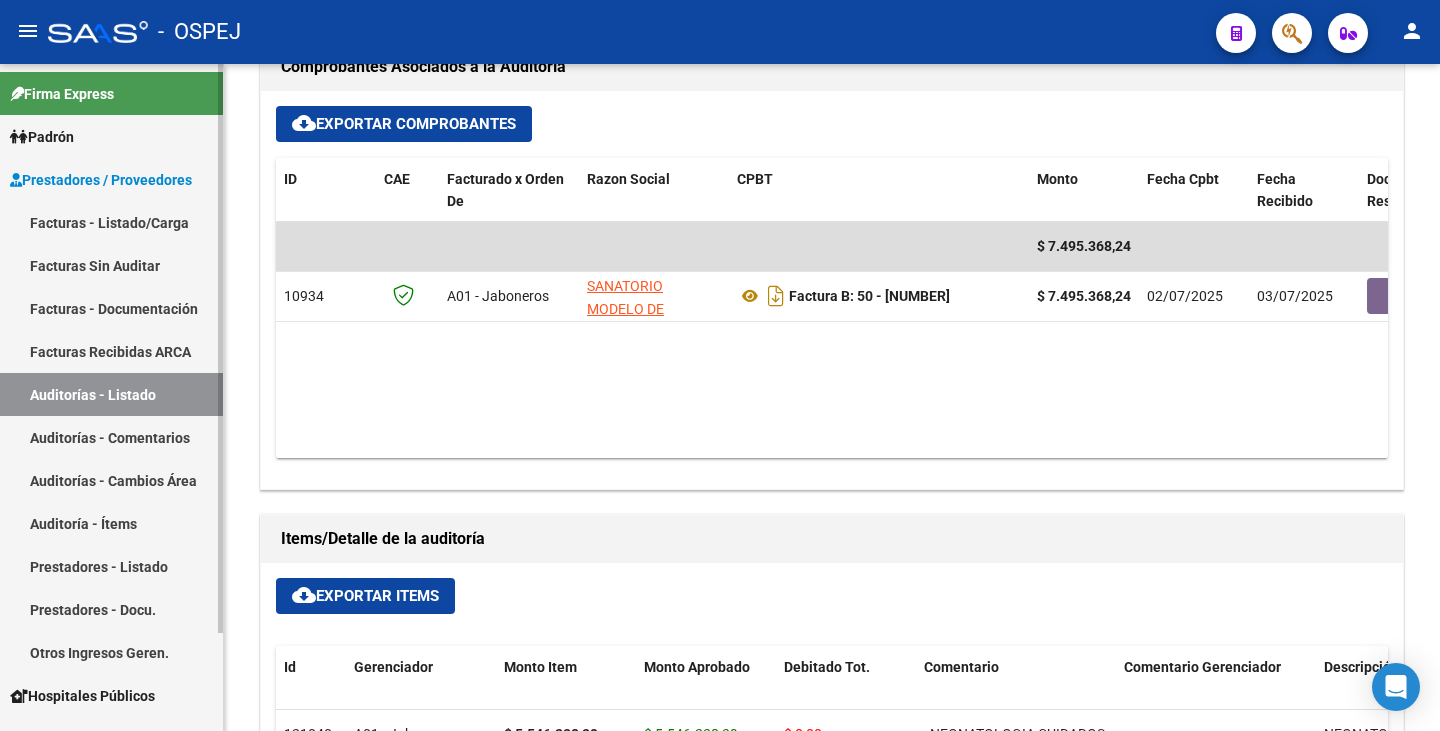 click on "Auditorías - Listado" at bounding box center (111, 394) 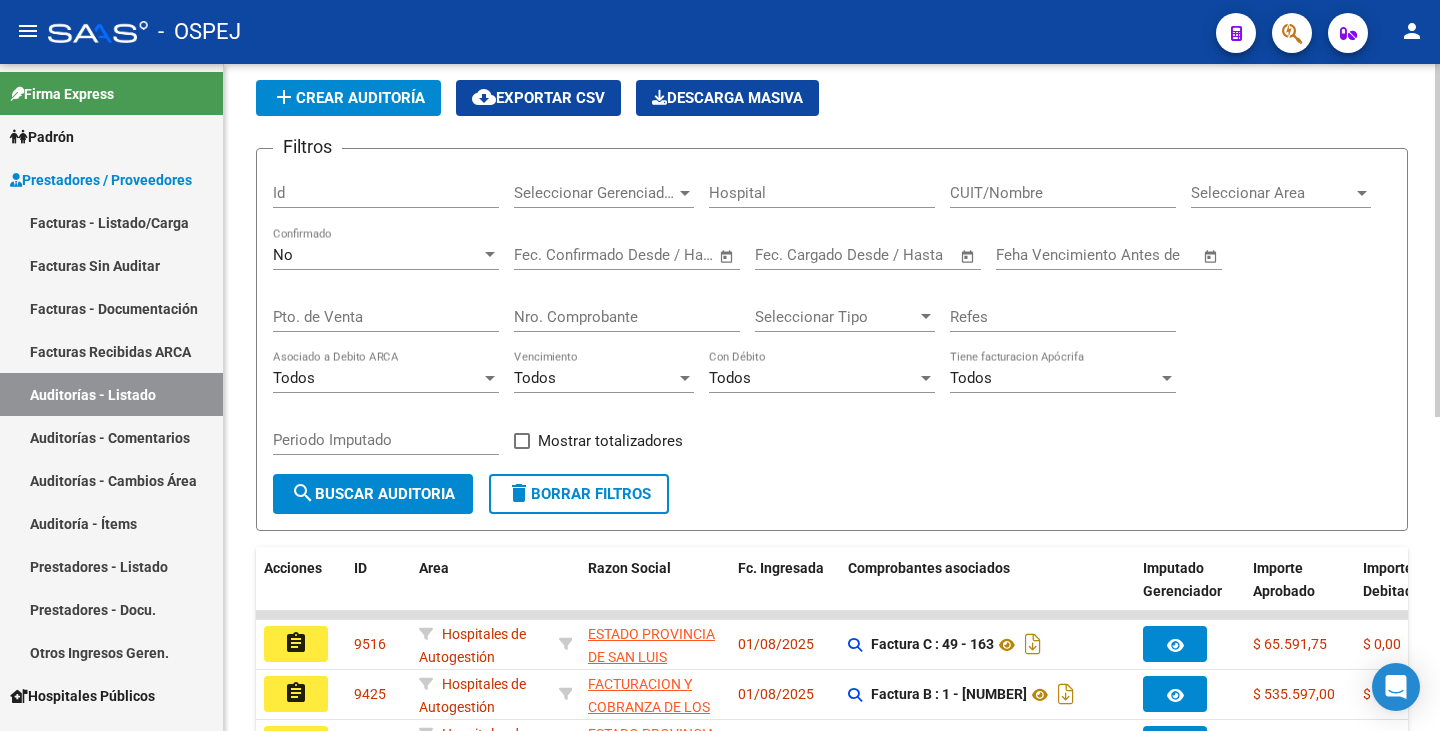 scroll, scrollTop: 592, scrollLeft: 0, axis: vertical 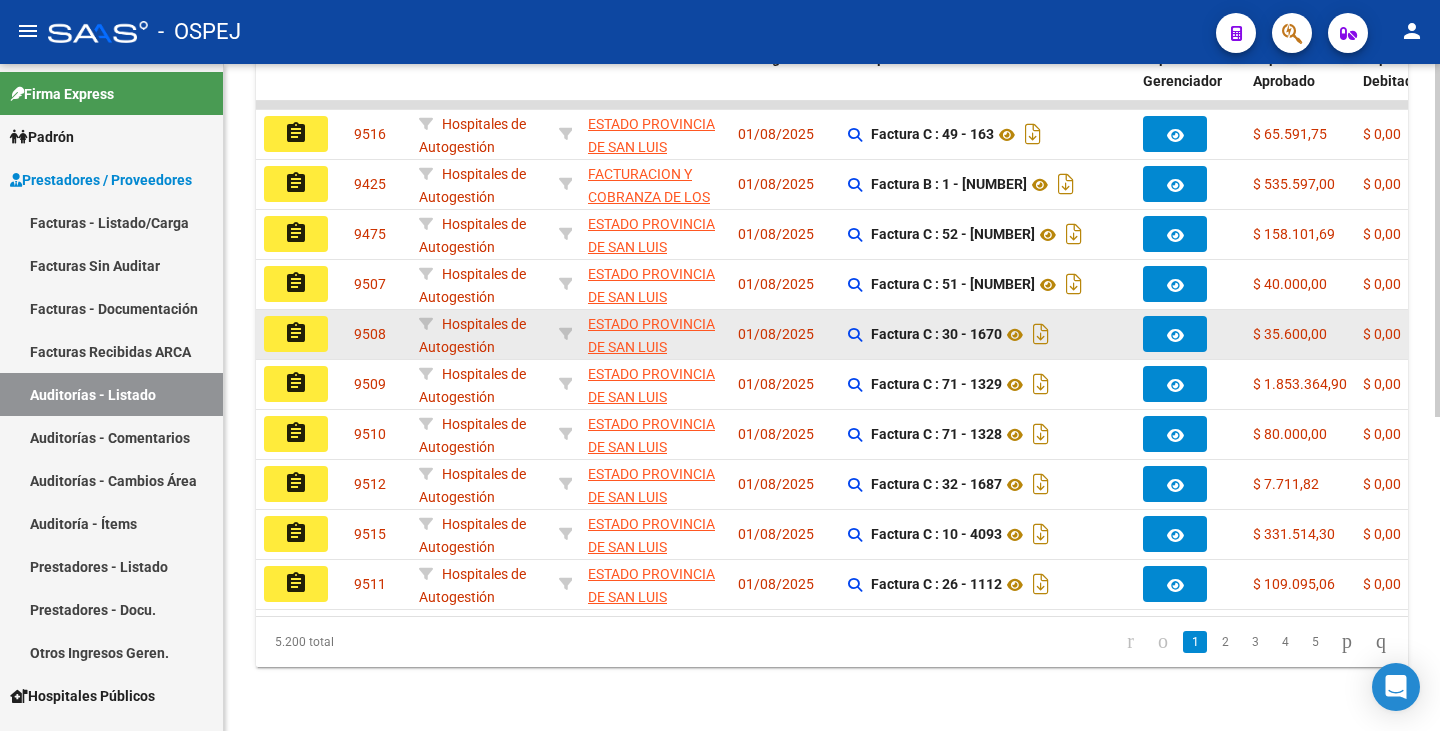 click 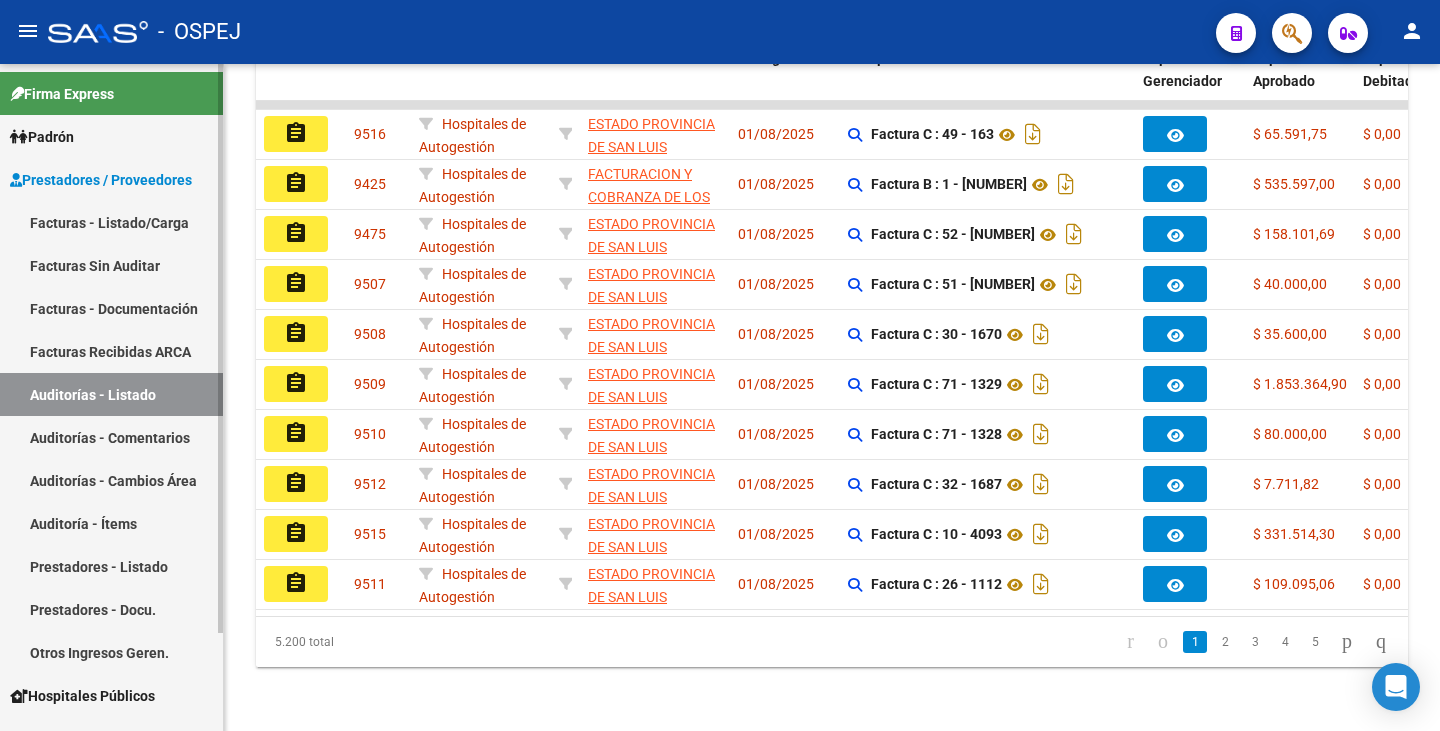 click on "Auditorías - Listado" at bounding box center [111, 394] 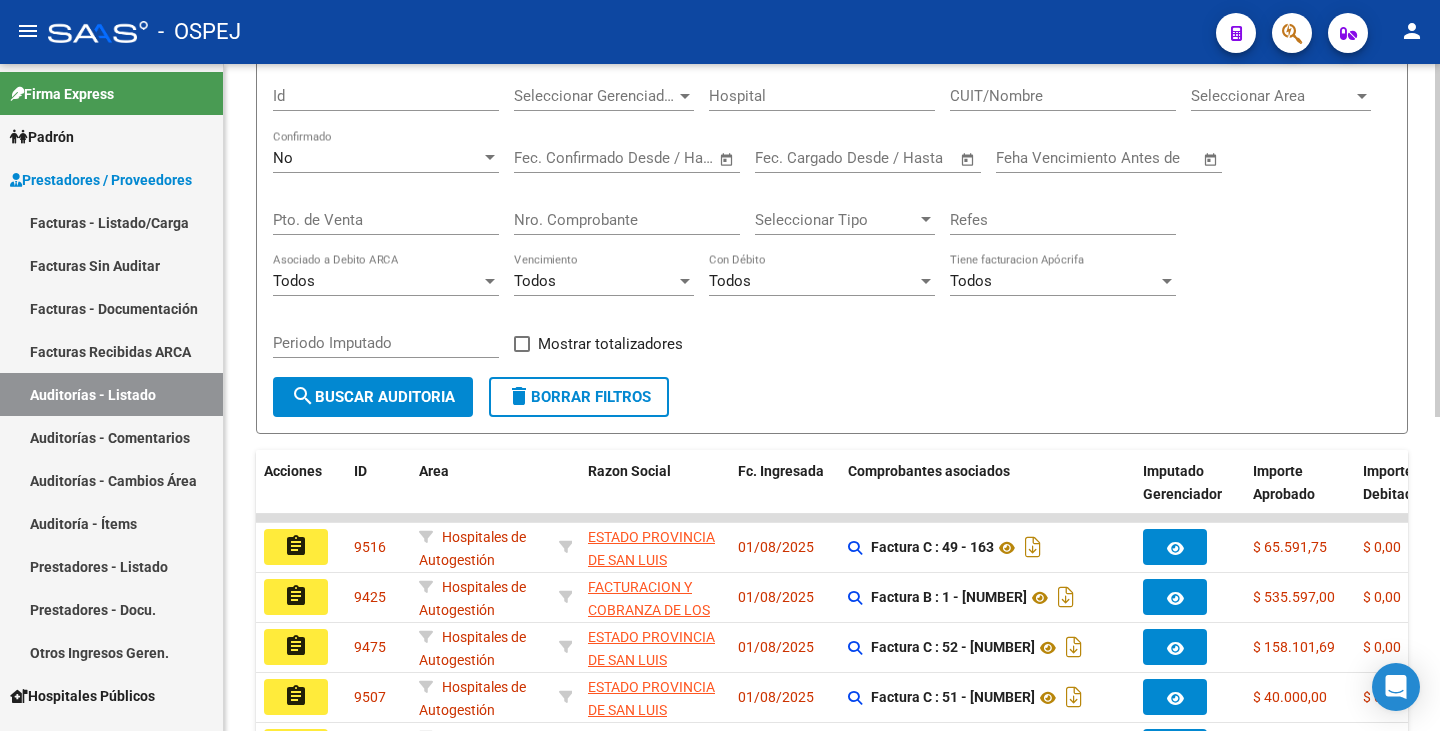 scroll, scrollTop: 92, scrollLeft: 0, axis: vertical 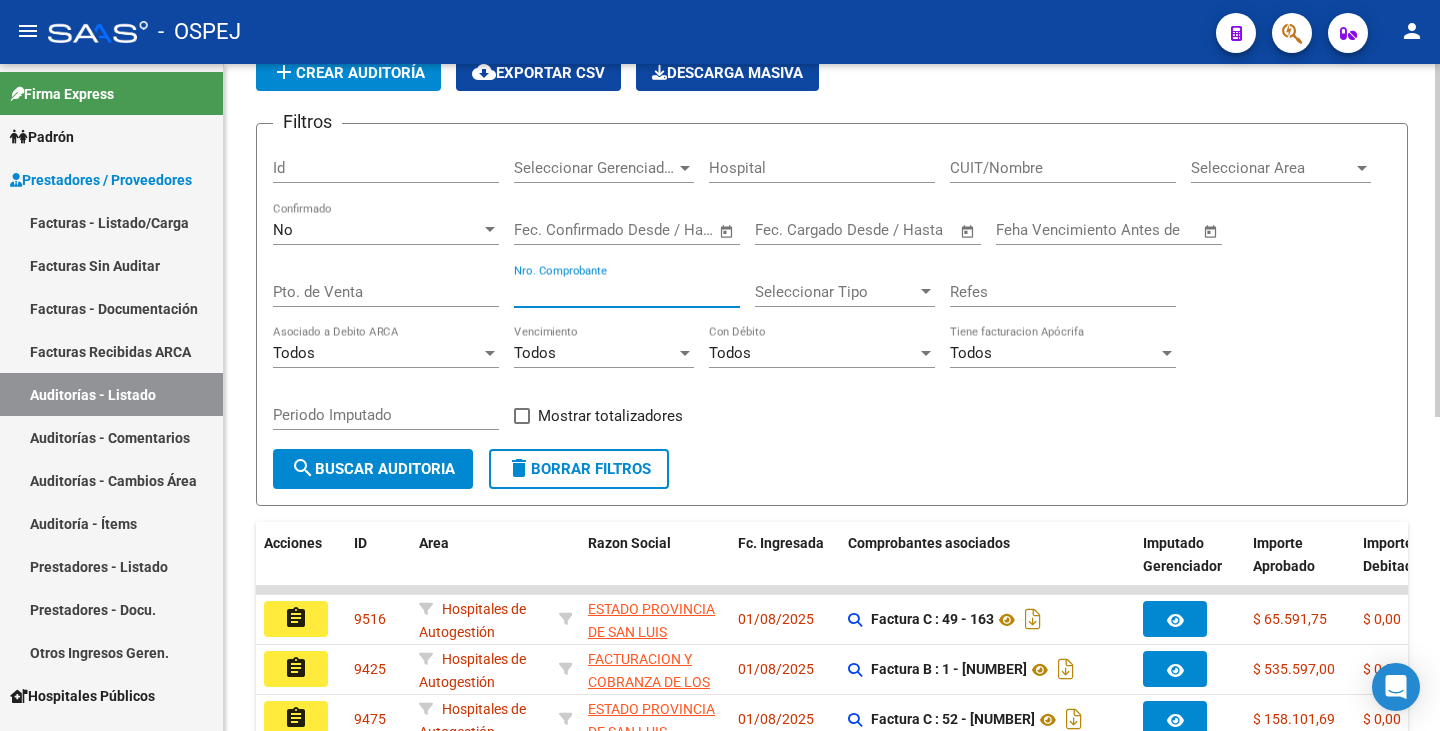 click on "Nro. Comprobante" at bounding box center [627, 292] 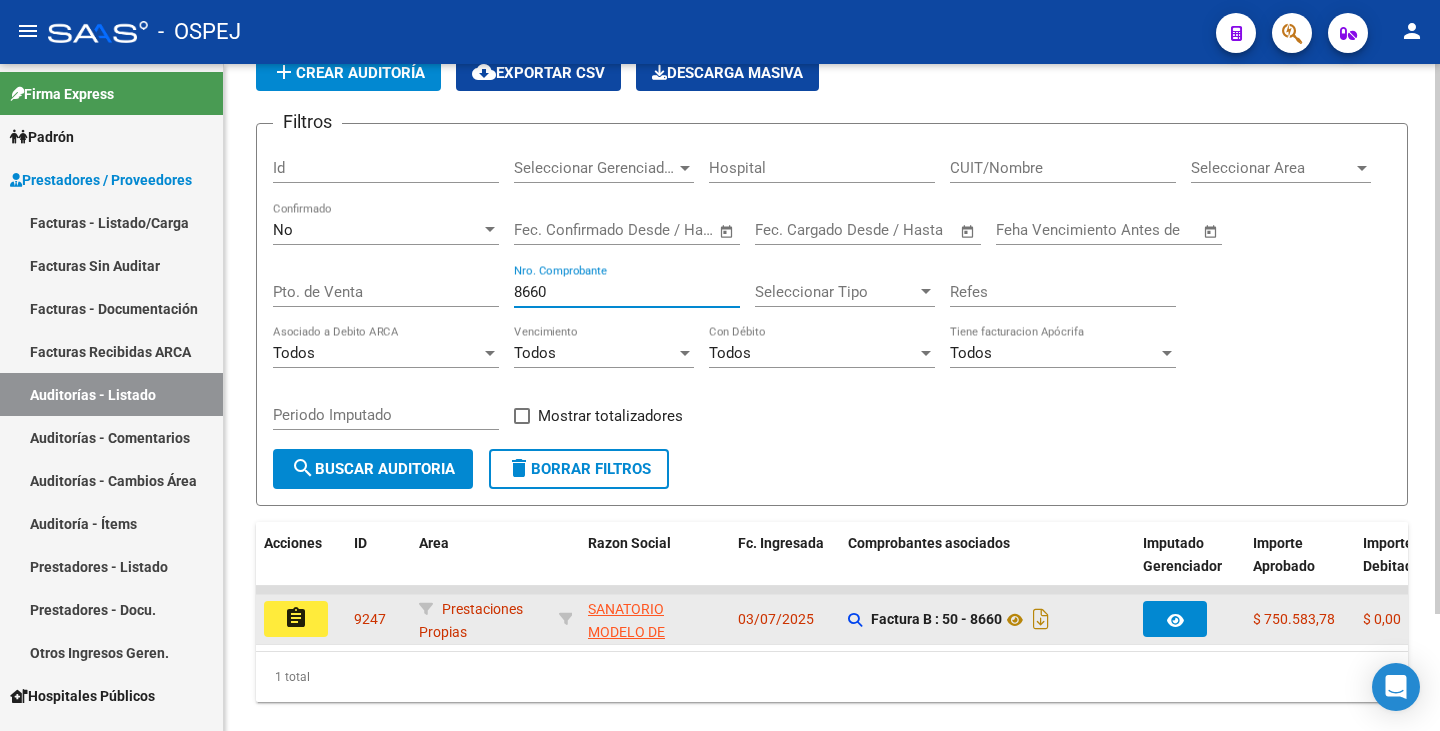 type on "8660" 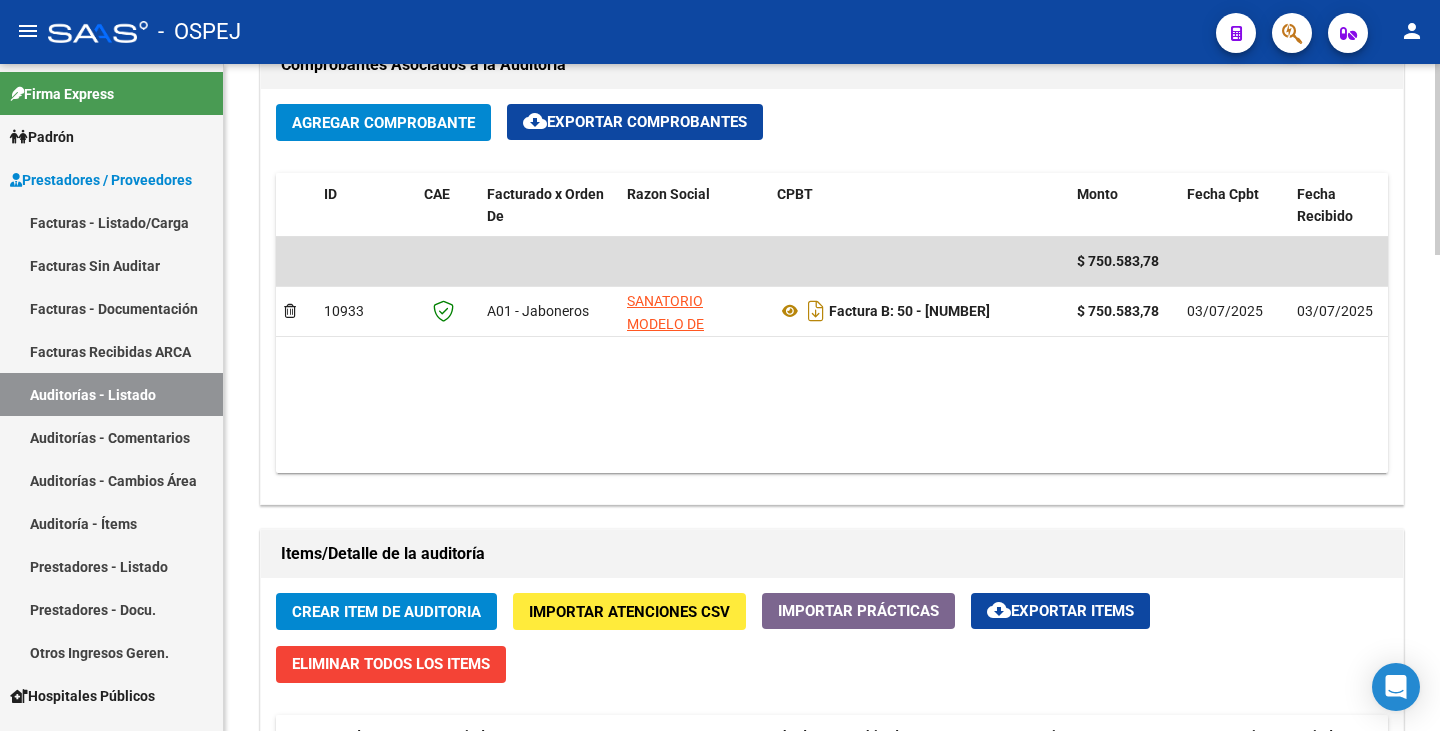 scroll, scrollTop: 1000, scrollLeft: 0, axis: vertical 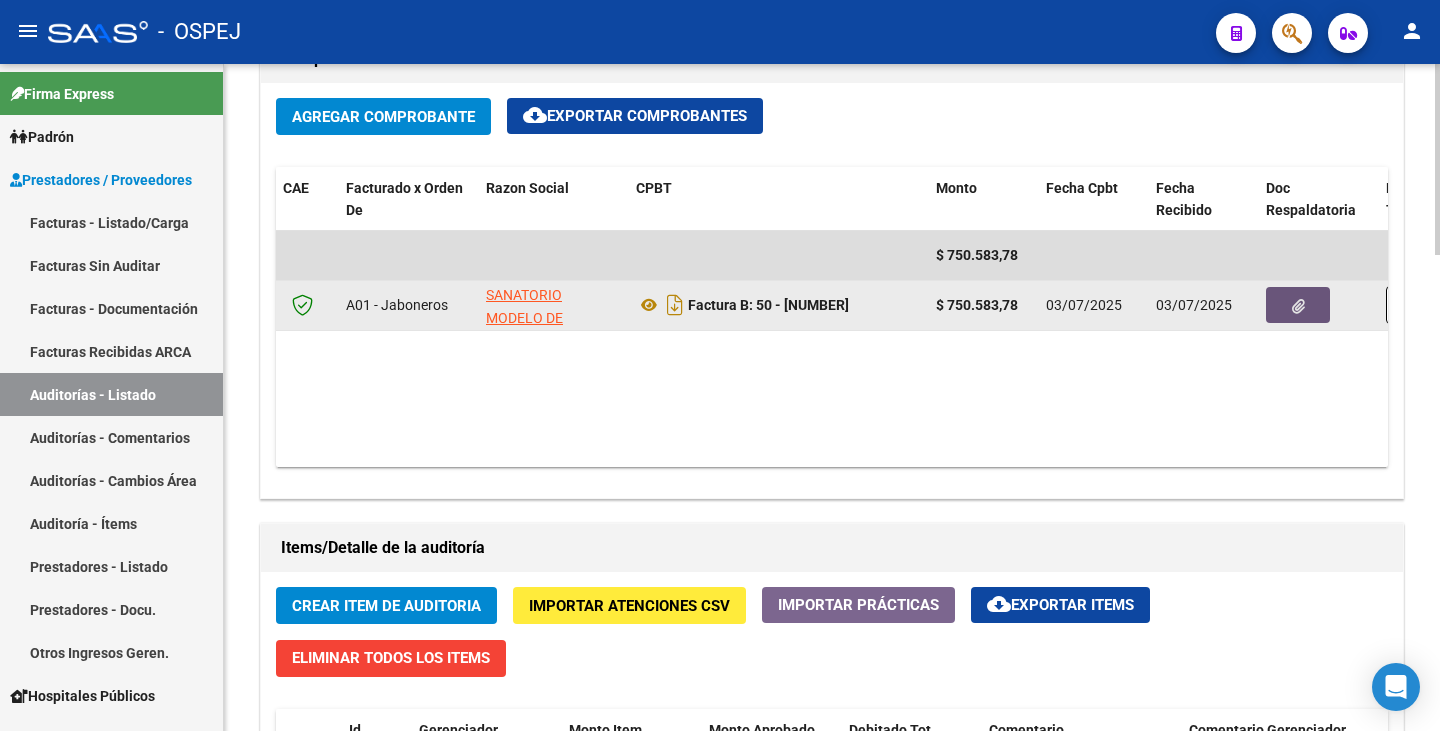 click 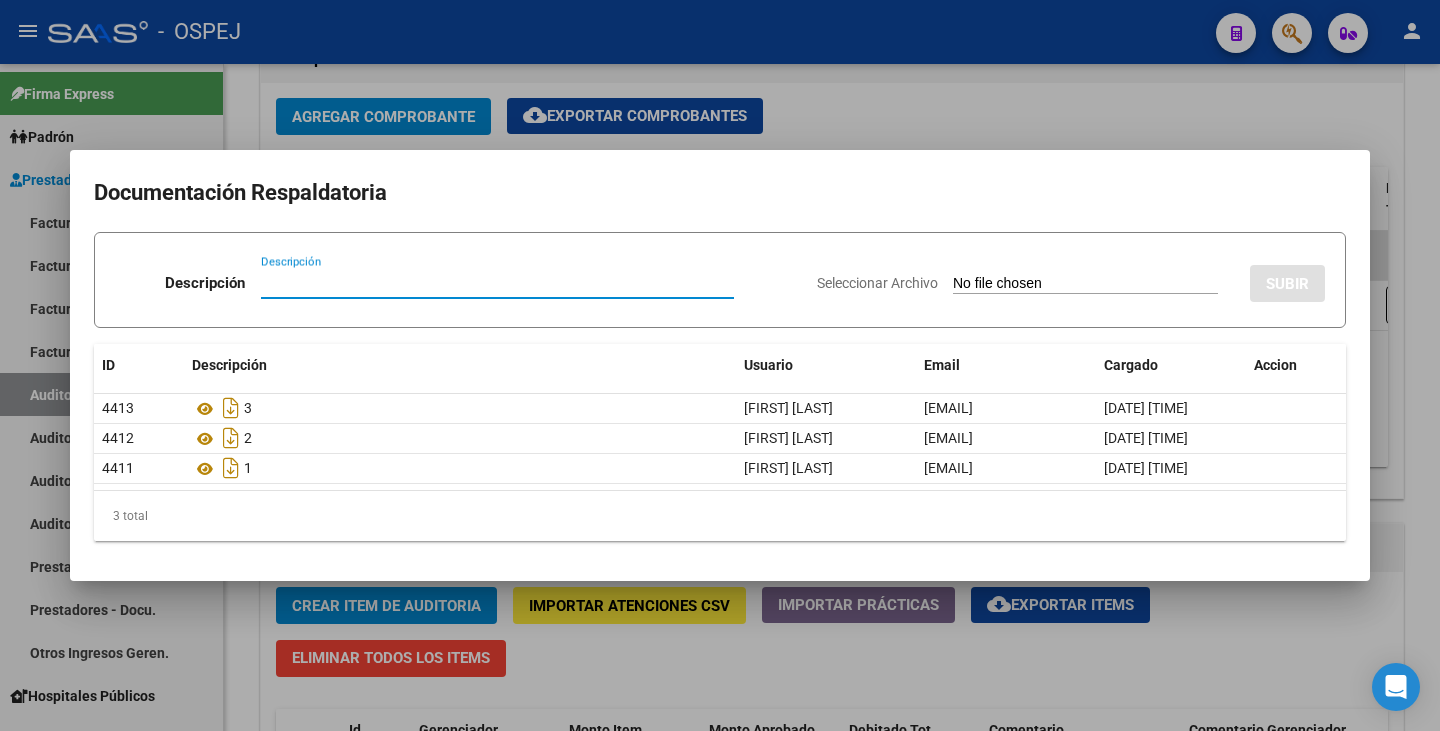 click on "Descripción" at bounding box center [497, 283] 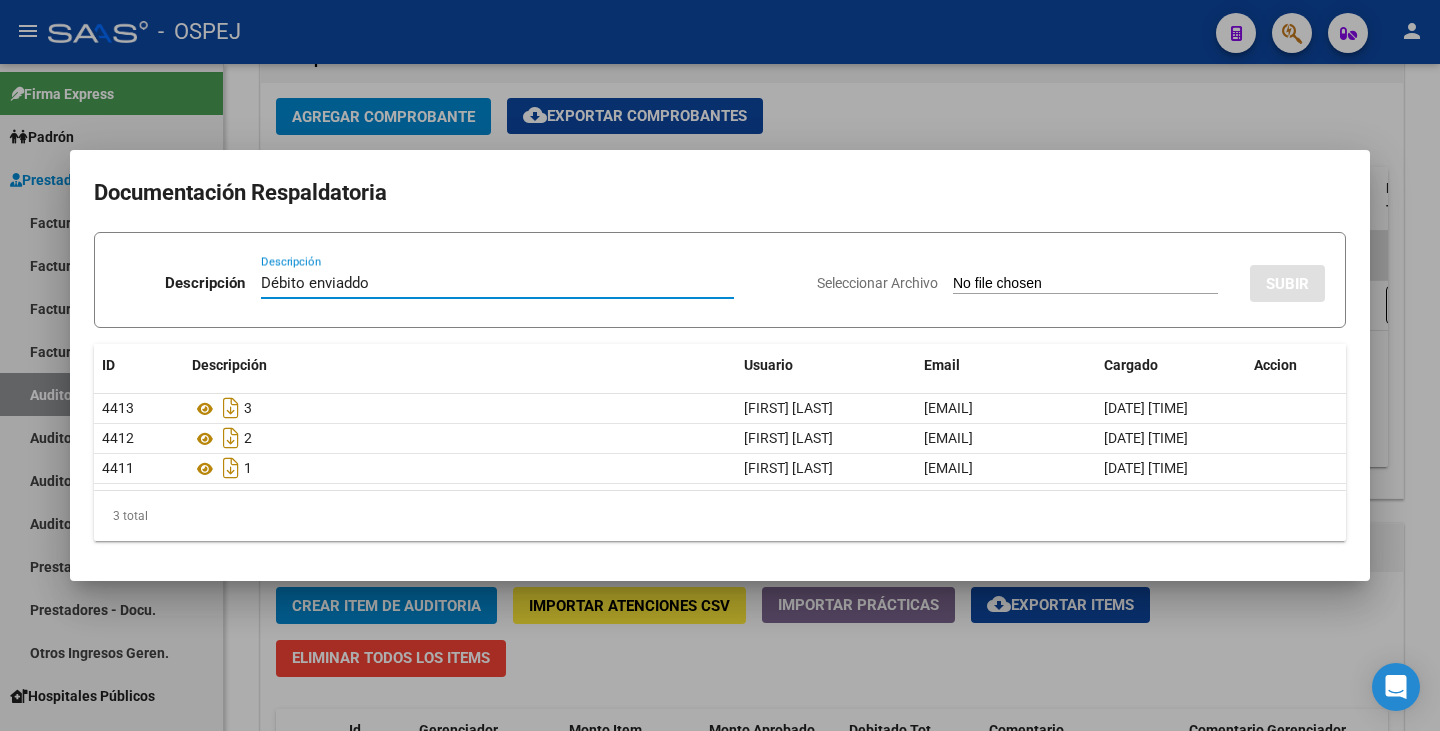 type on "Débito enviaddo" 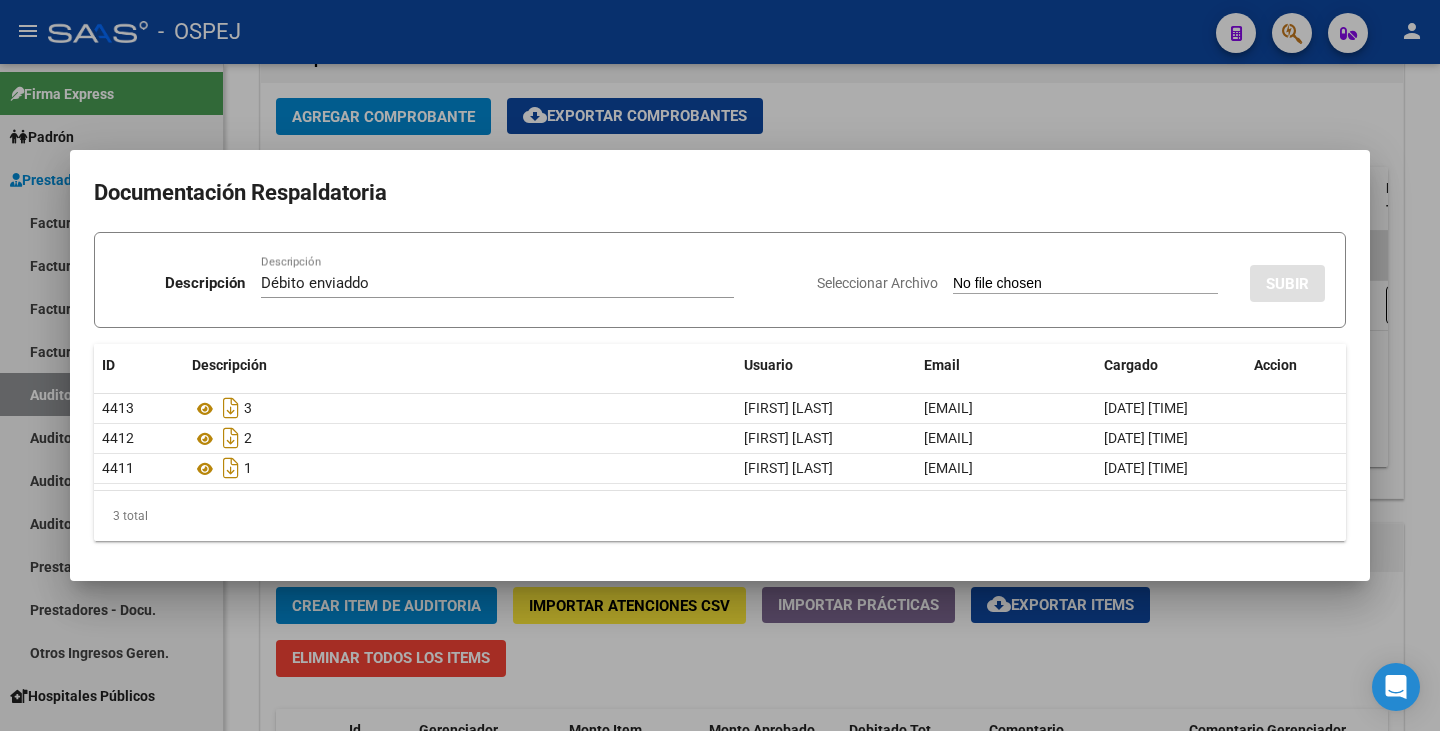 type on "C:\fakepath\Débito [COMPANY_NAME] FB [NUMBER].pdf" 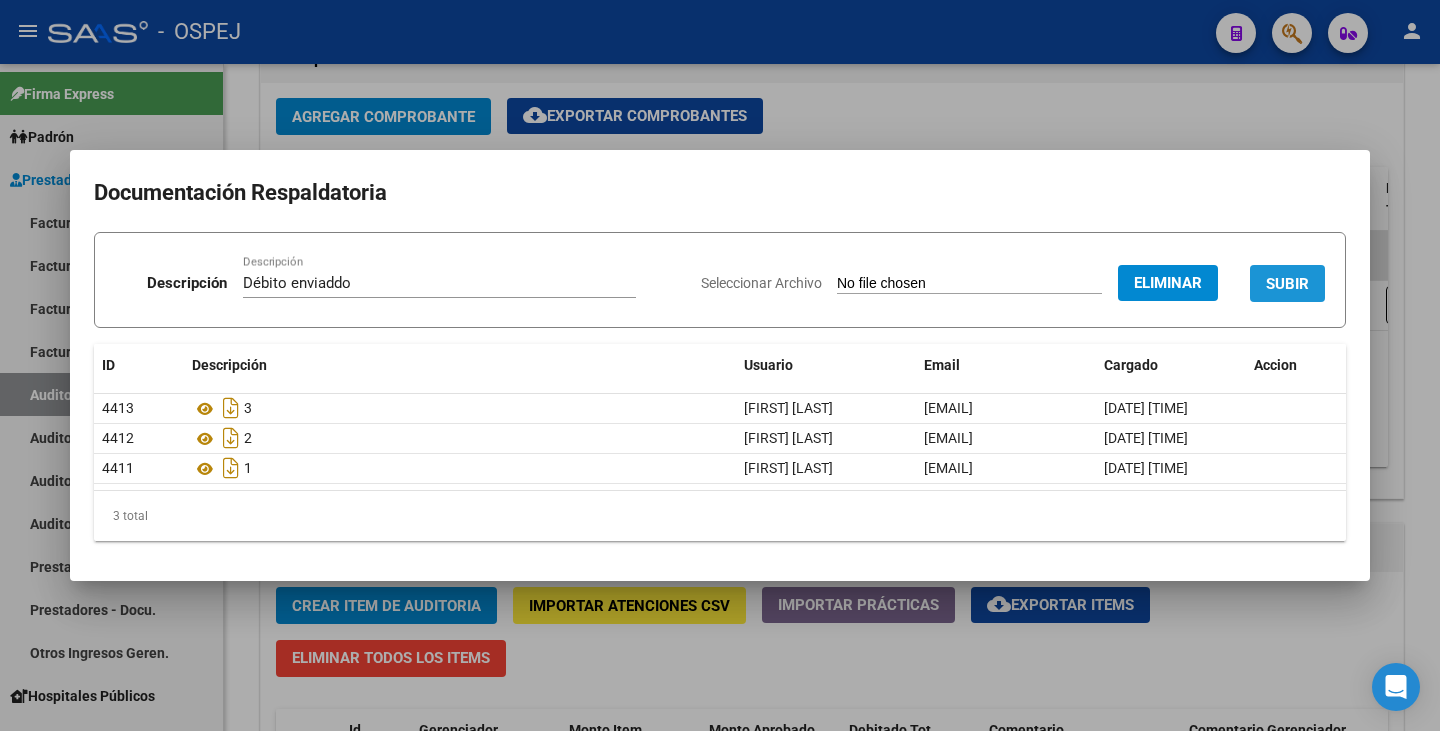 click on "SUBIR" at bounding box center (1287, 284) 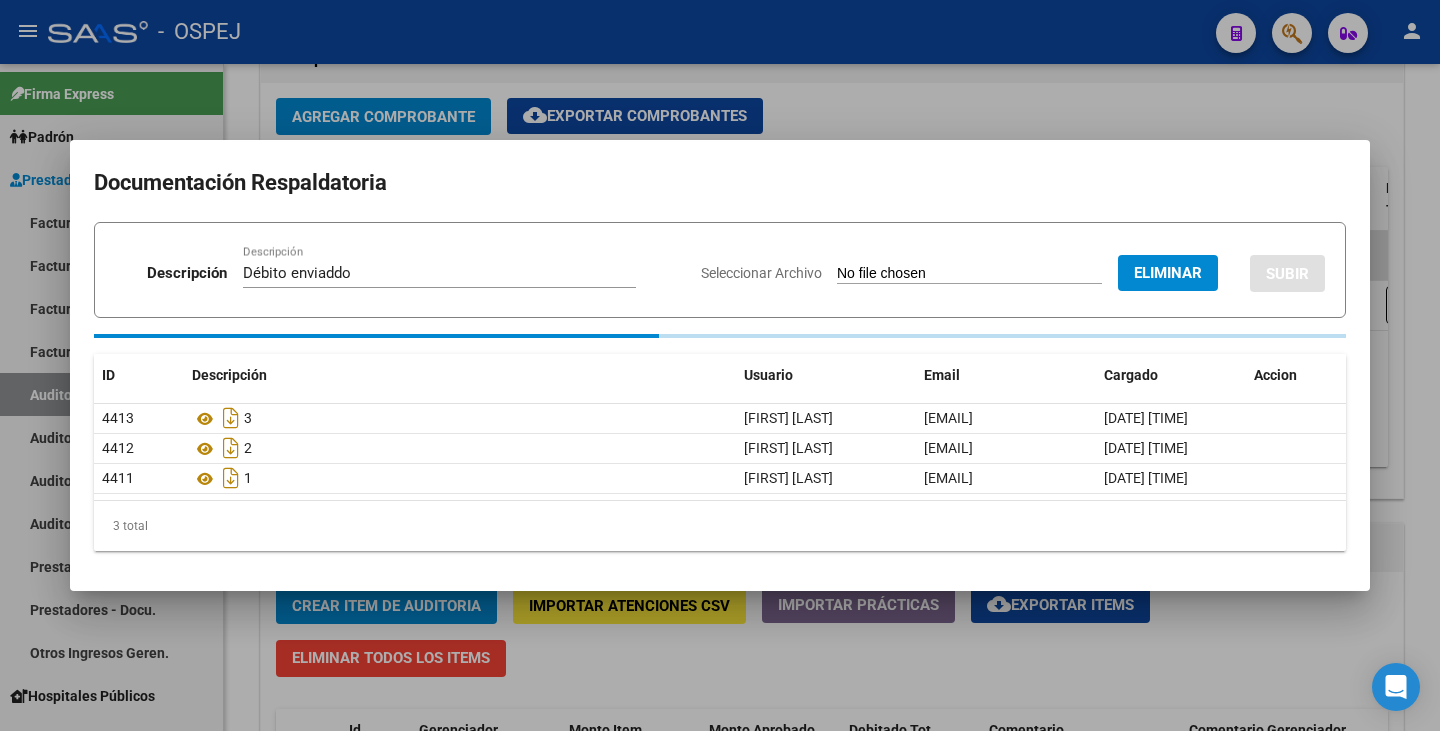 type 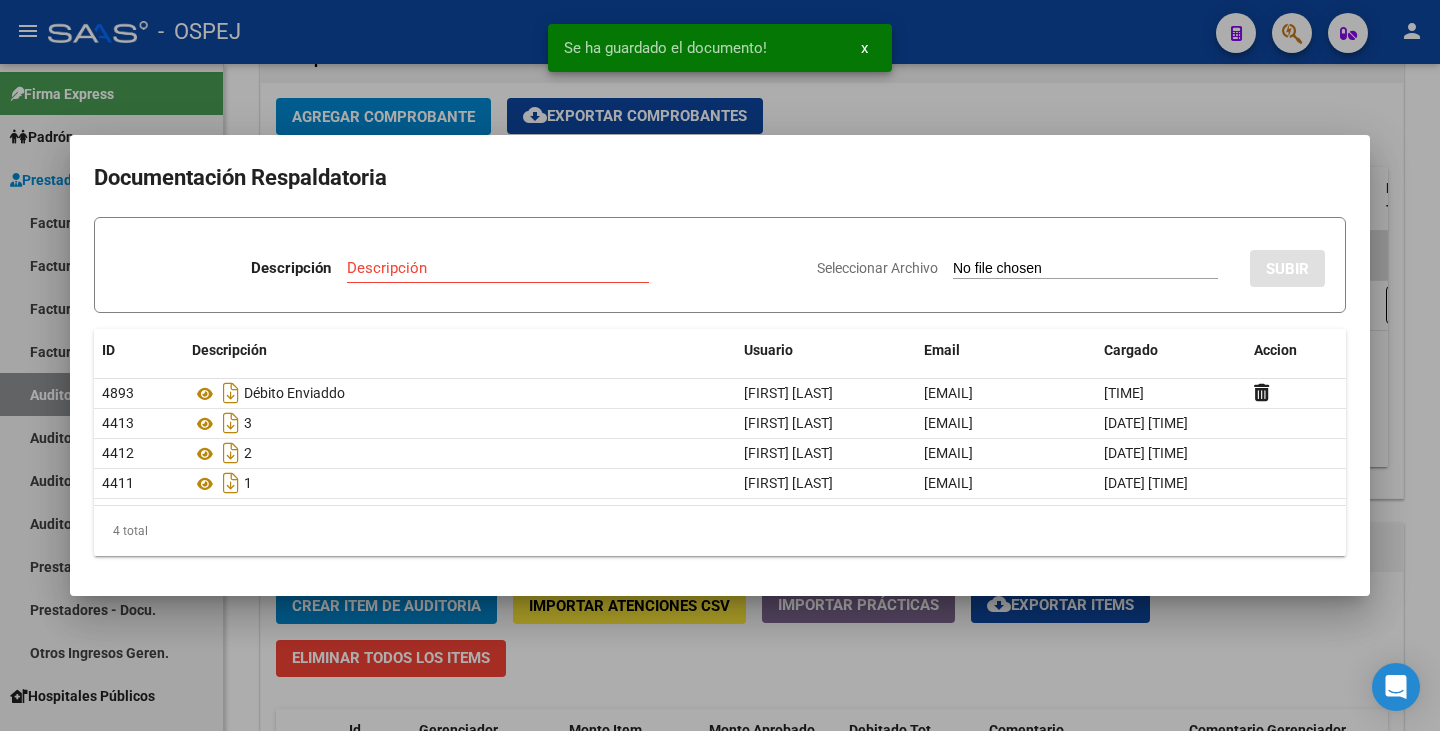 click at bounding box center [720, 365] 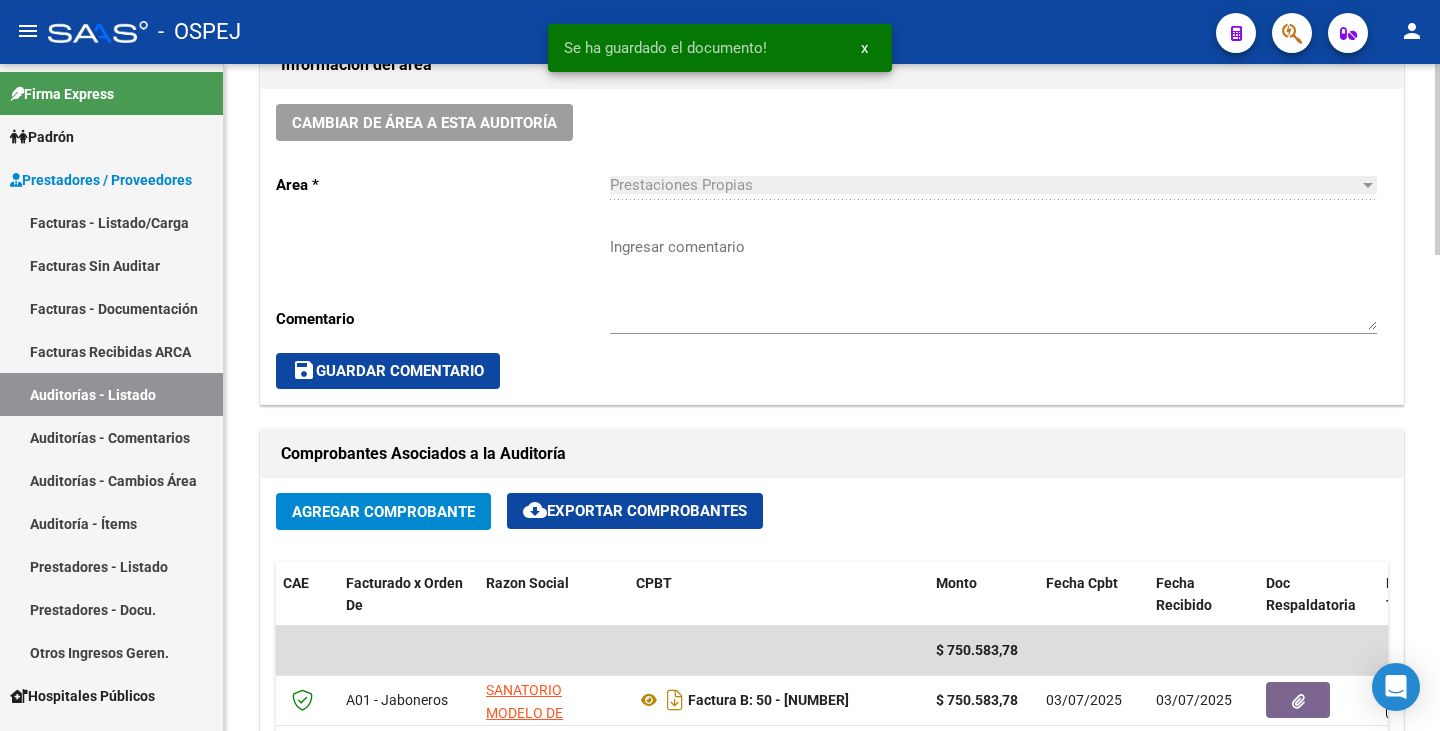 scroll, scrollTop: 600, scrollLeft: 0, axis: vertical 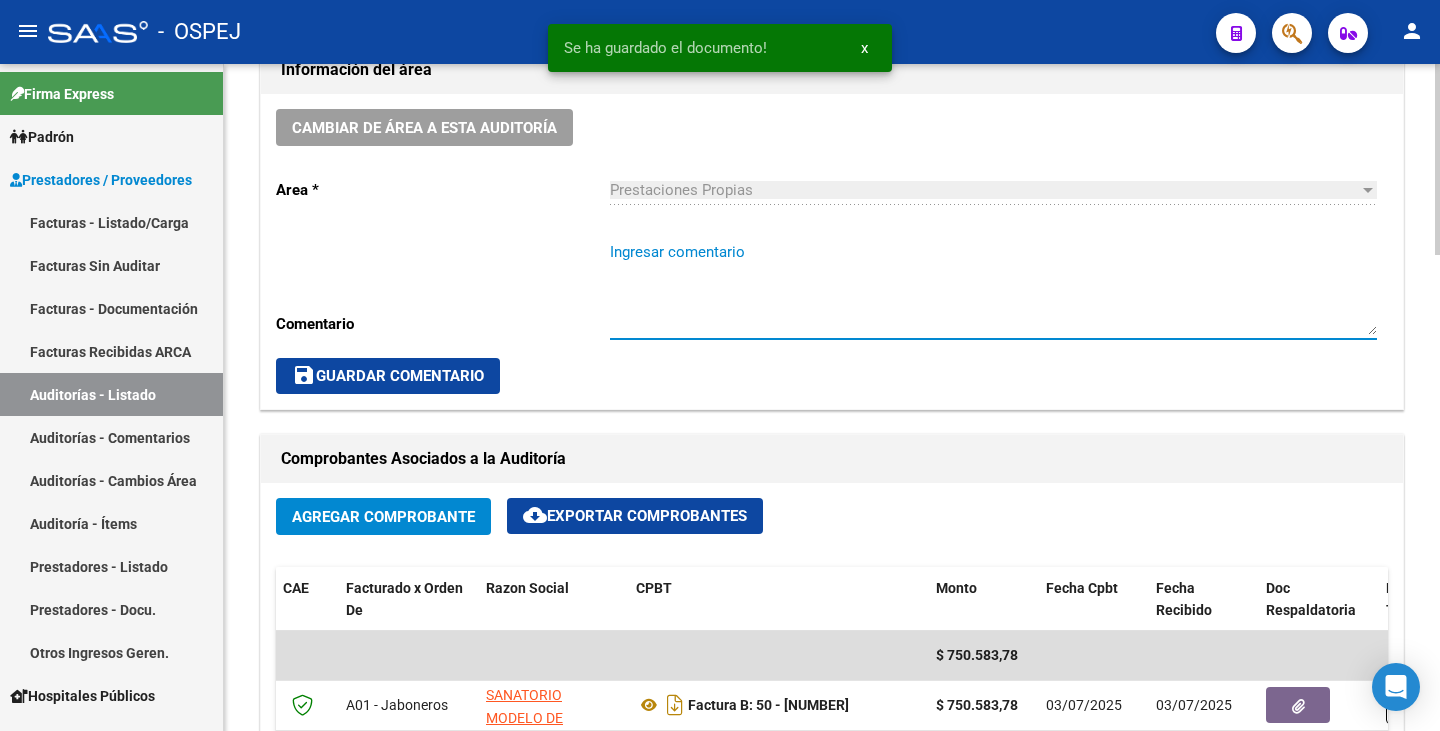 click on "Ingresar comentario" at bounding box center (993, 288) 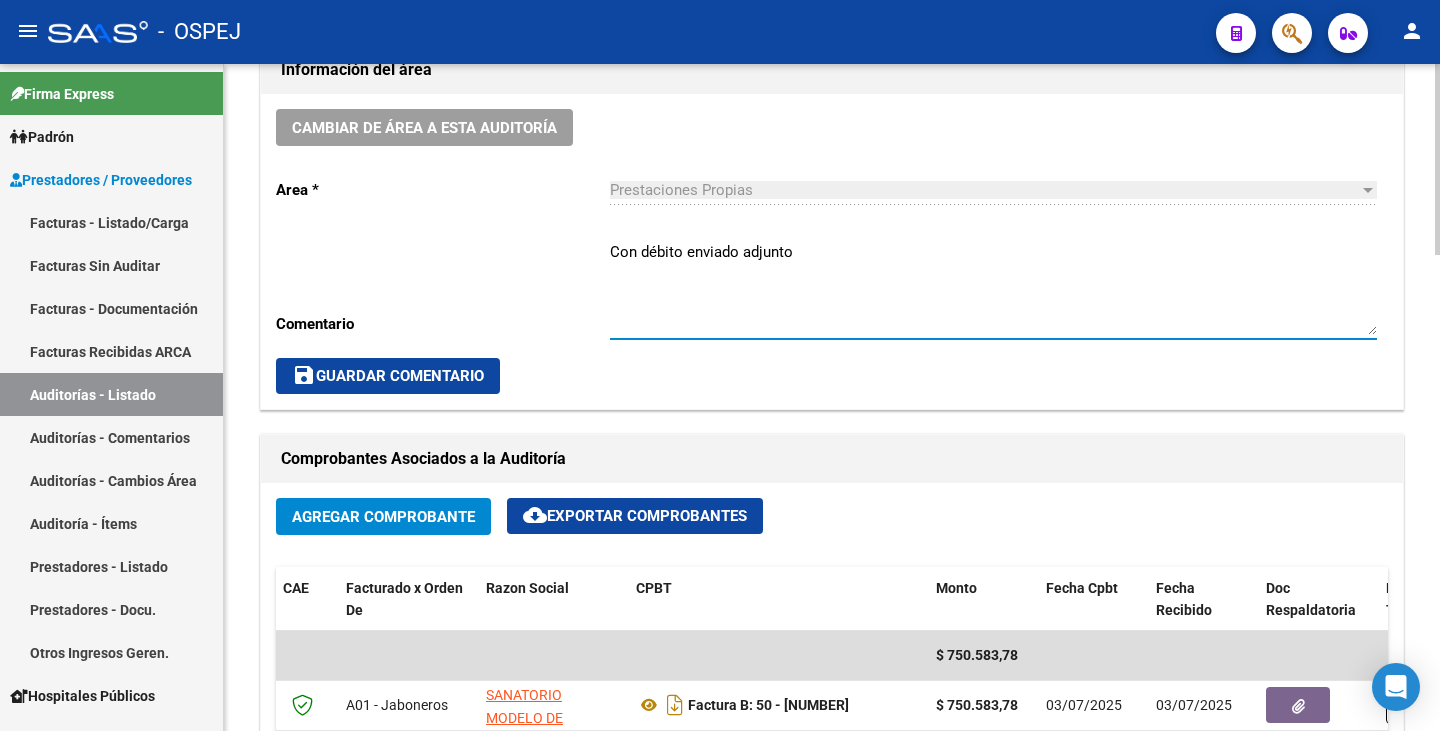 type on "Con débito enviado adjunto" 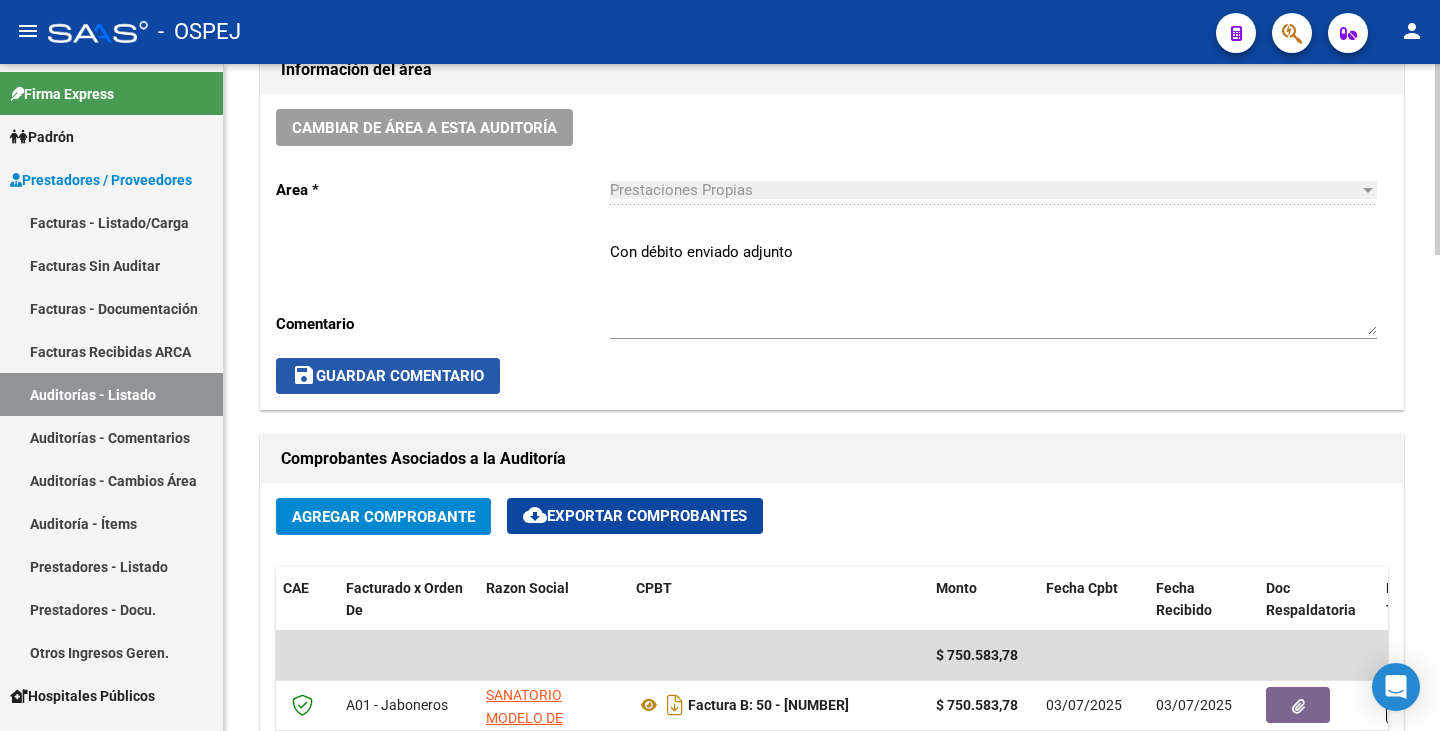 click on "save  Guardar Comentario" 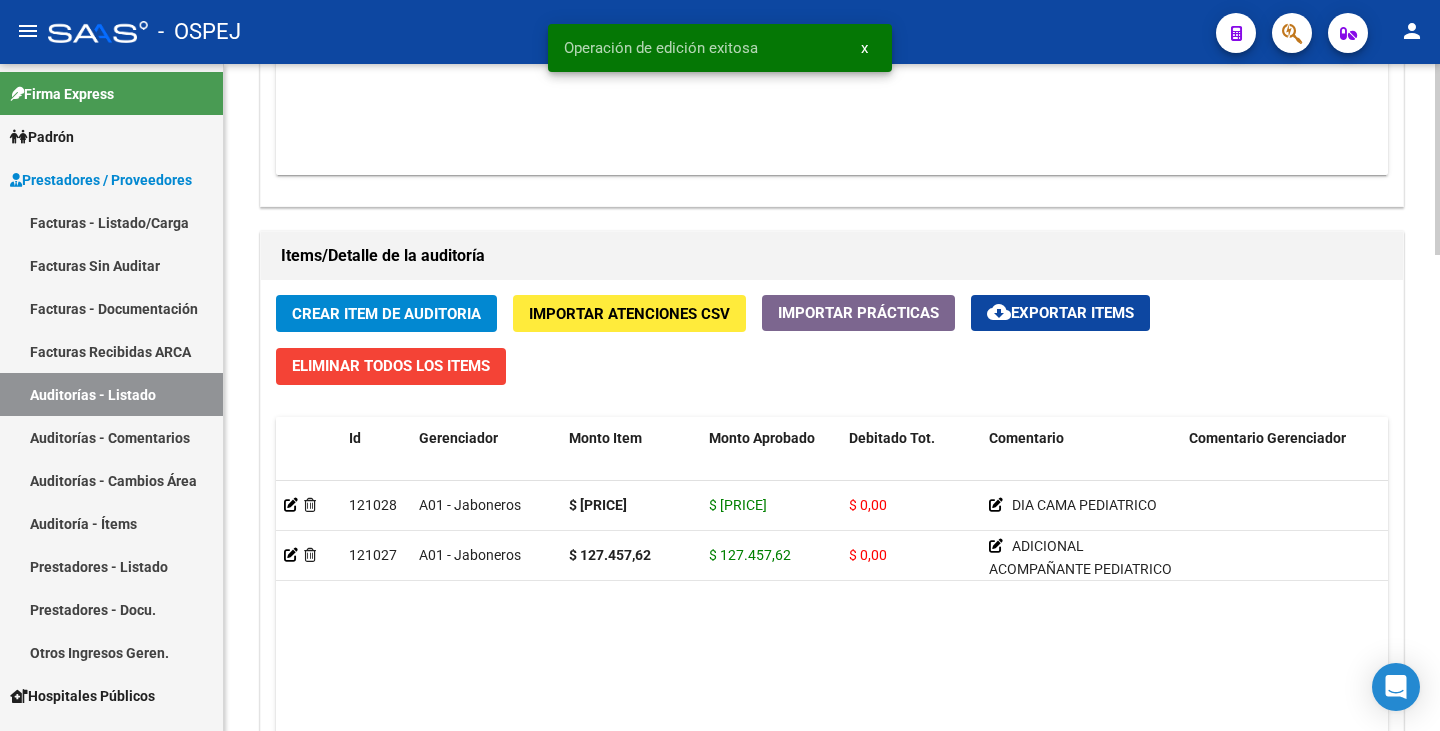 scroll, scrollTop: 1300, scrollLeft: 0, axis: vertical 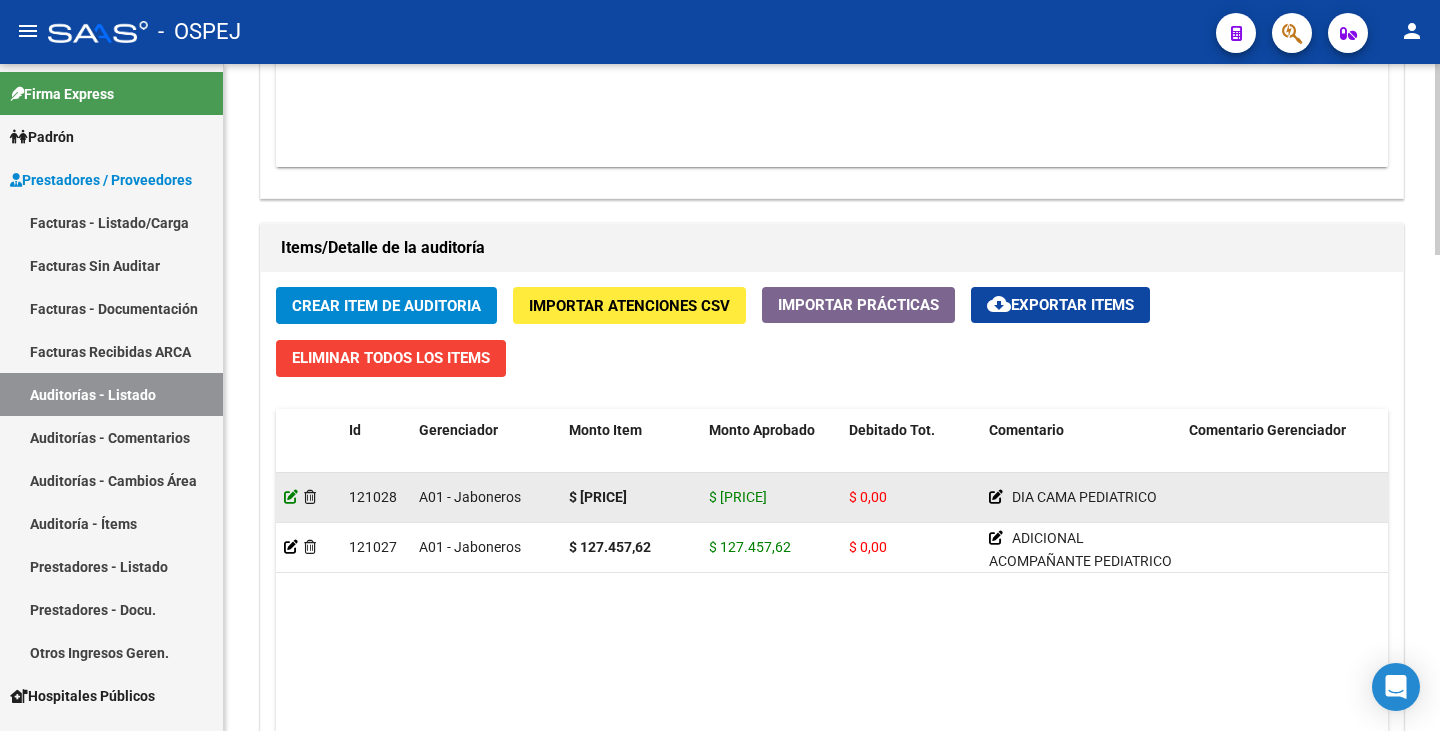 click 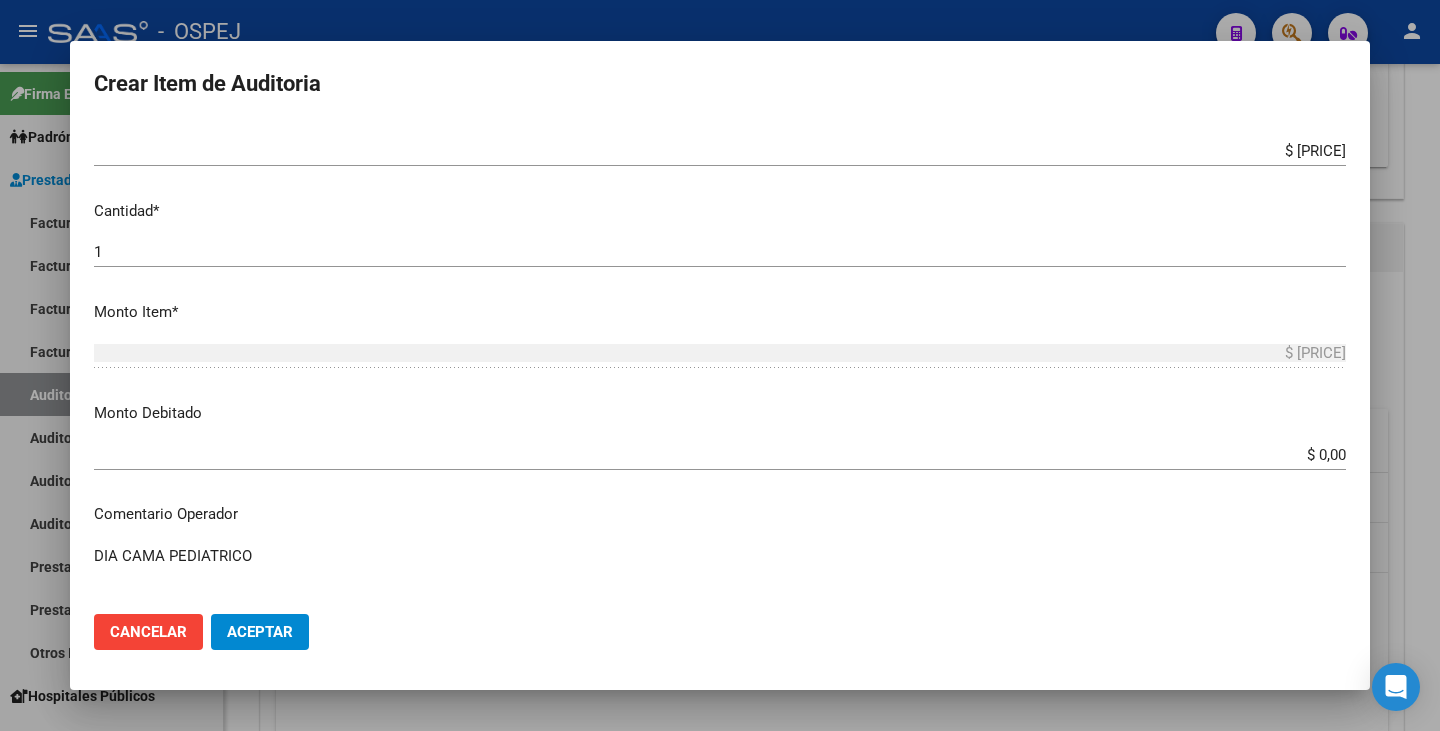 scroll, scrollTop: 700, scrollLeft: 0, axis: vertical 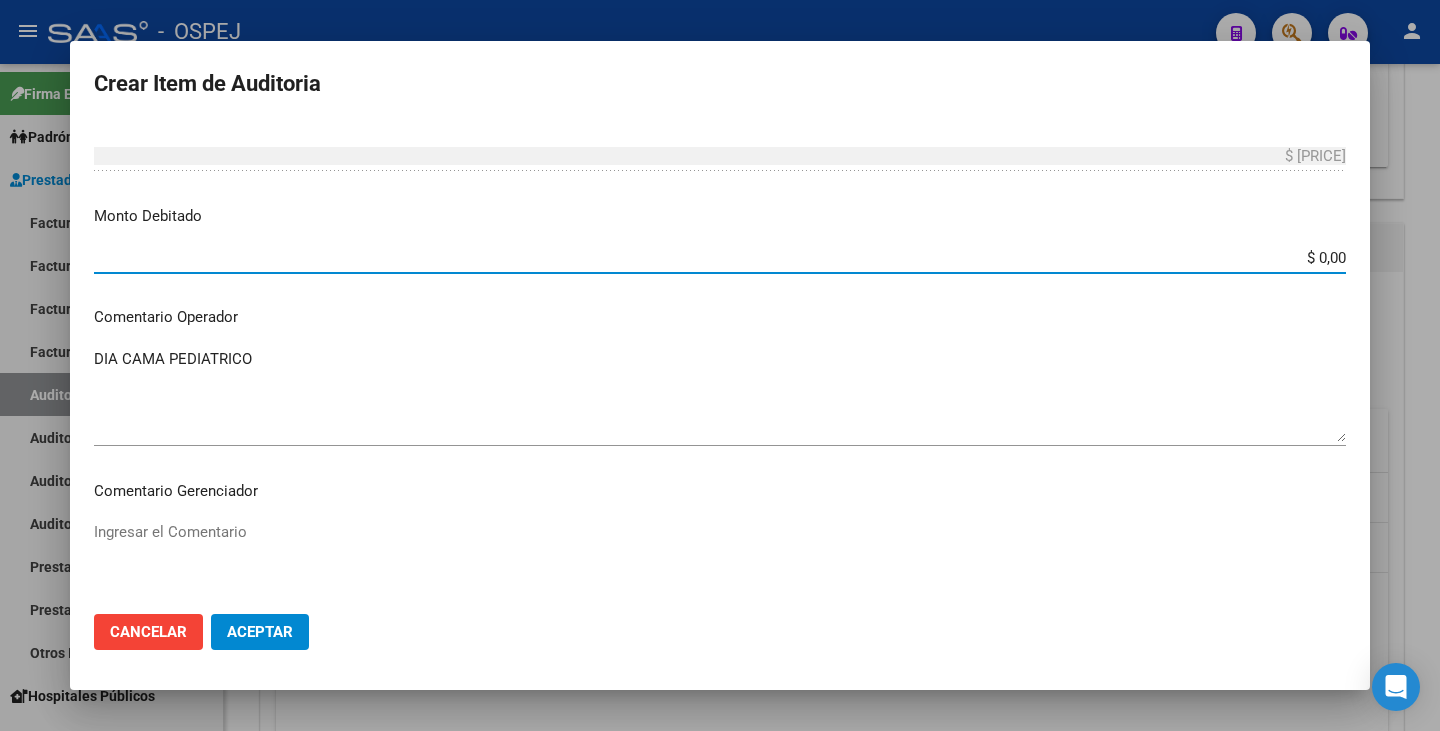 click on "$ 0,00" at bounding box center [720, 258] 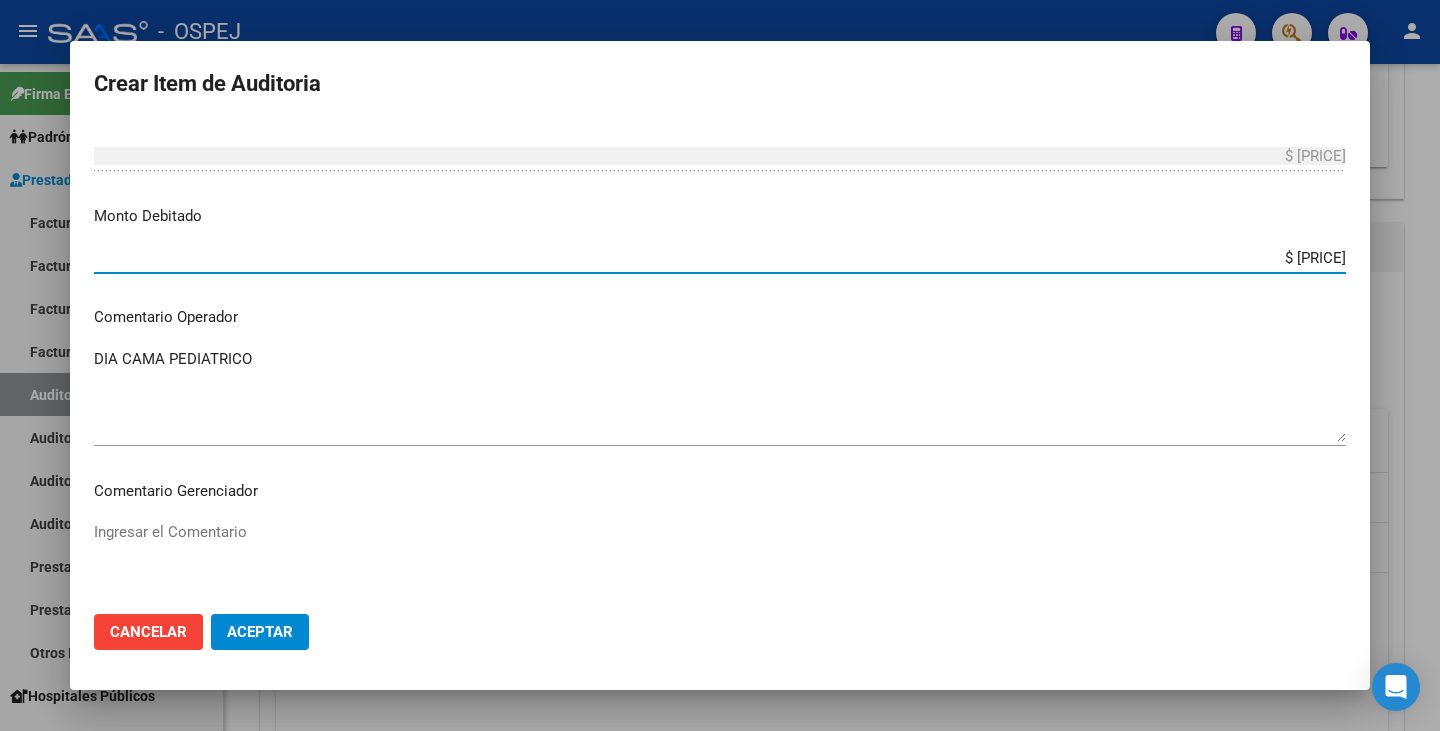 type on "$ [PRICE]" 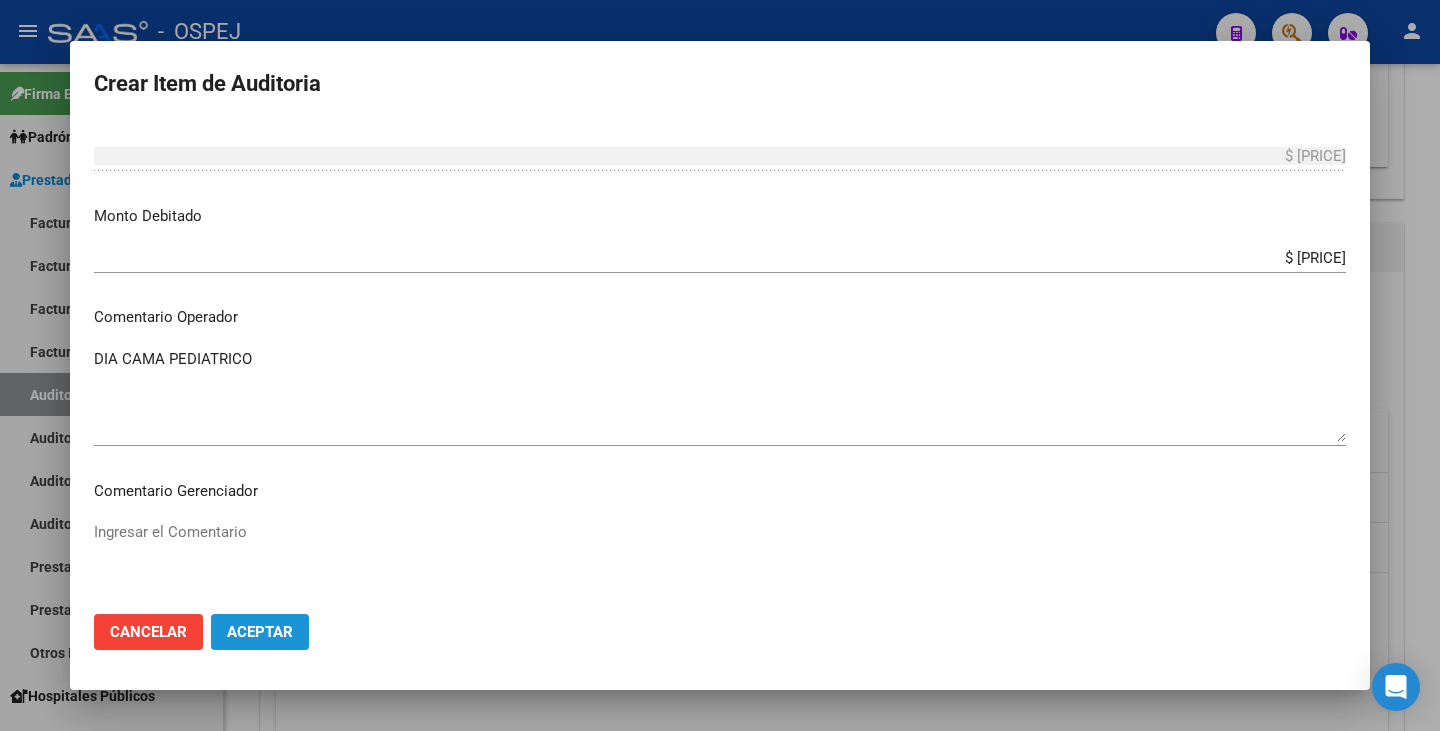 click on "Aceptar" 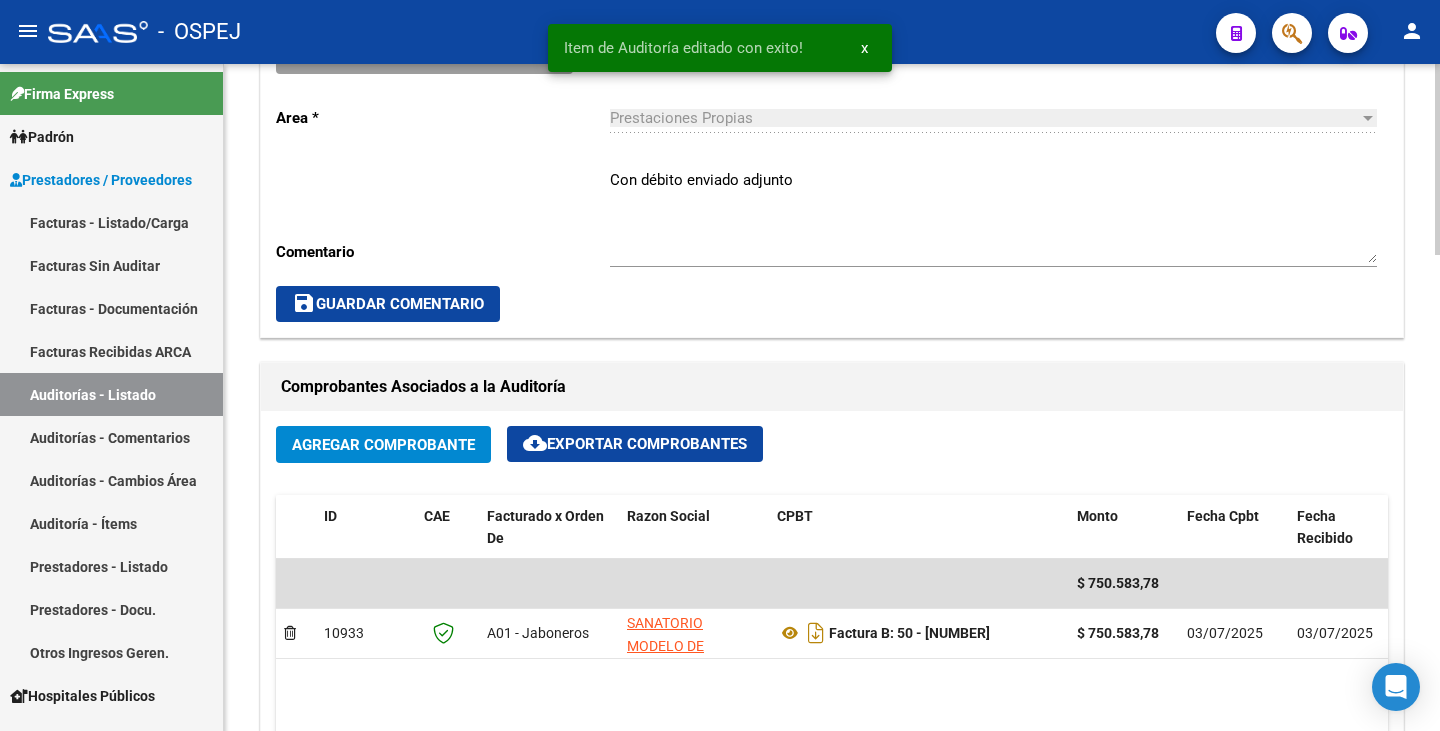 scroll, scrollTop: 700, scrollLeft: 0, axis: vertical 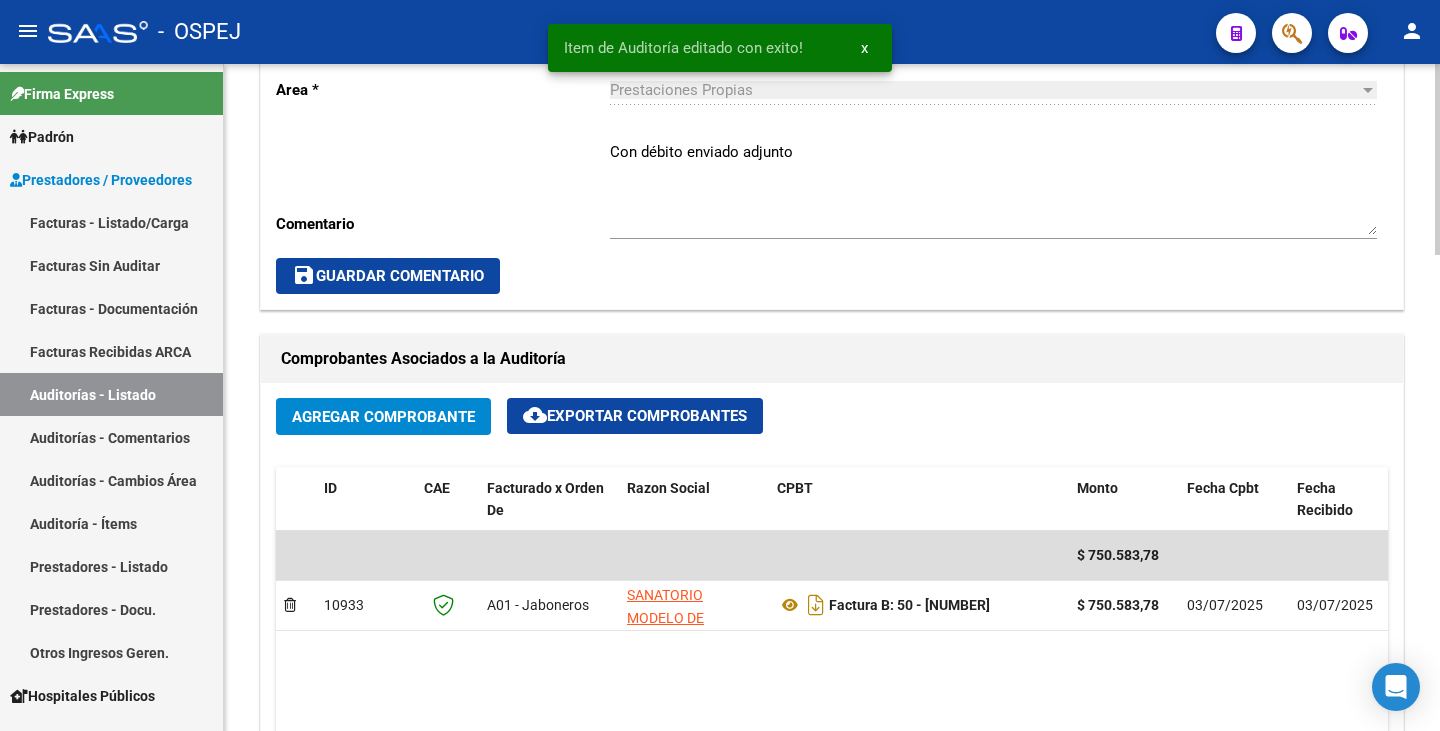 click on "save  Guardar Comentario" 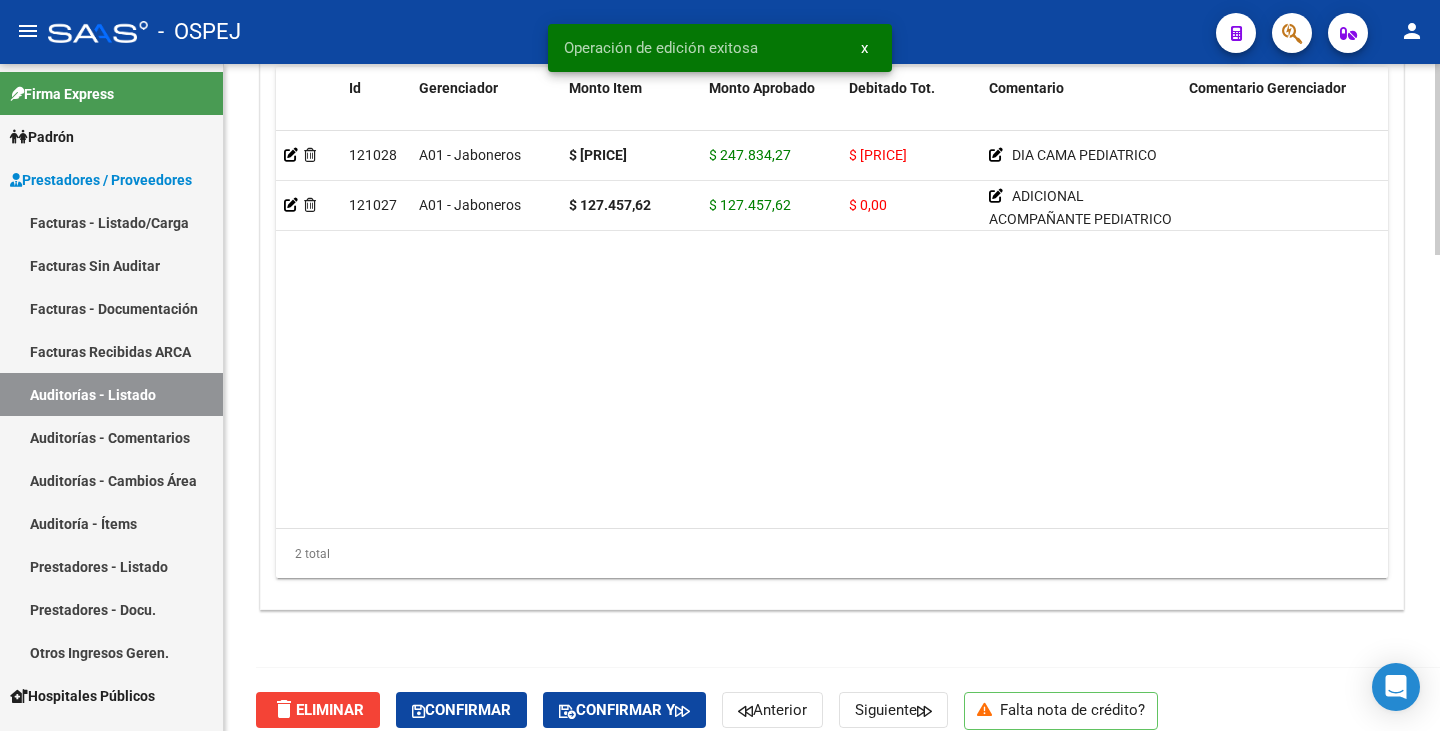 scroll, scrollTop: 1663, scrollLeft: 0, axis: vertical 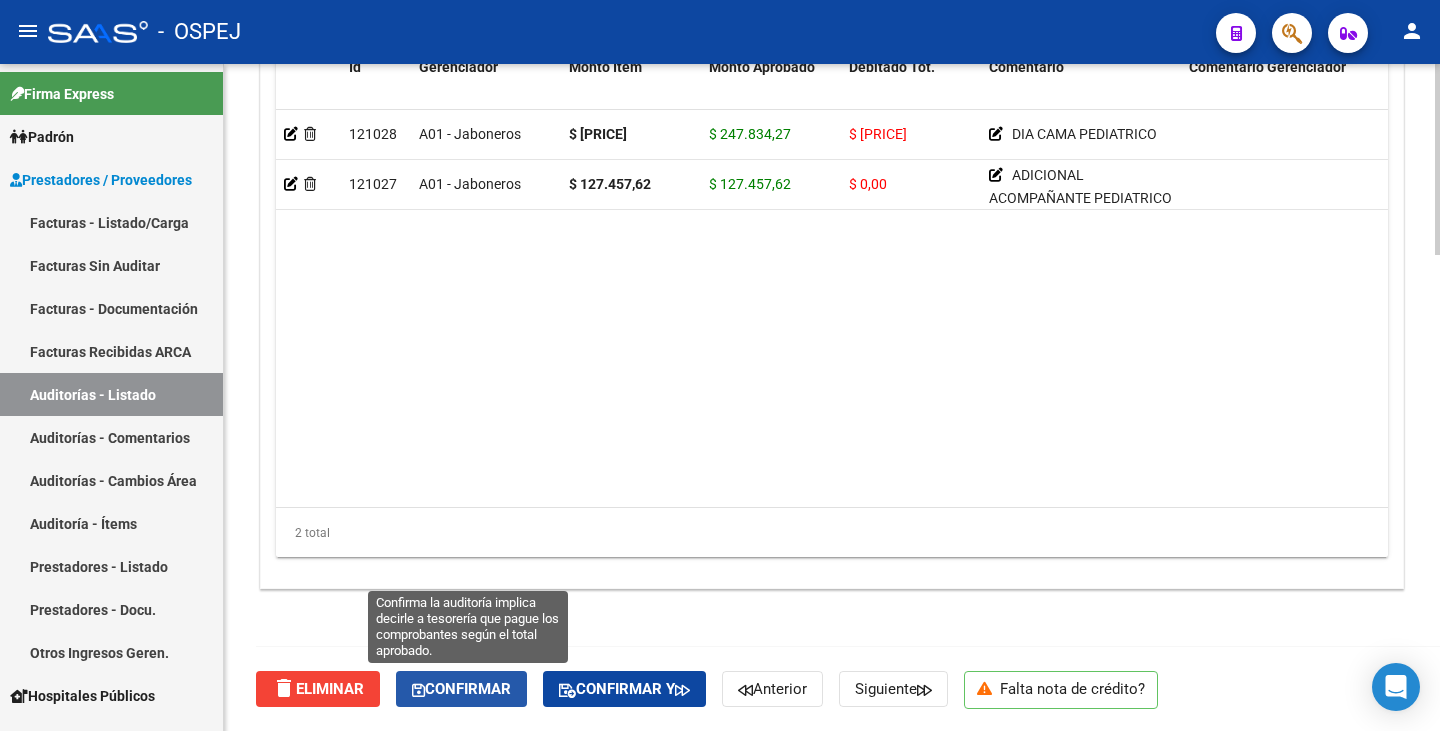 click on "Confirmar" 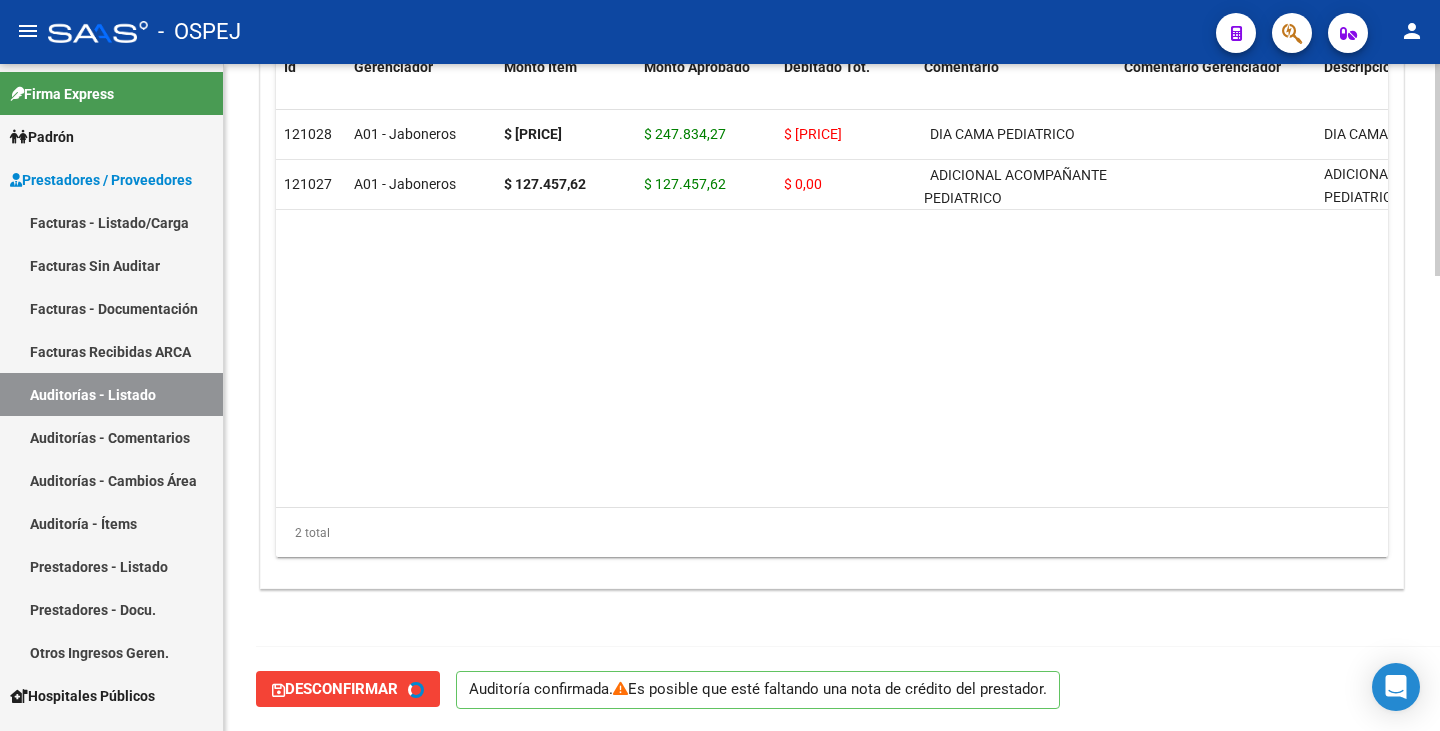 type on "202508" 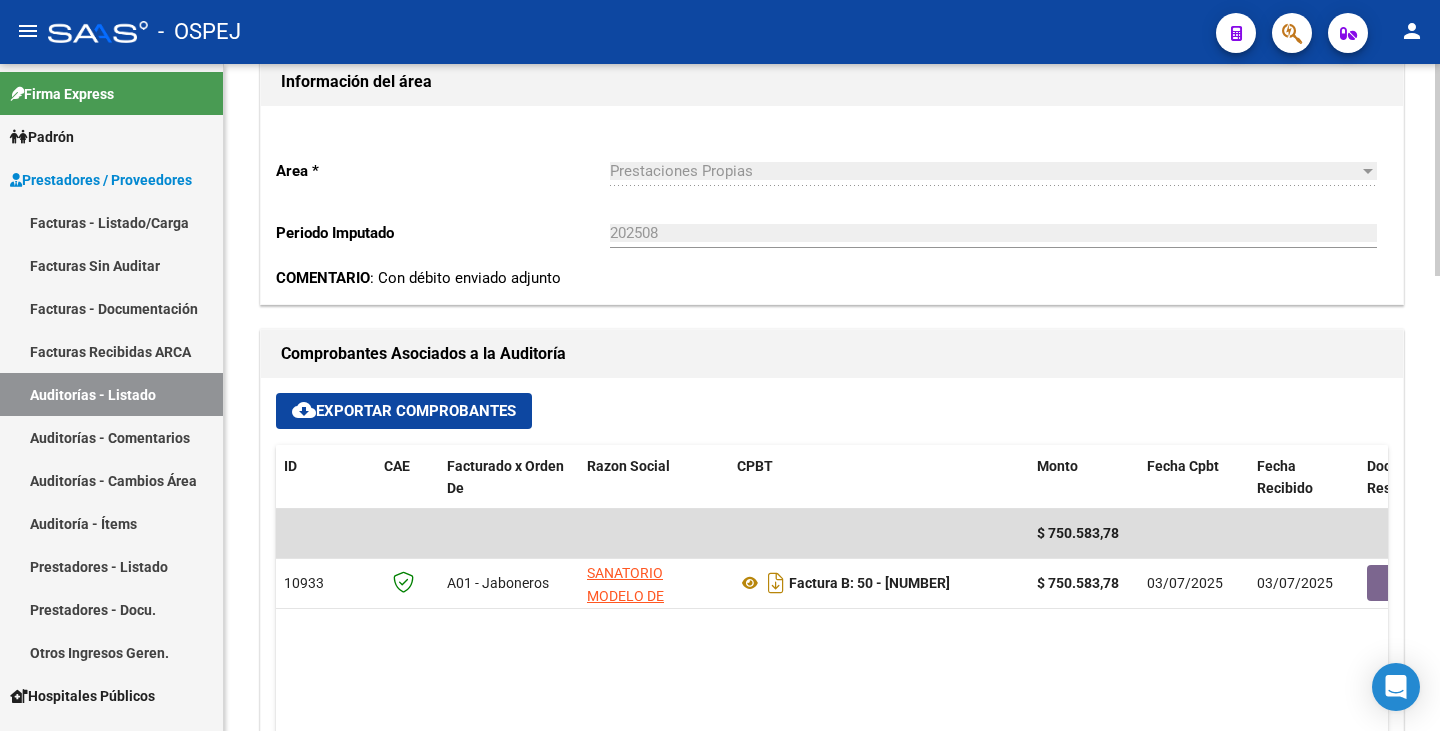 scroll, scrollTop: 532, scrollLeft: 0, axis: vertical 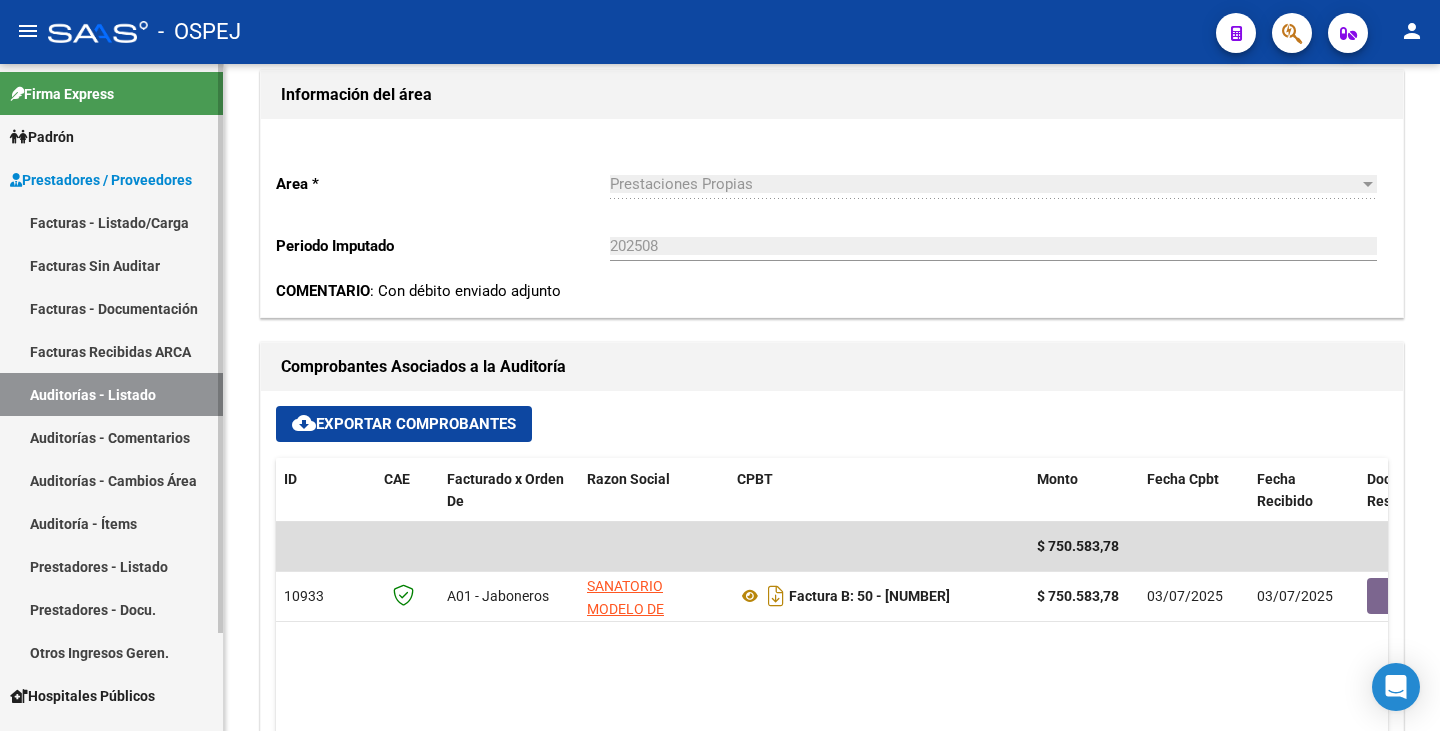 click on "Auditorías - Listado" at bounding box center (111, 394) 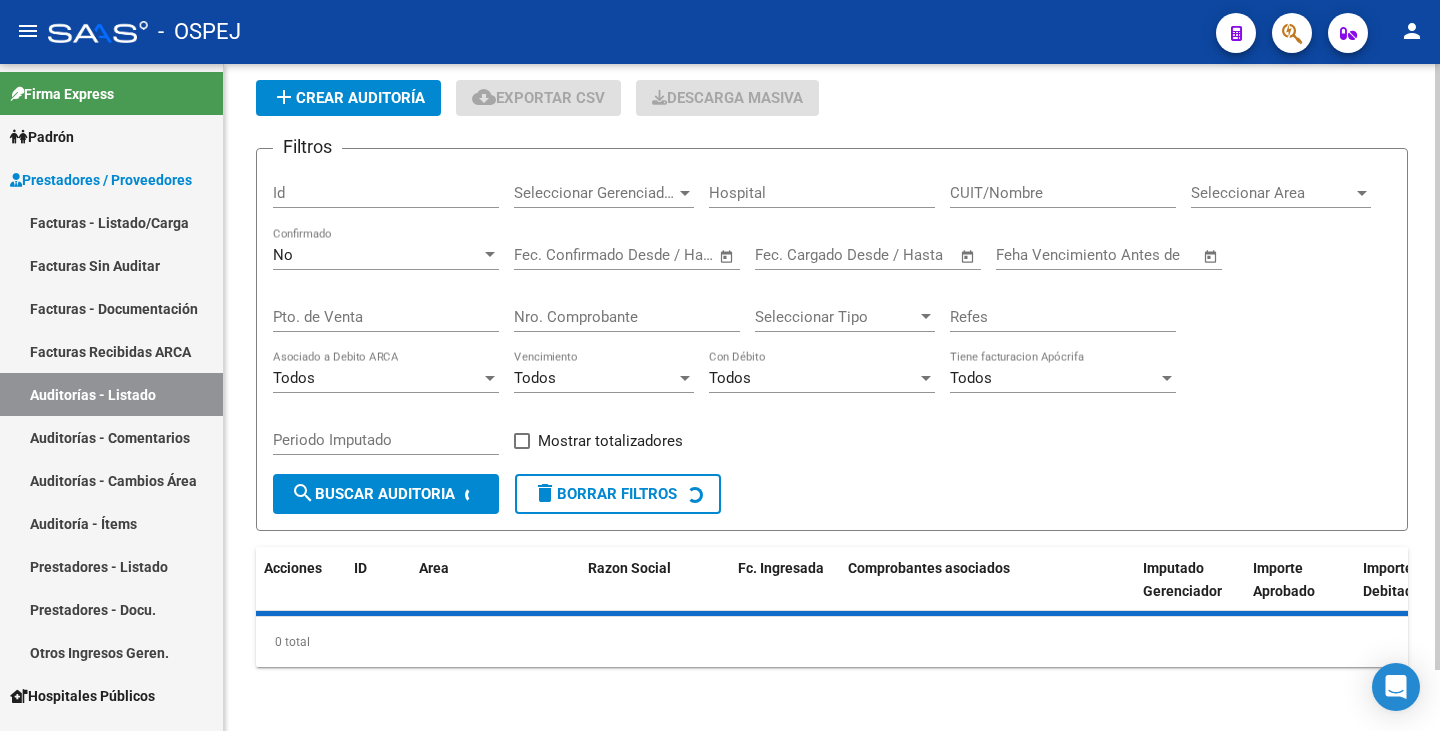 scroll, scrollTop: 532, scrollLeft: 0, axis: vertical 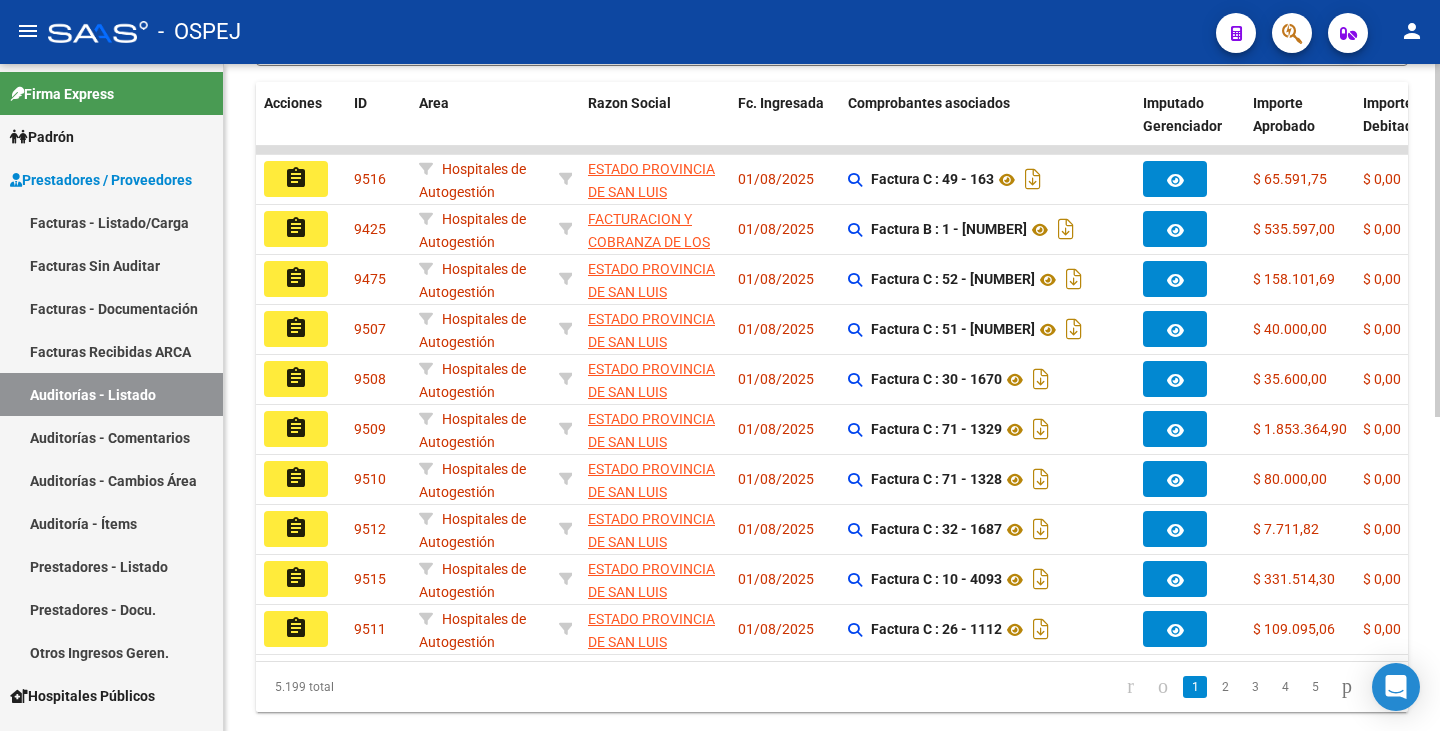 click on "Hospitales de Autogestión" 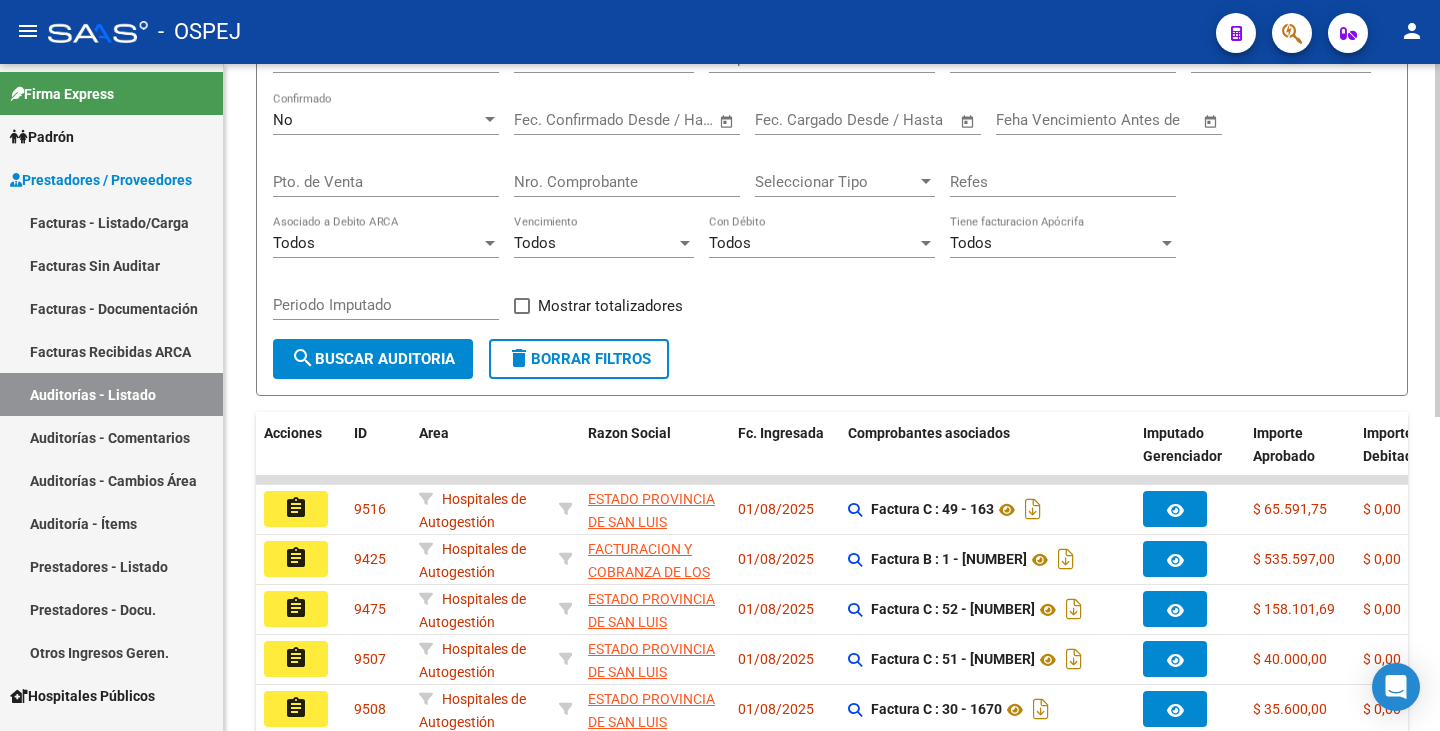 scroll, scrollTop: 132, scrollLeft: 0, axis: vertical 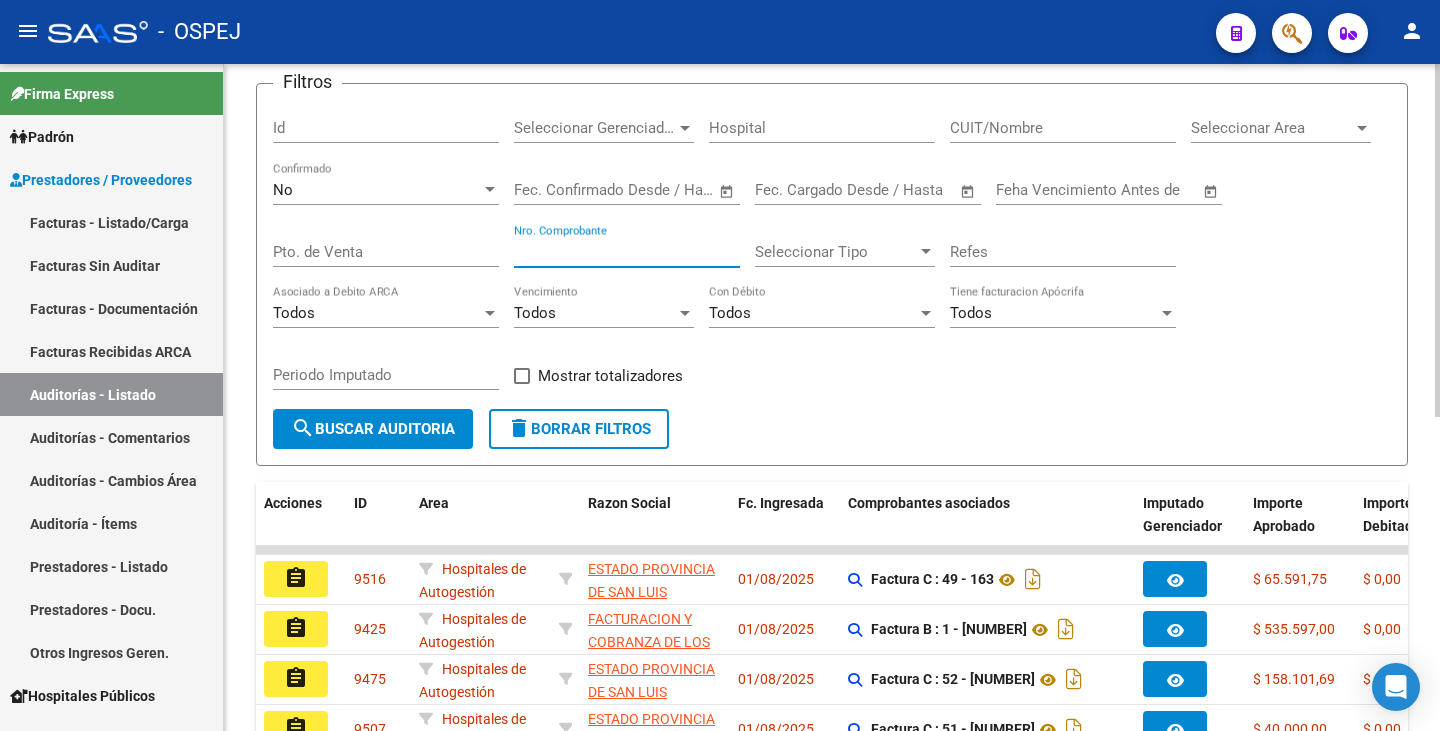 click on "Nro. Comprobante" at bounding box center (627, 252) 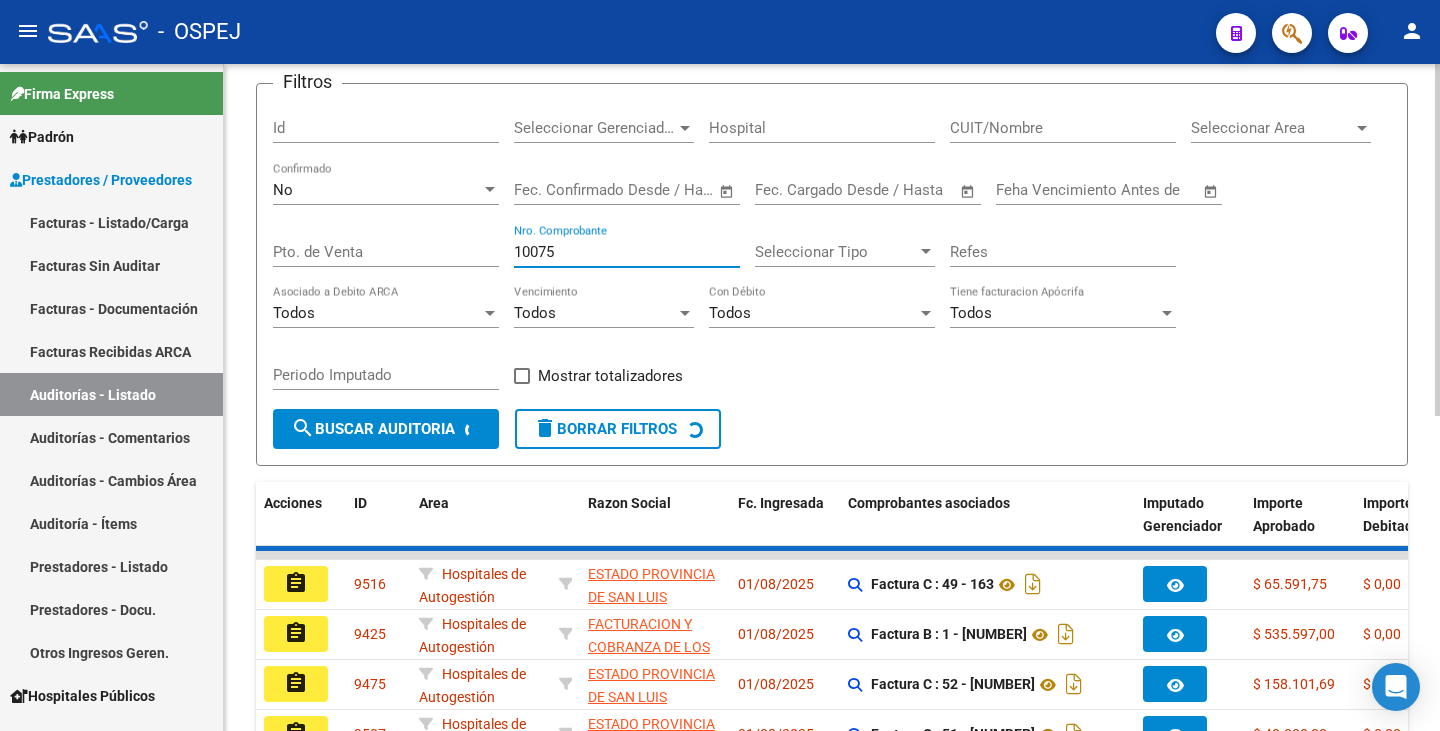 scroll, scrollTop: 112, scrollLeft: 0, axis: vertical 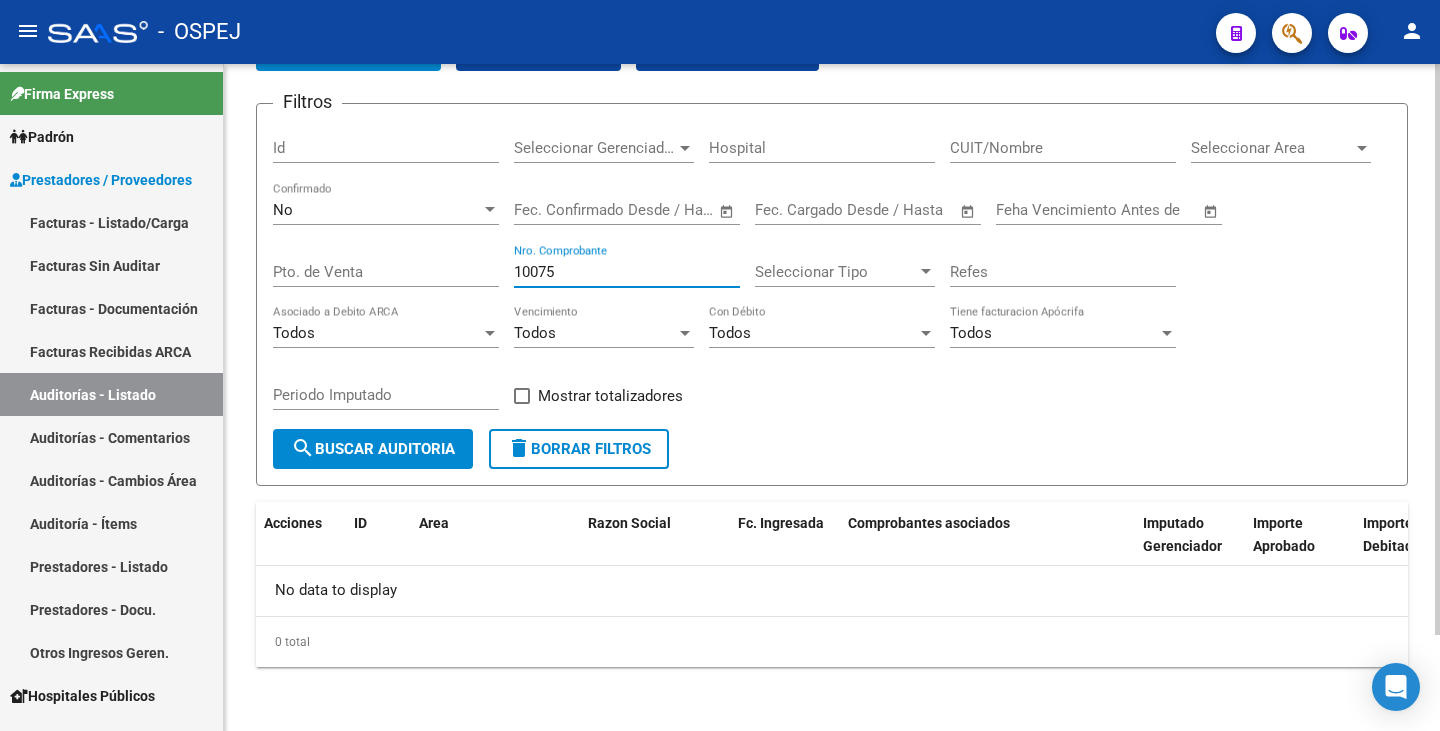 type on "10075" 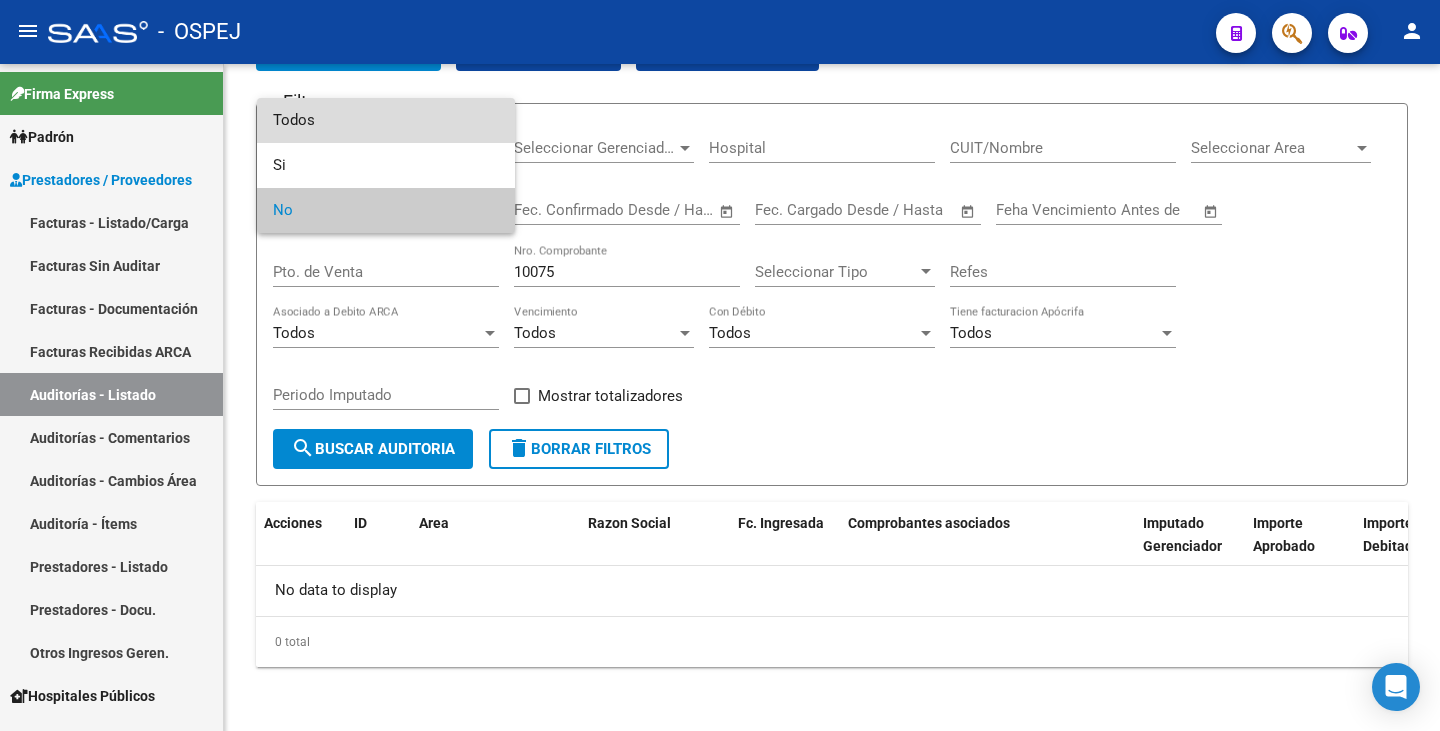 click on "Todos" at bounding box center (386, 120) 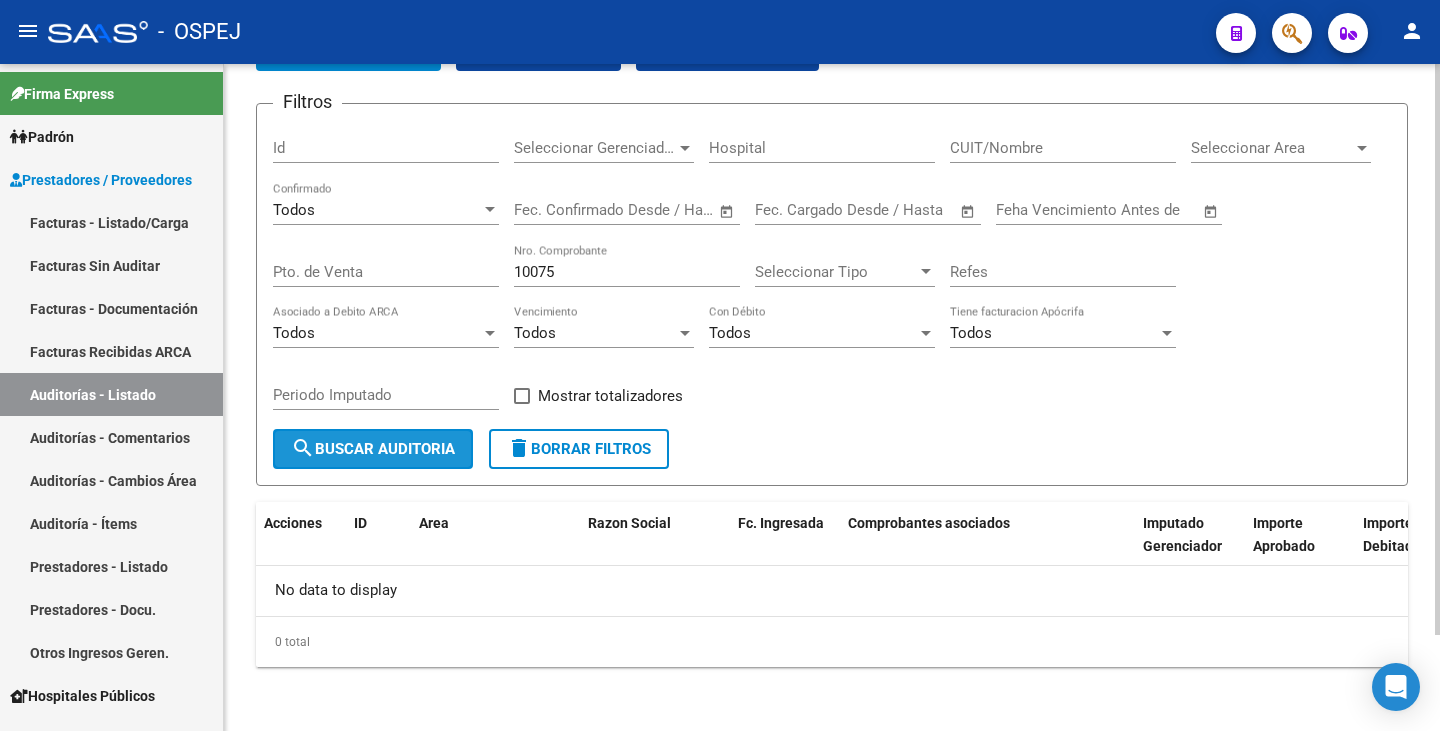 click on "search  Buscar Auditoria" 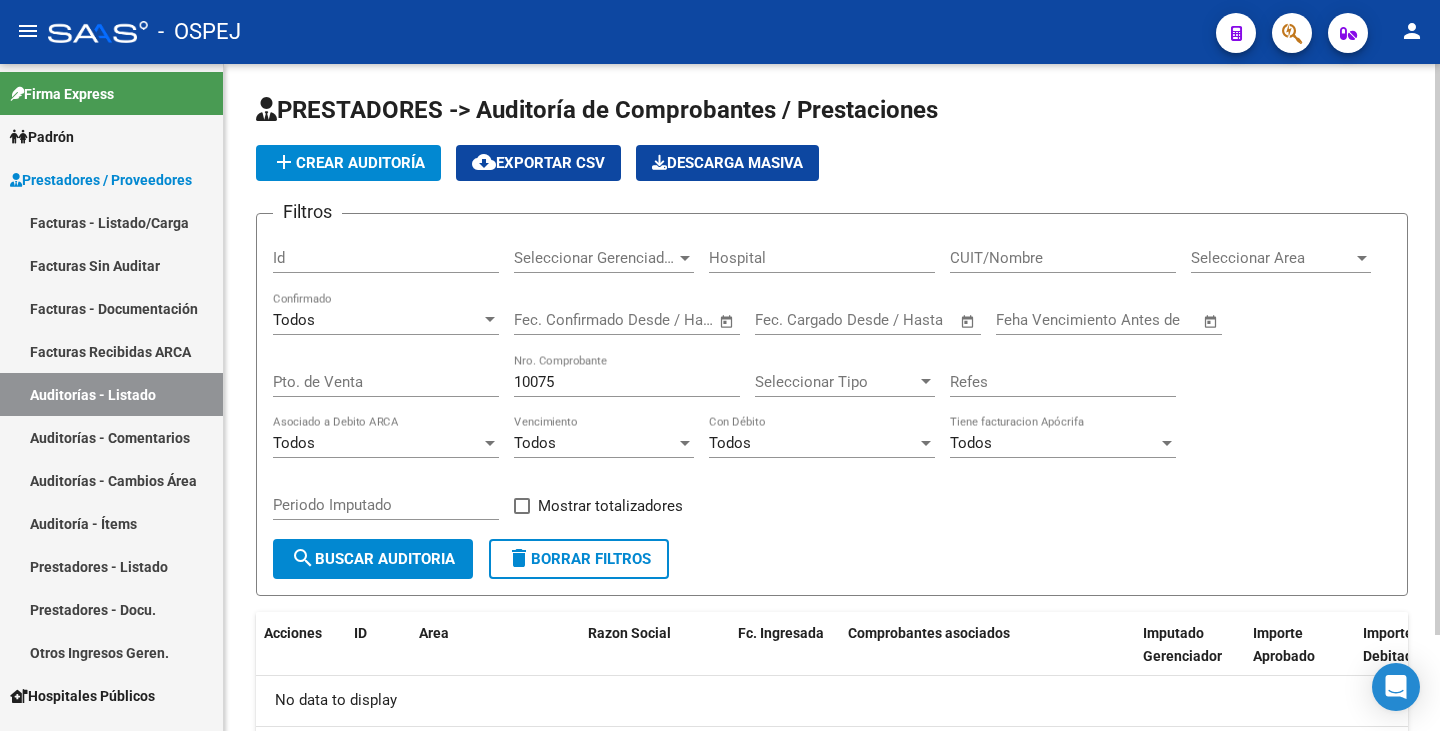 scroll, scrollTop: 0, scrollLeft: 0, axis: both 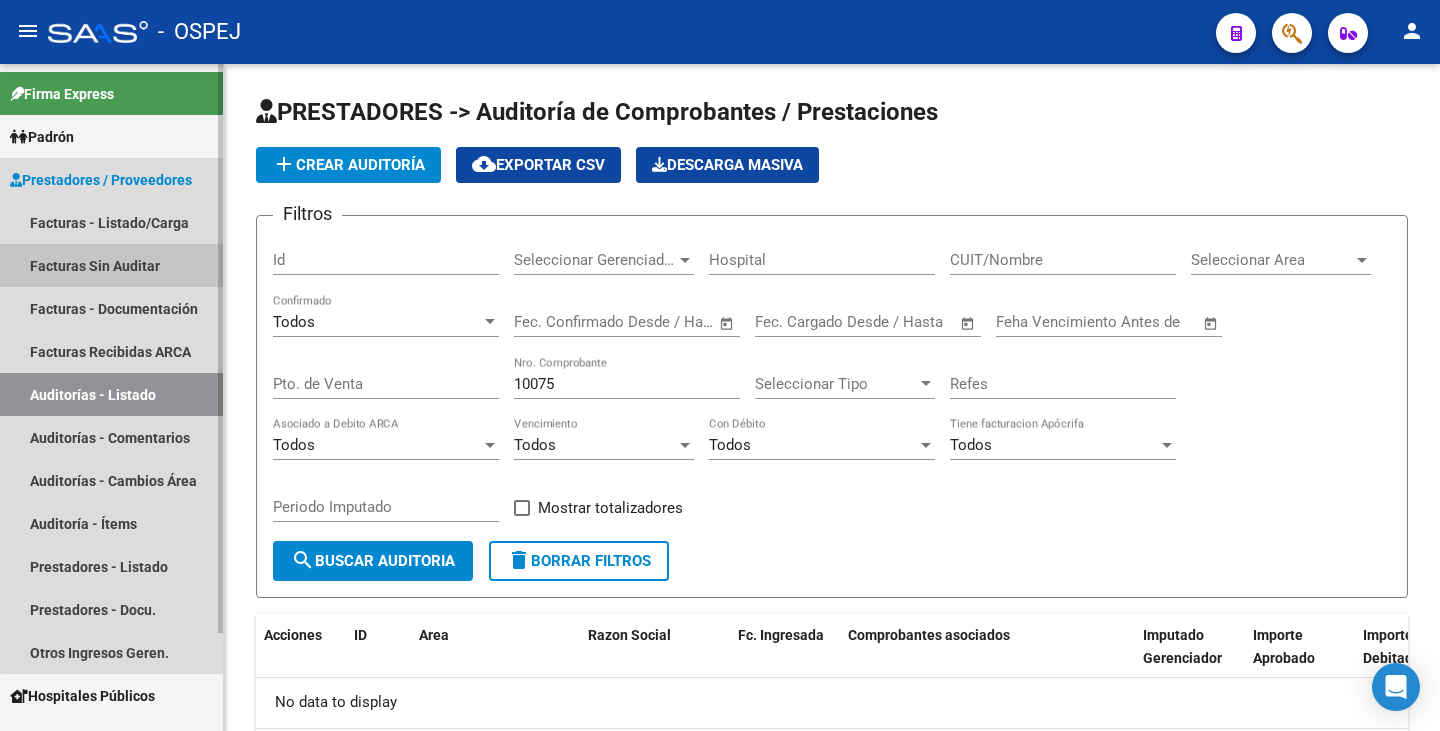 click on "Facturas Sin Auditar" at bounding box center (111, 265) 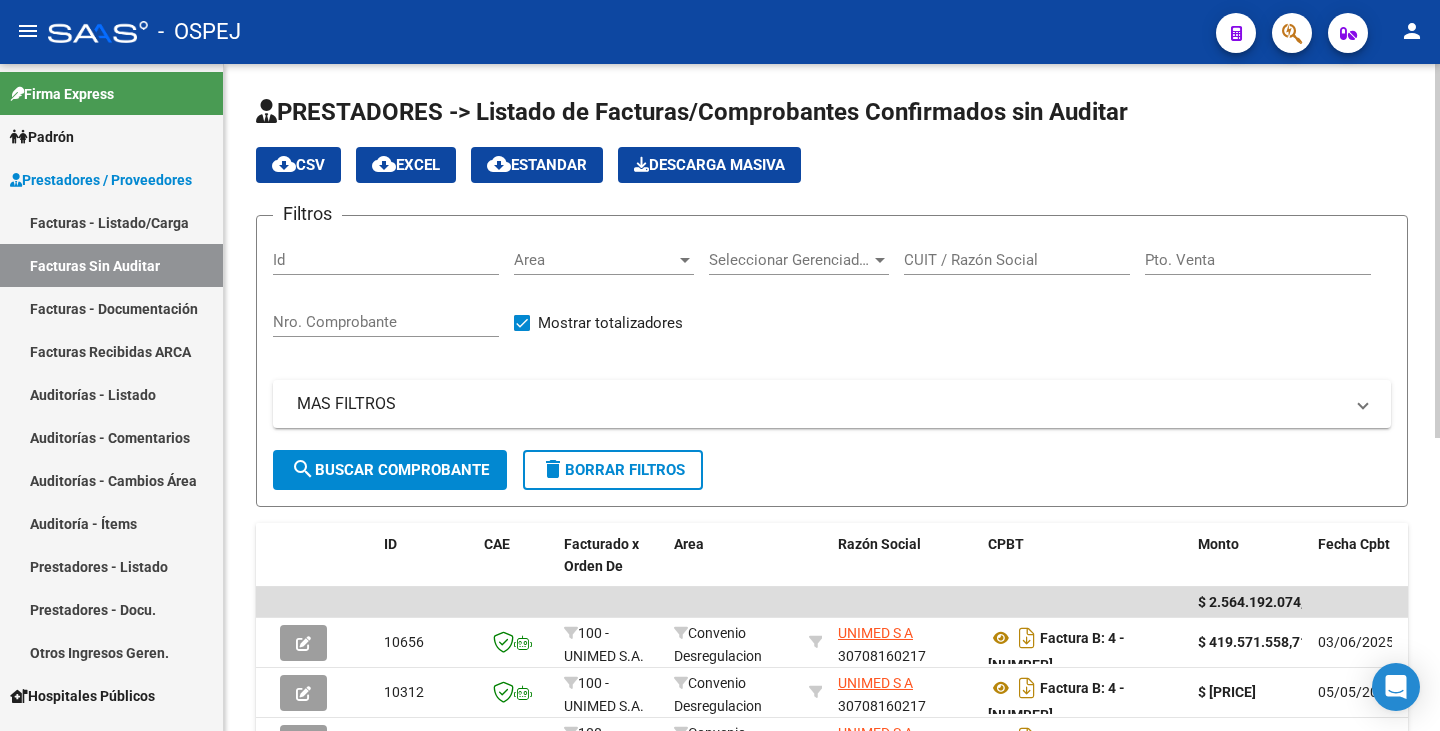 click on "Area" at bounding box center [595, 260] 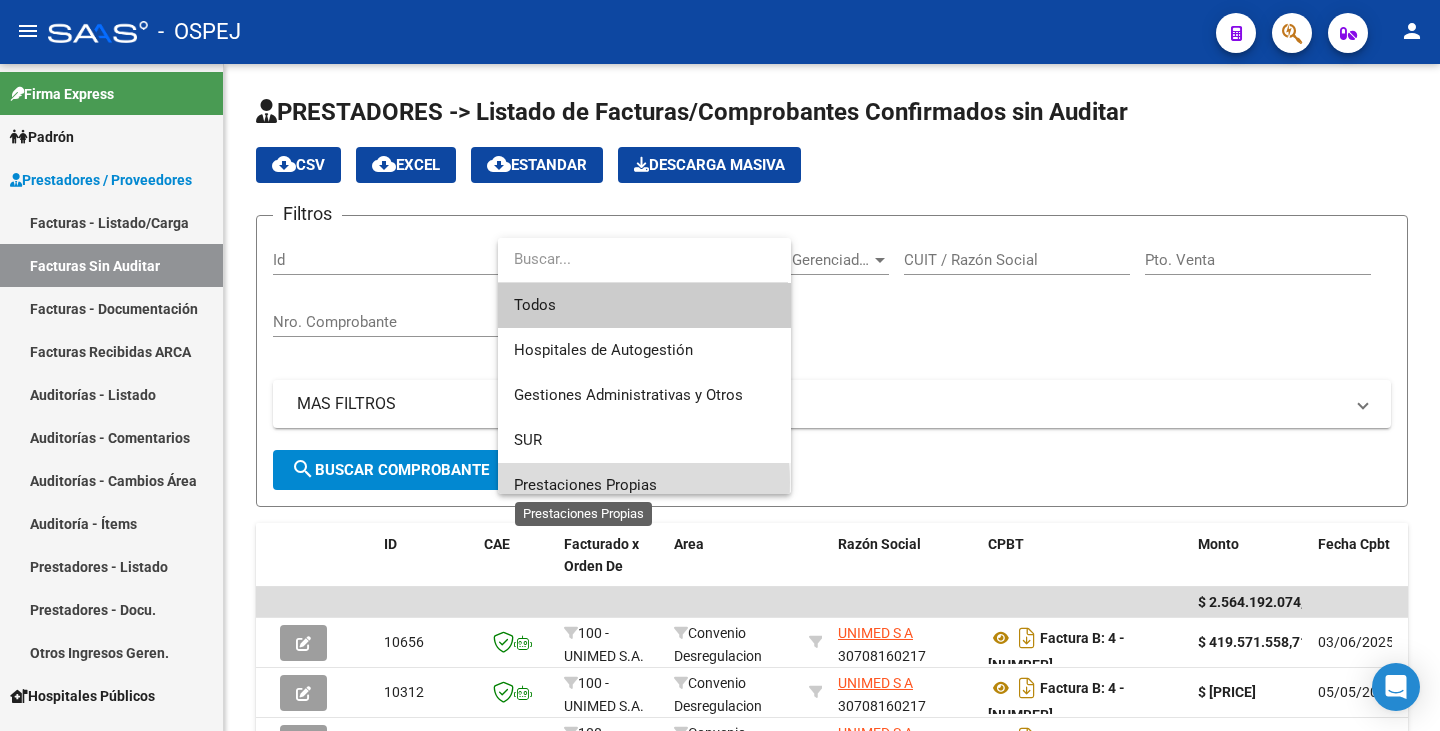click on "Prestaciones Propias" at bounding box center (585, 485) 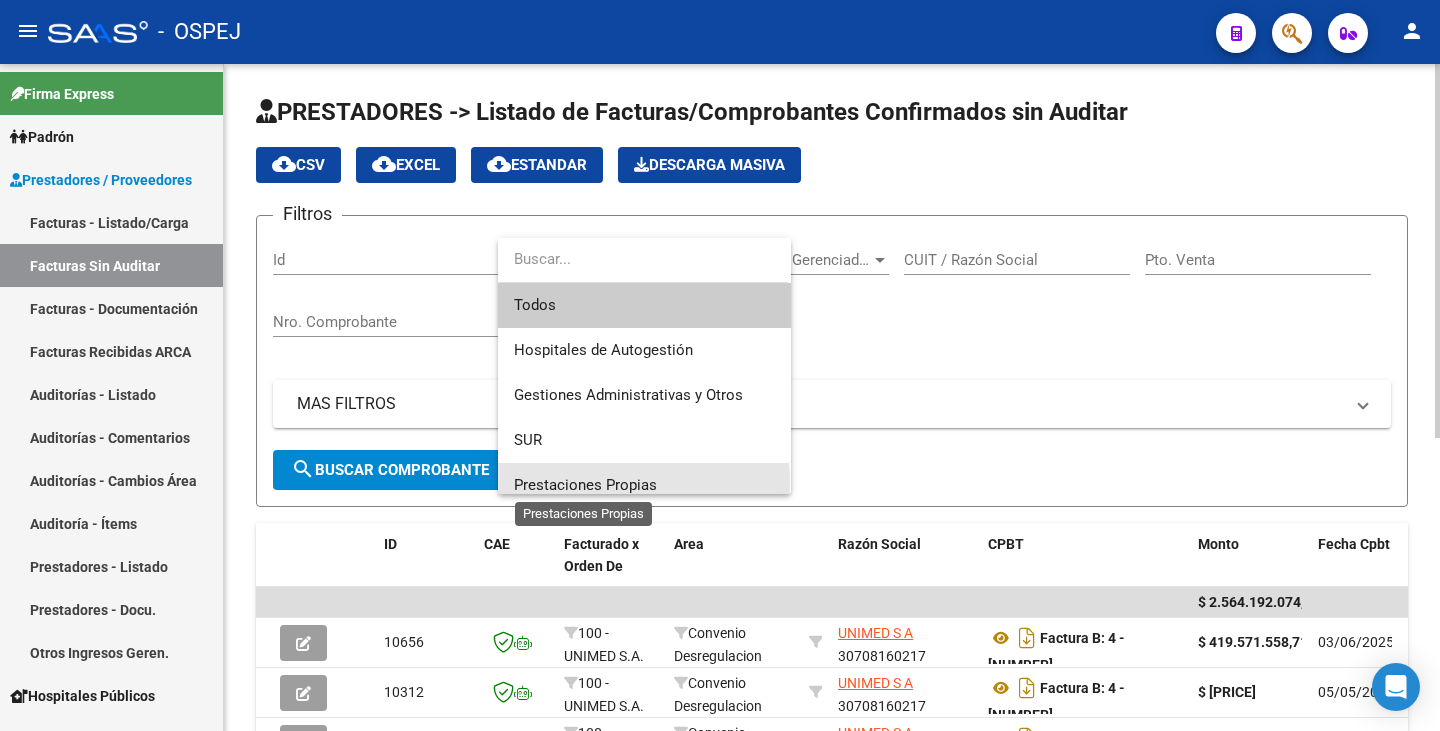 scroll, scrollTop: 14, scrollLeft: 0, axis: vertical 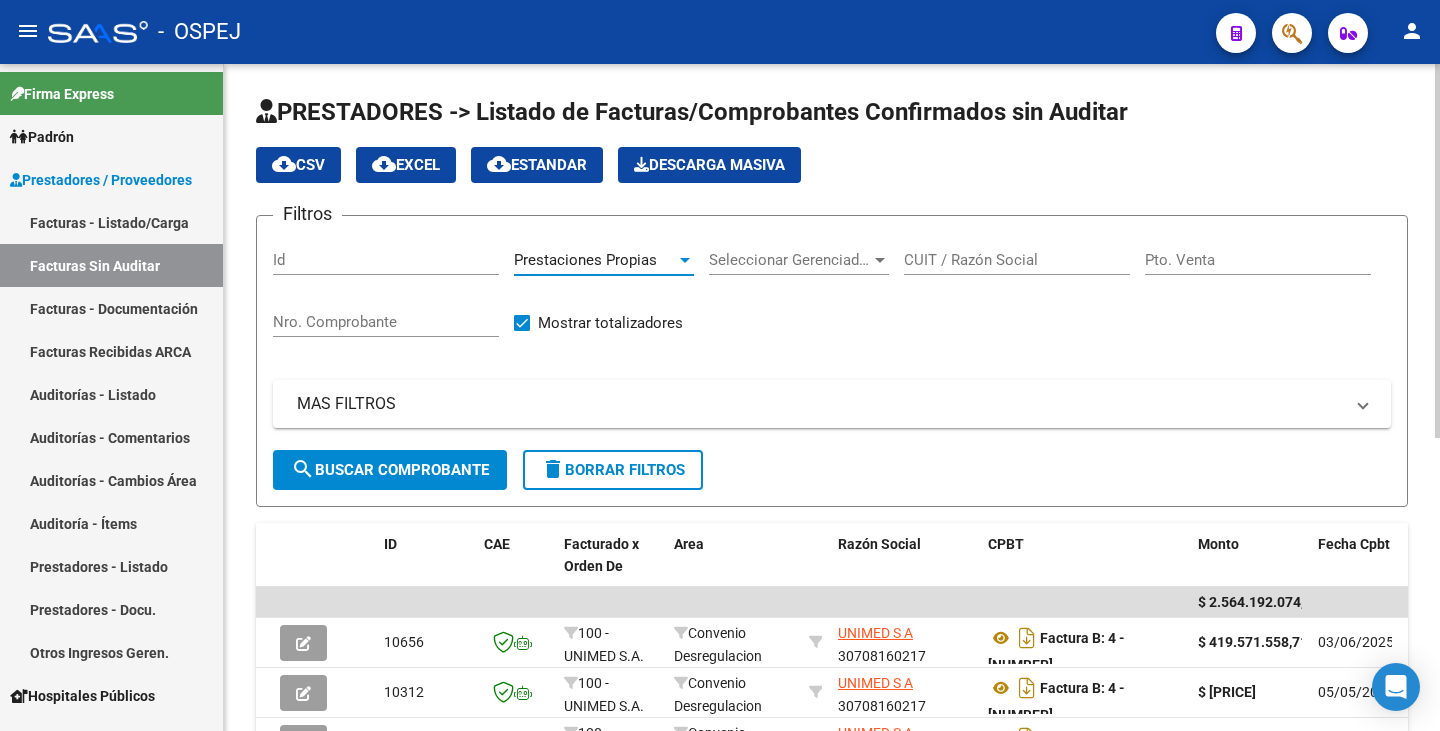 click on "search  Buscar Comprobante" 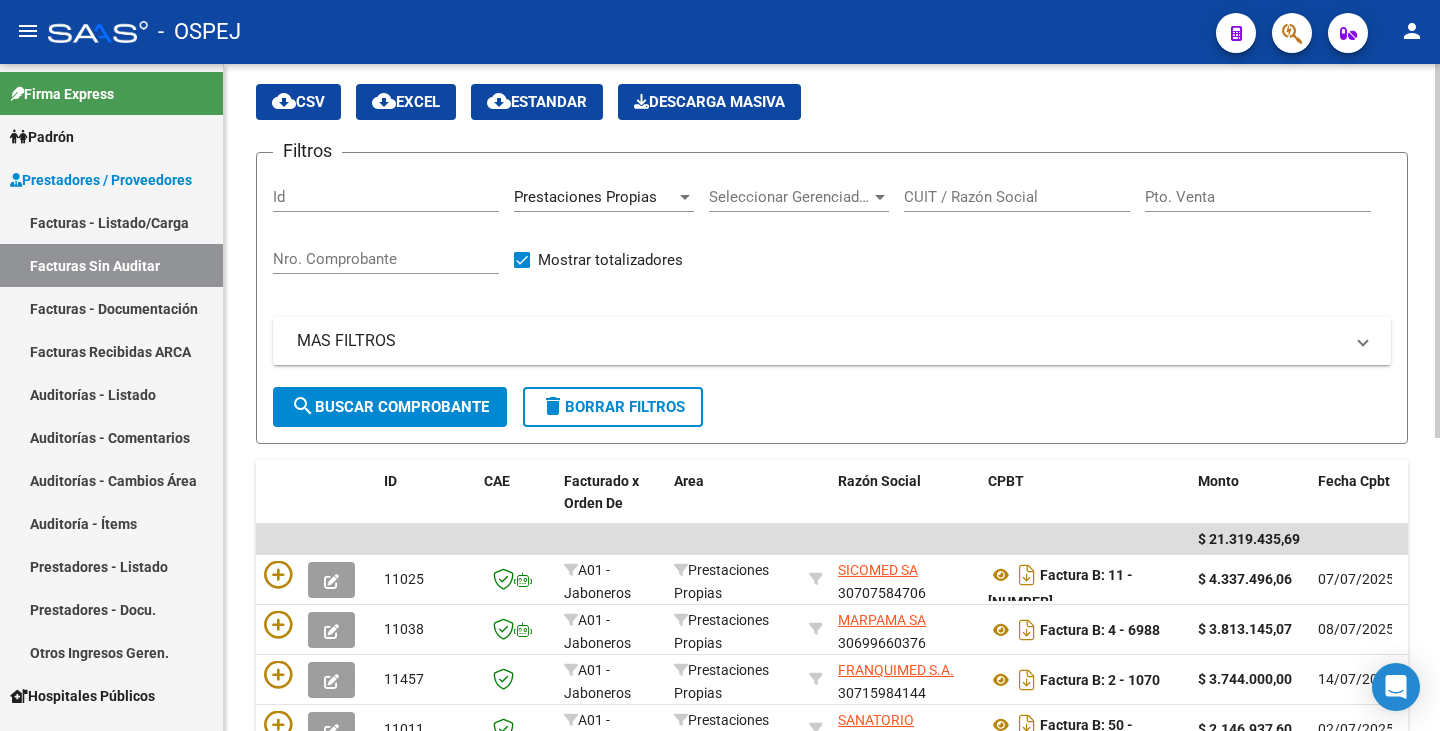 scroll, scrollTop: 0, scrollLeft: 0, axis: both 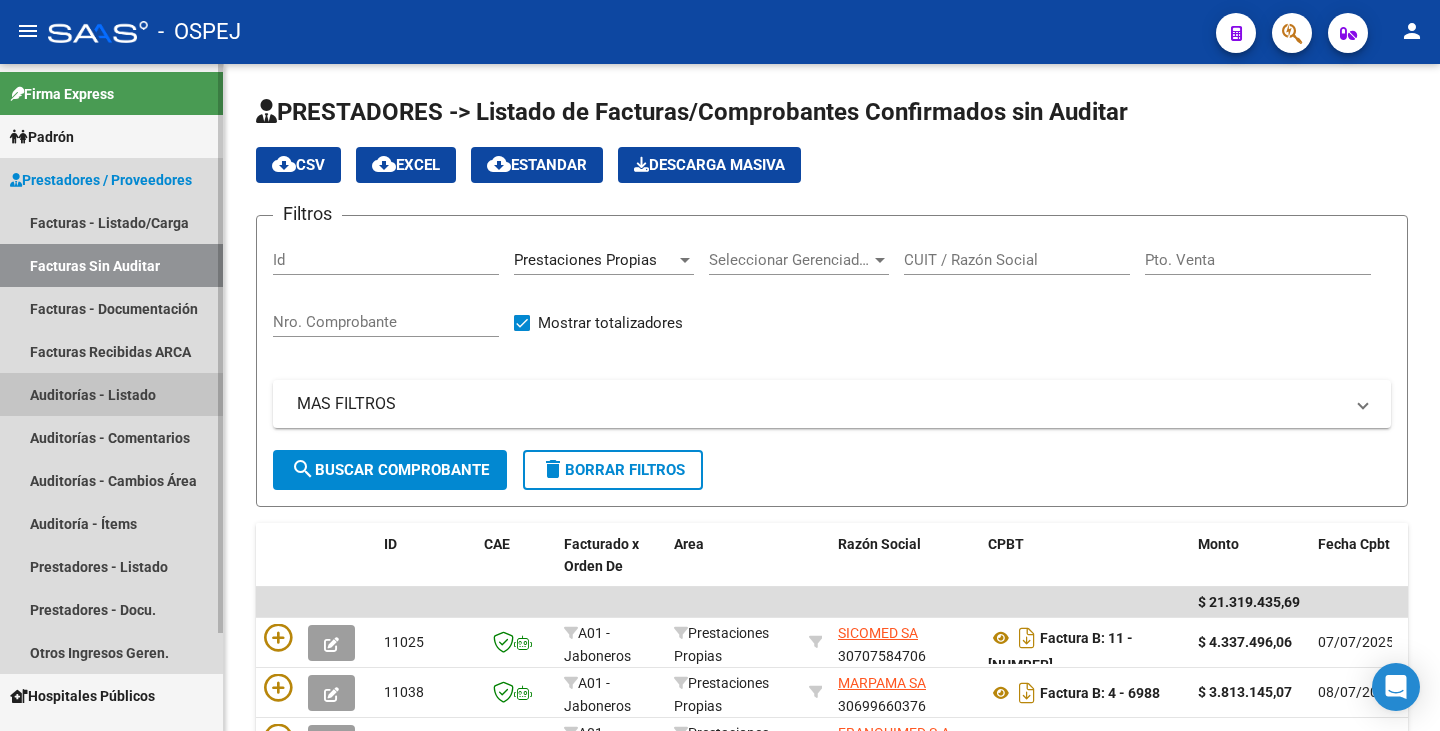 click on "Auditorías - Listado" at bounding box center [111, 394] 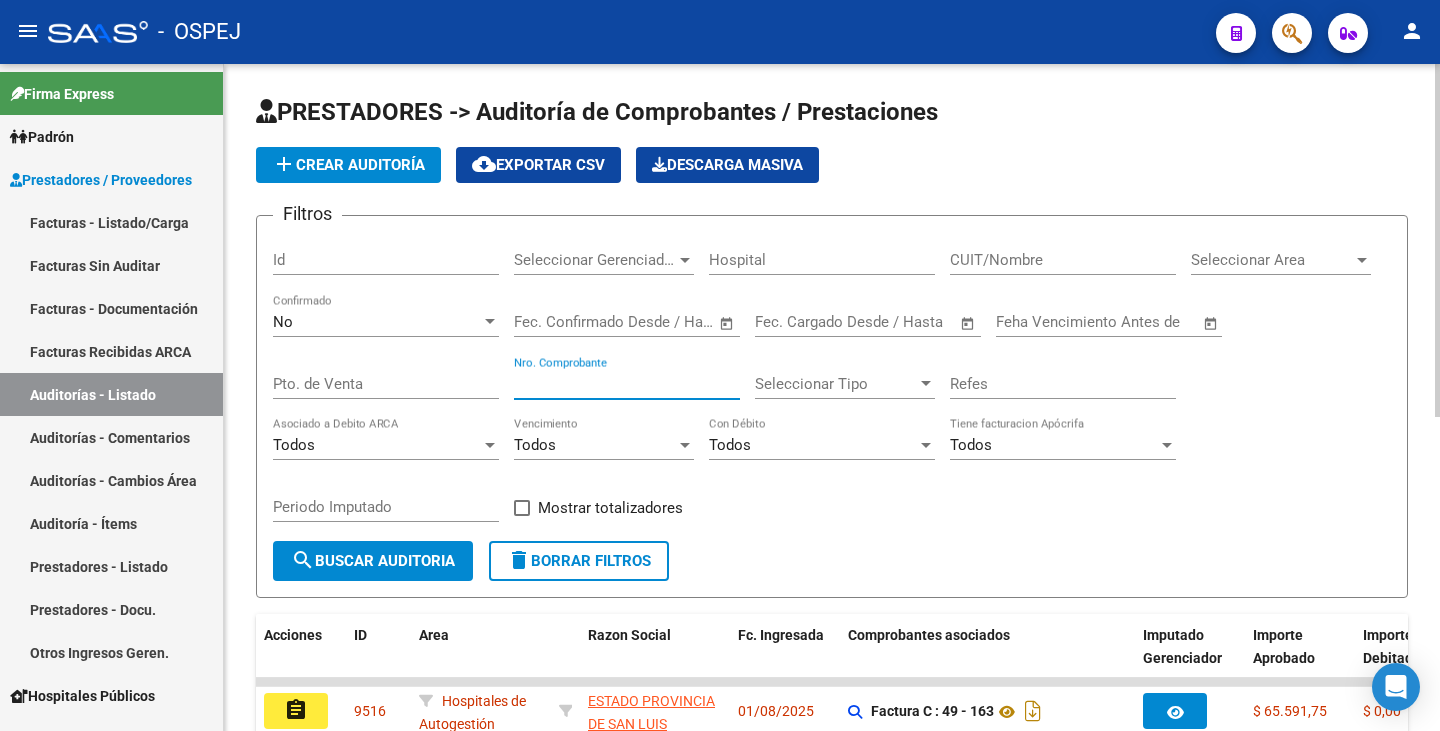 click on "Nro. Comprobante" at bounding box center [627, 384] 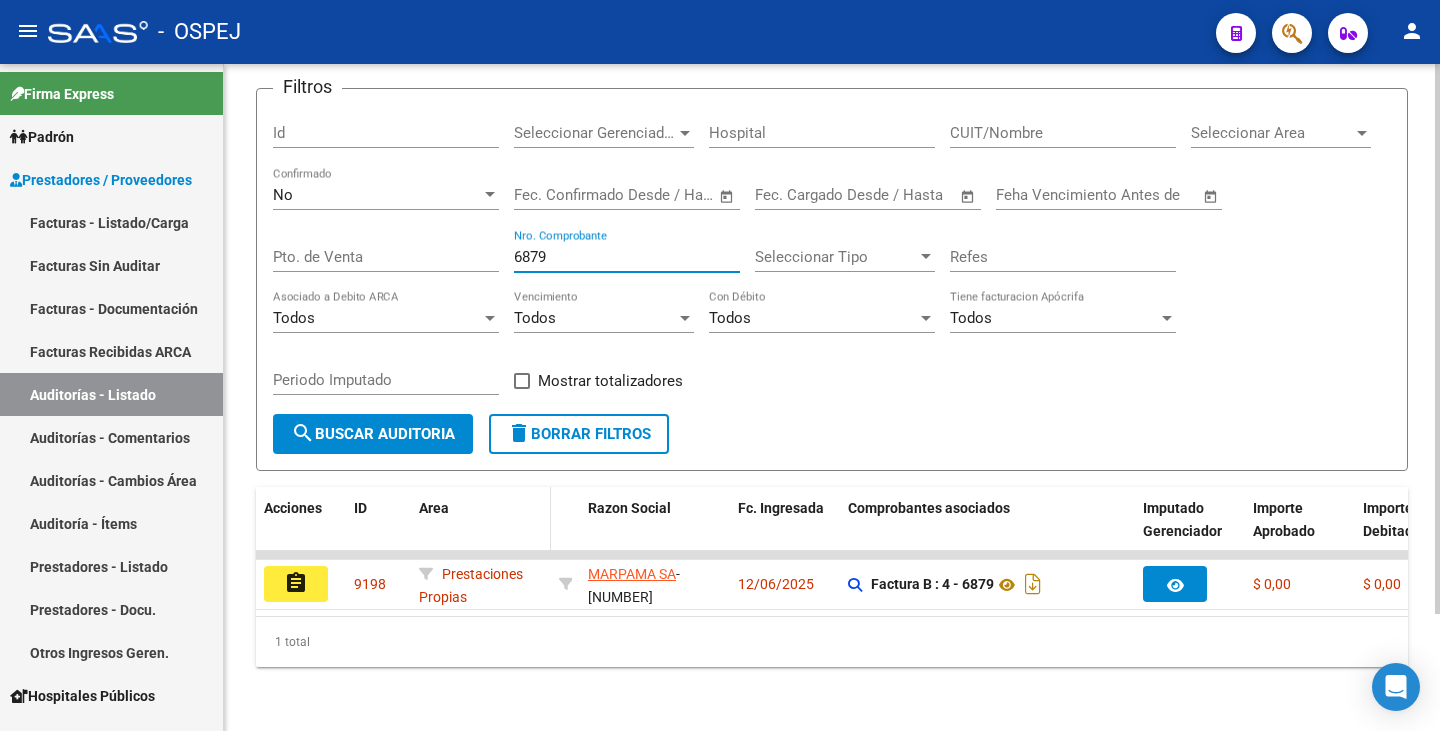 scroll, scrollTop: 142, scrollLeft: 0, axis: vertical 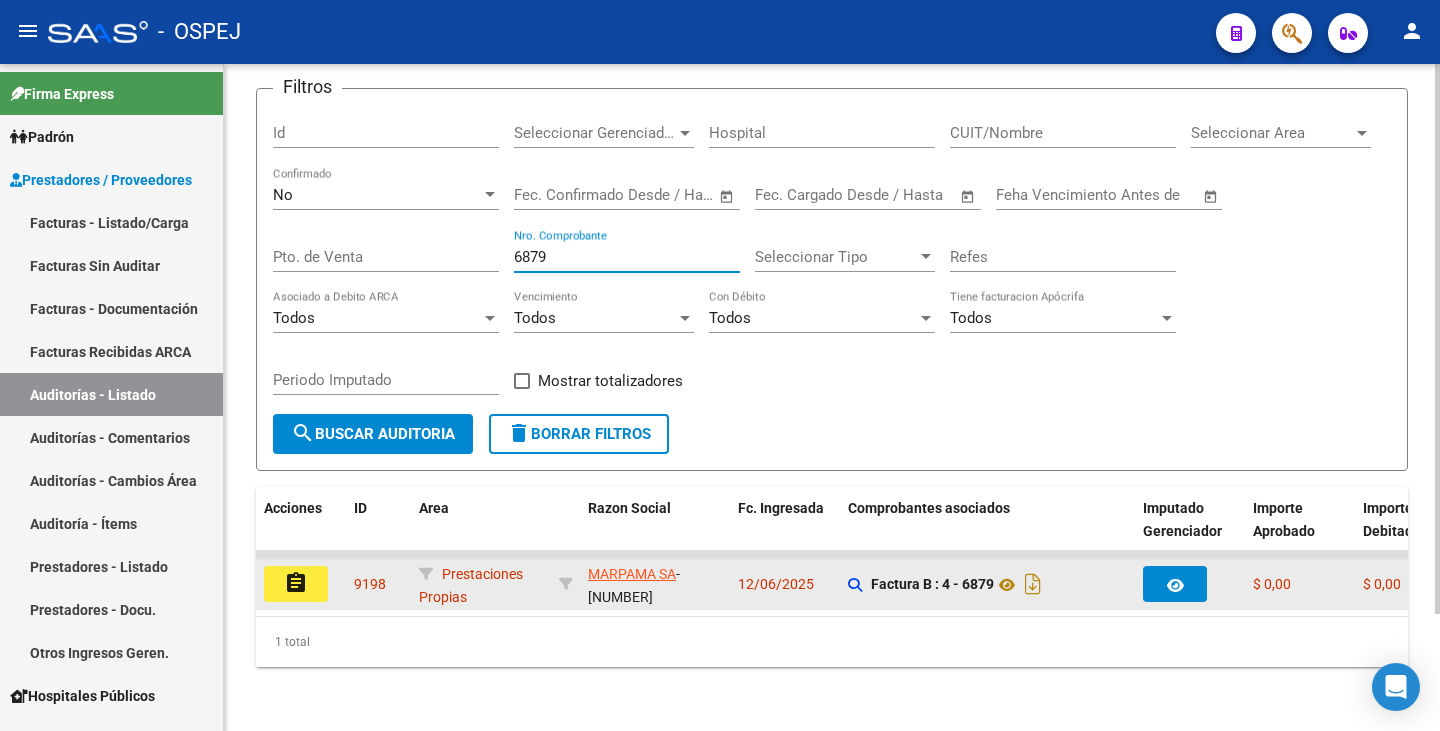 type on "6879" 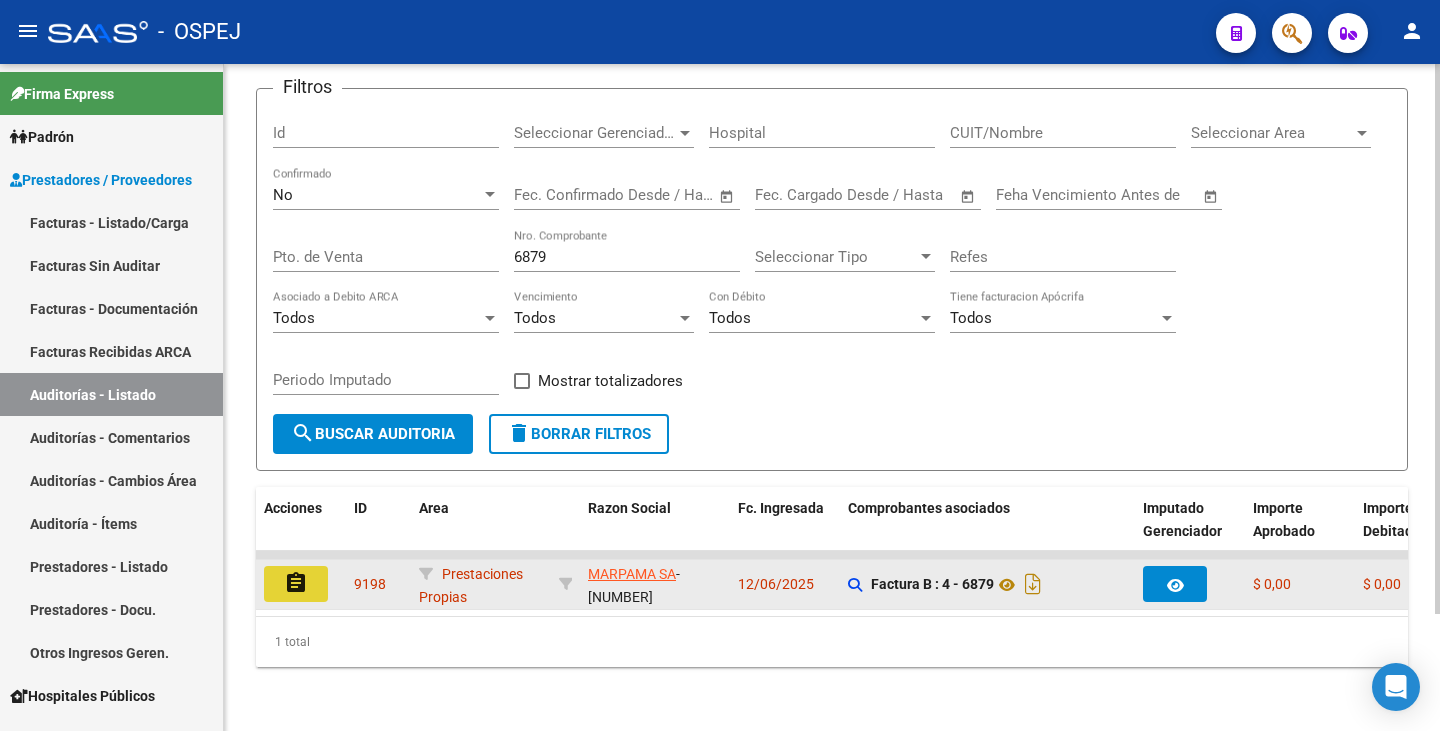 click on "assignment" 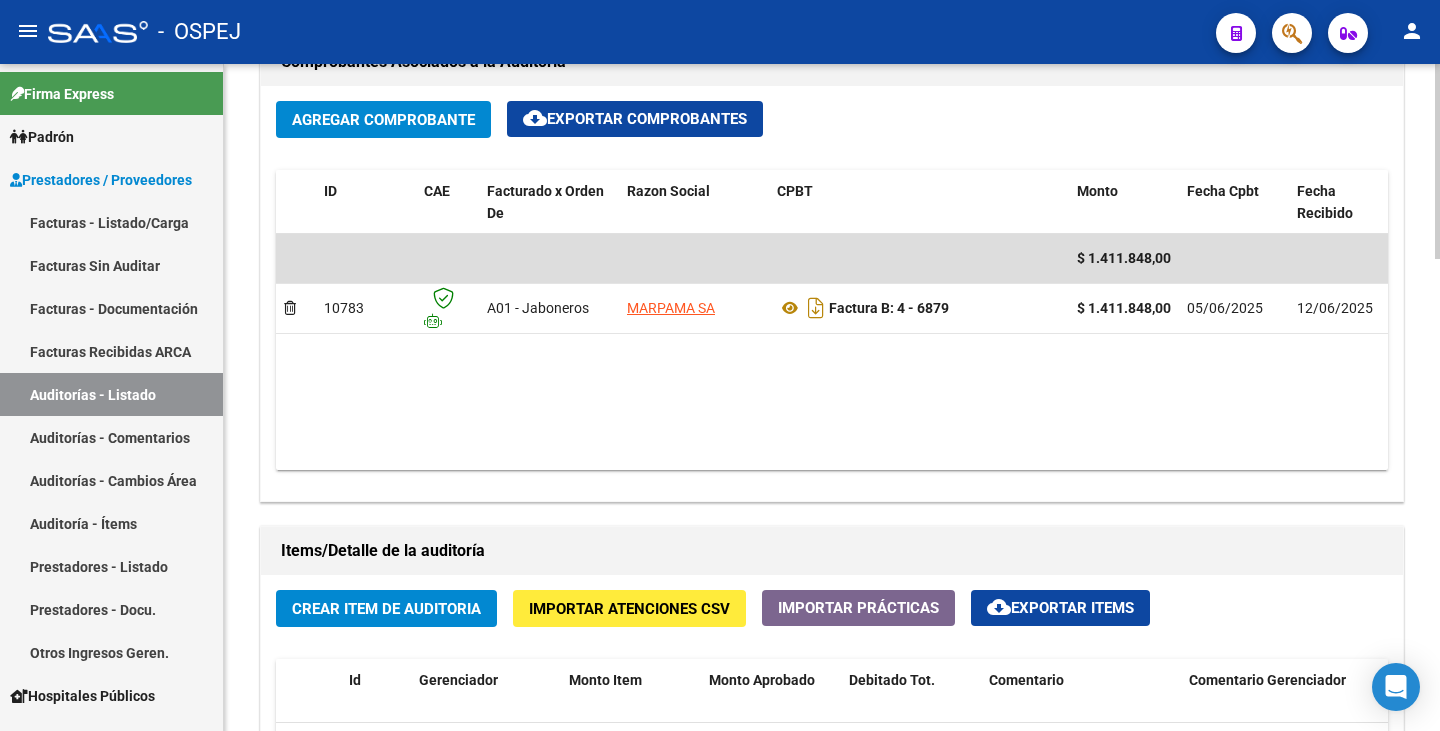 scroll, scrollTop: 1000, scrollLeft: 0, axis: vertical 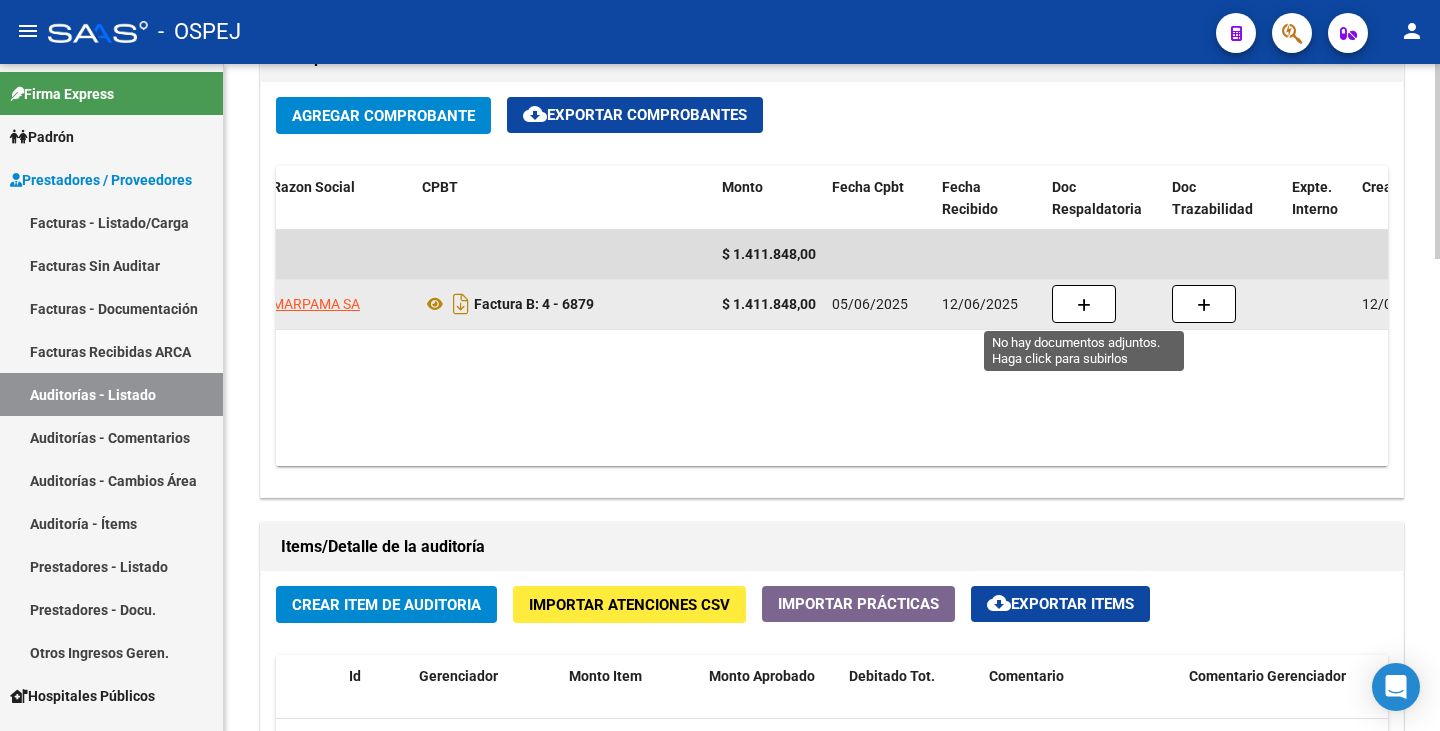 click 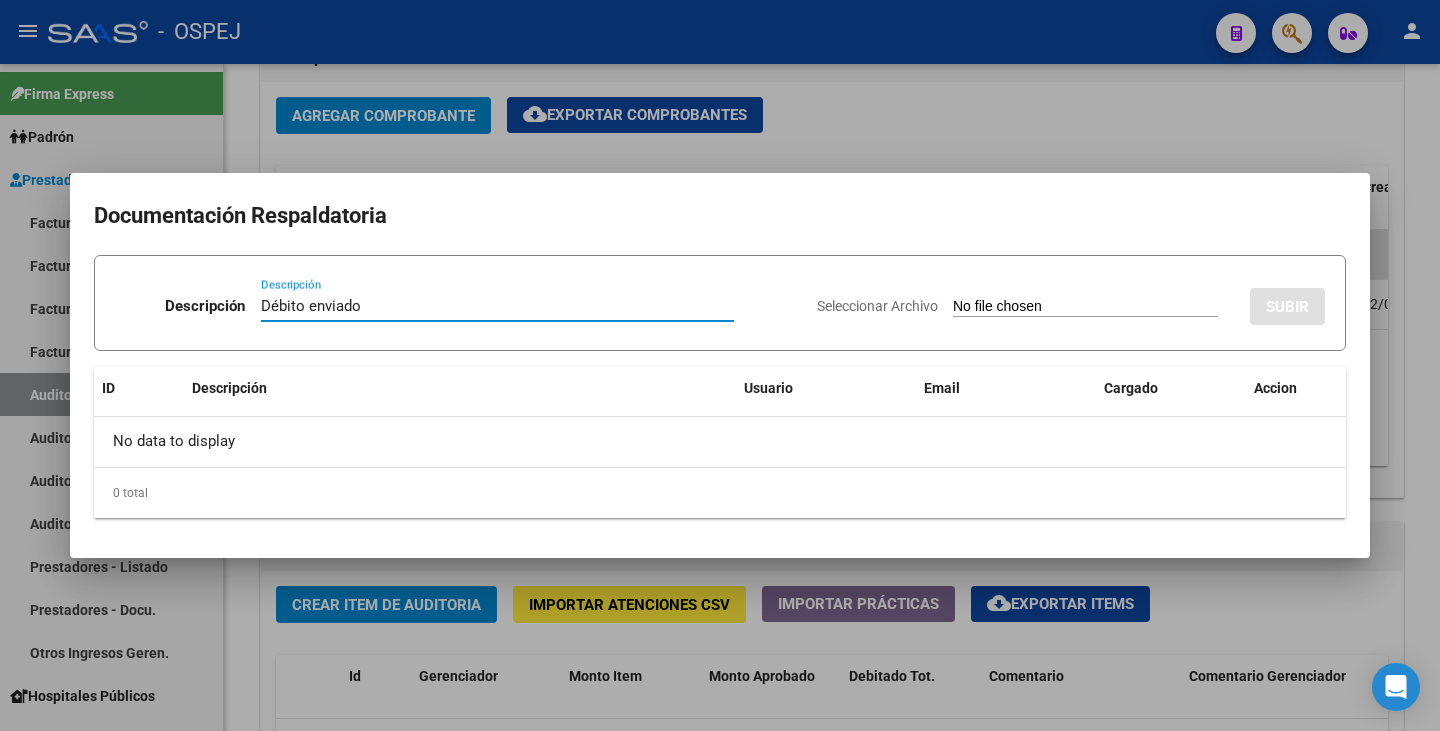type on "Débito enviado" 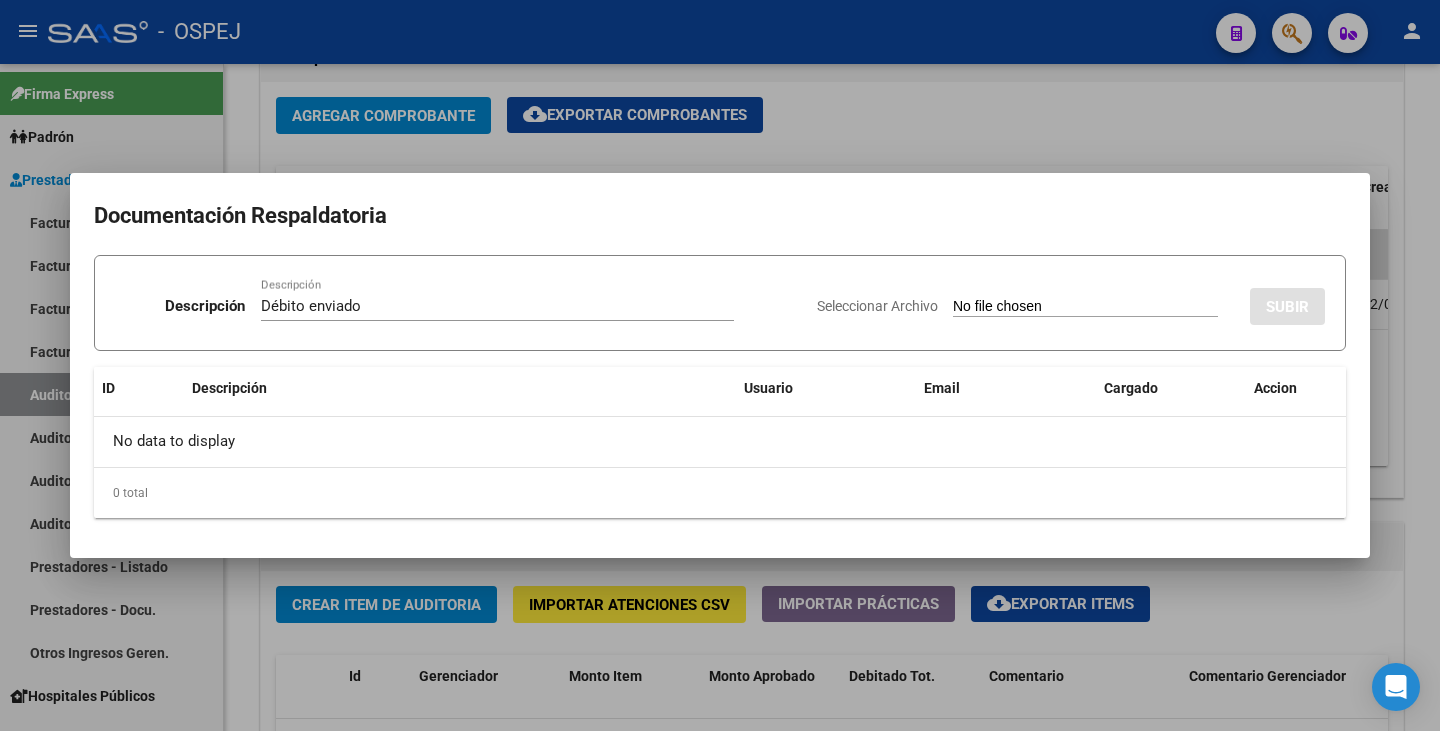 type on "C:\fakepath\Débito [COMPANY_NAME] FB [NUMBER].pdf" 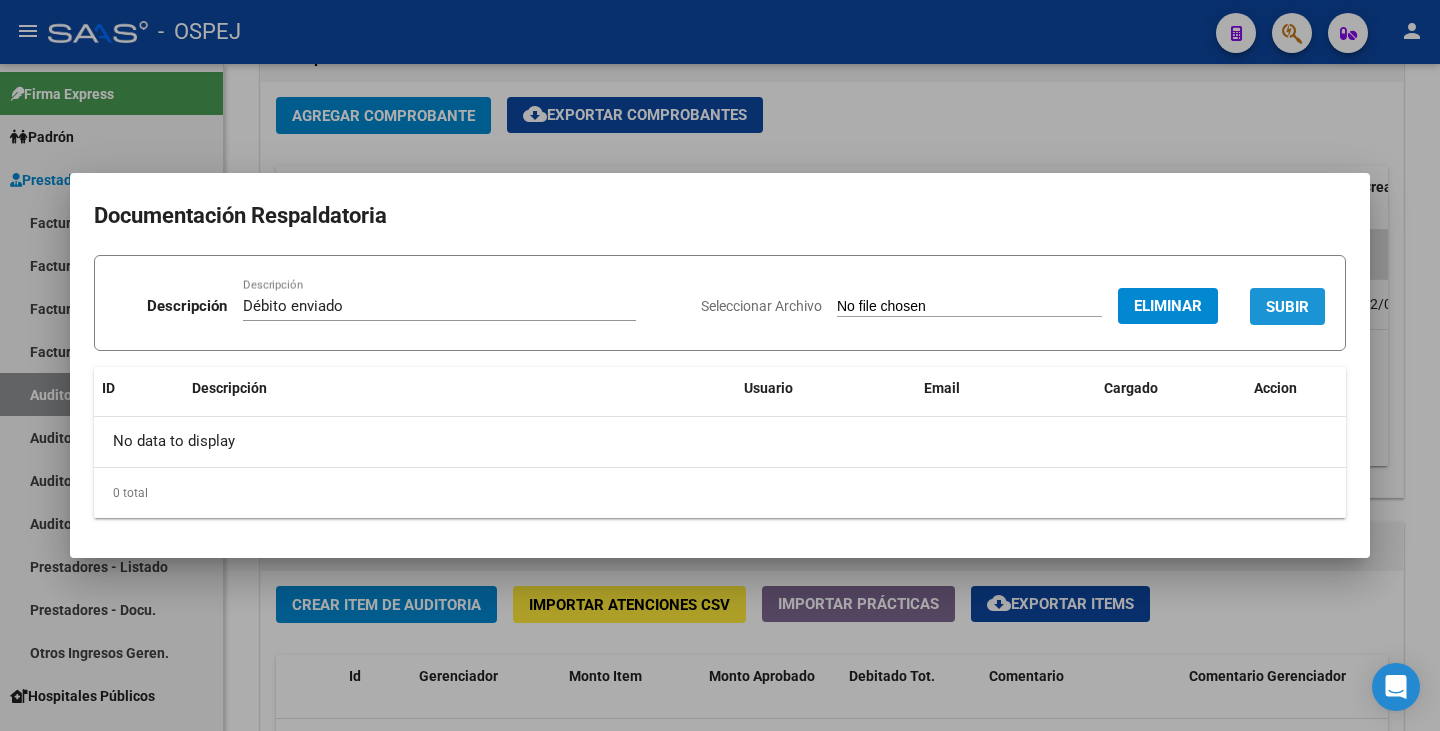 click on "SUBIR" at bounding box center [1287, 307] 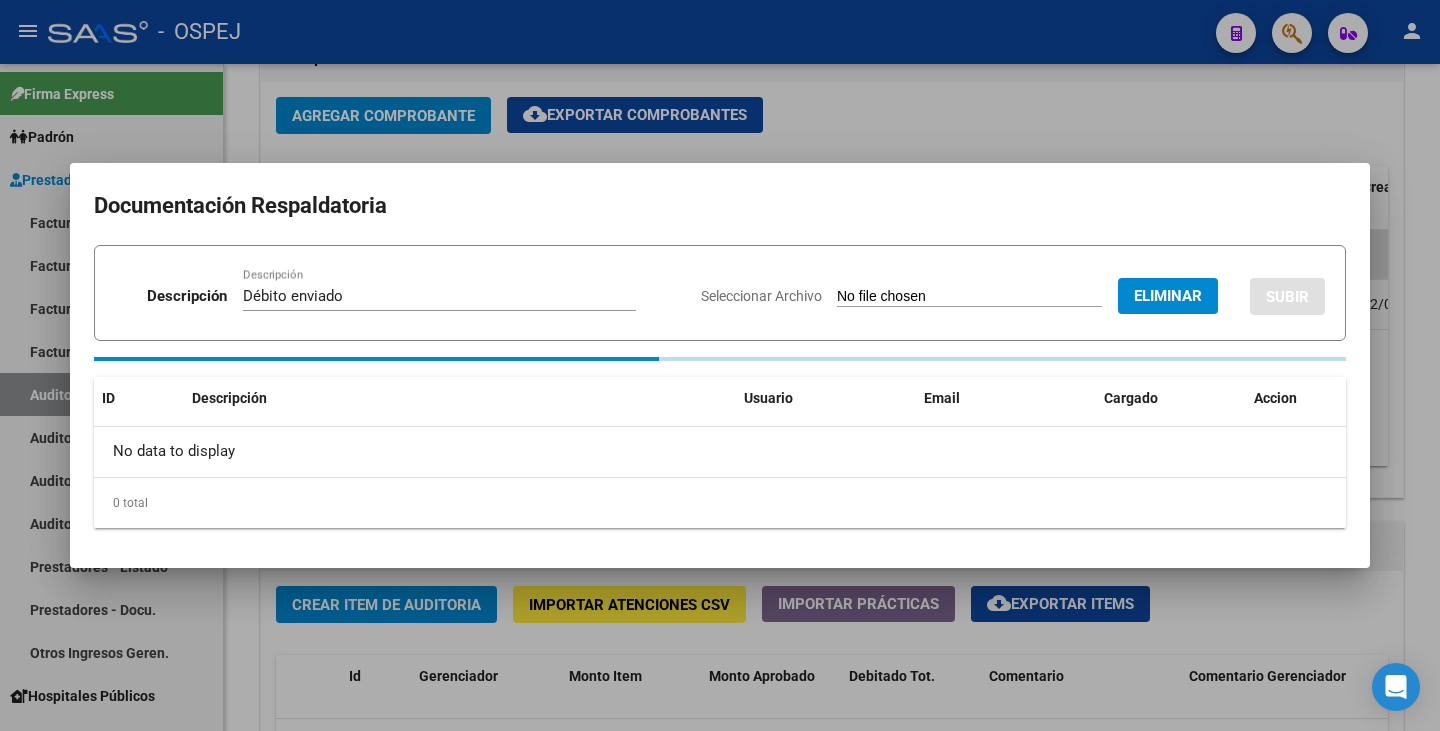 type 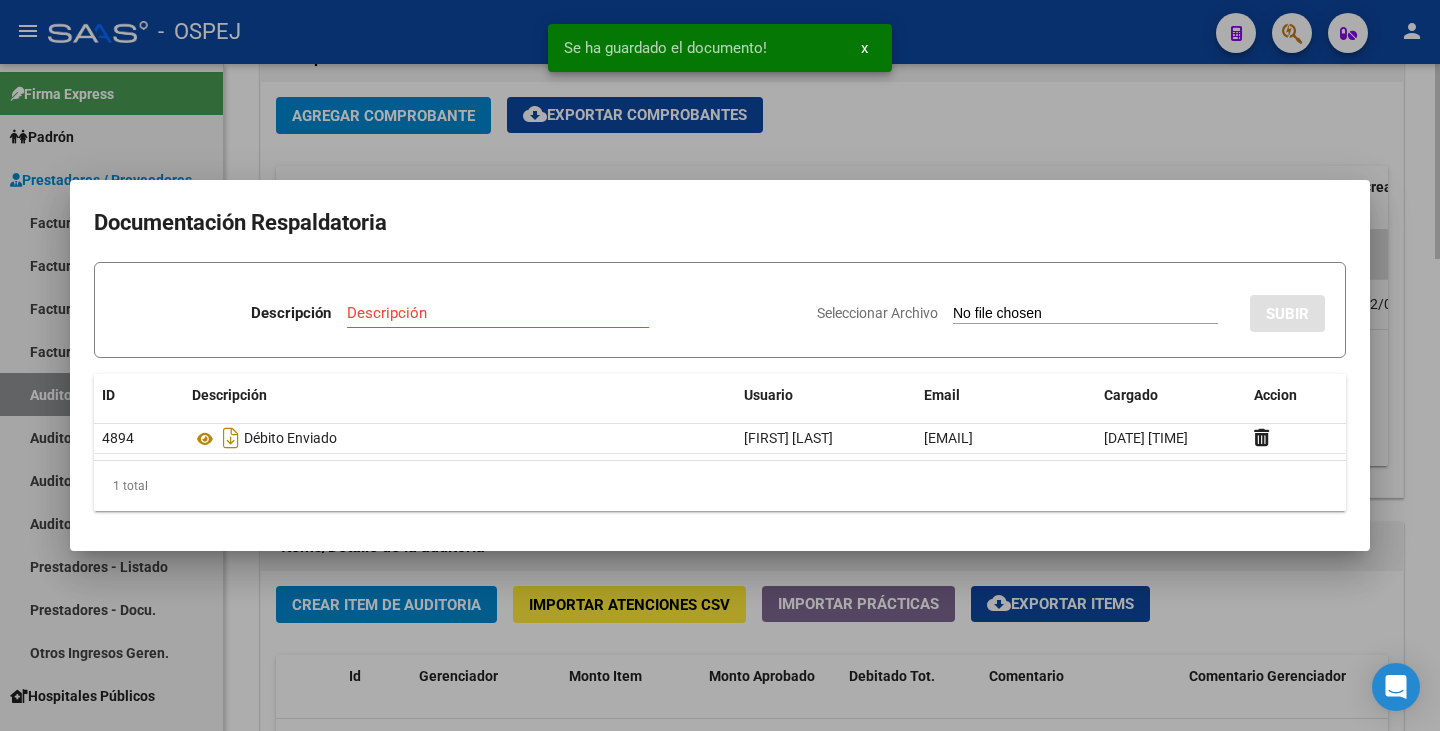 drag, startPoint x: 958, startPoint y: 129, endPoint x: 944, endPoint y: 138, distance: 16.643316 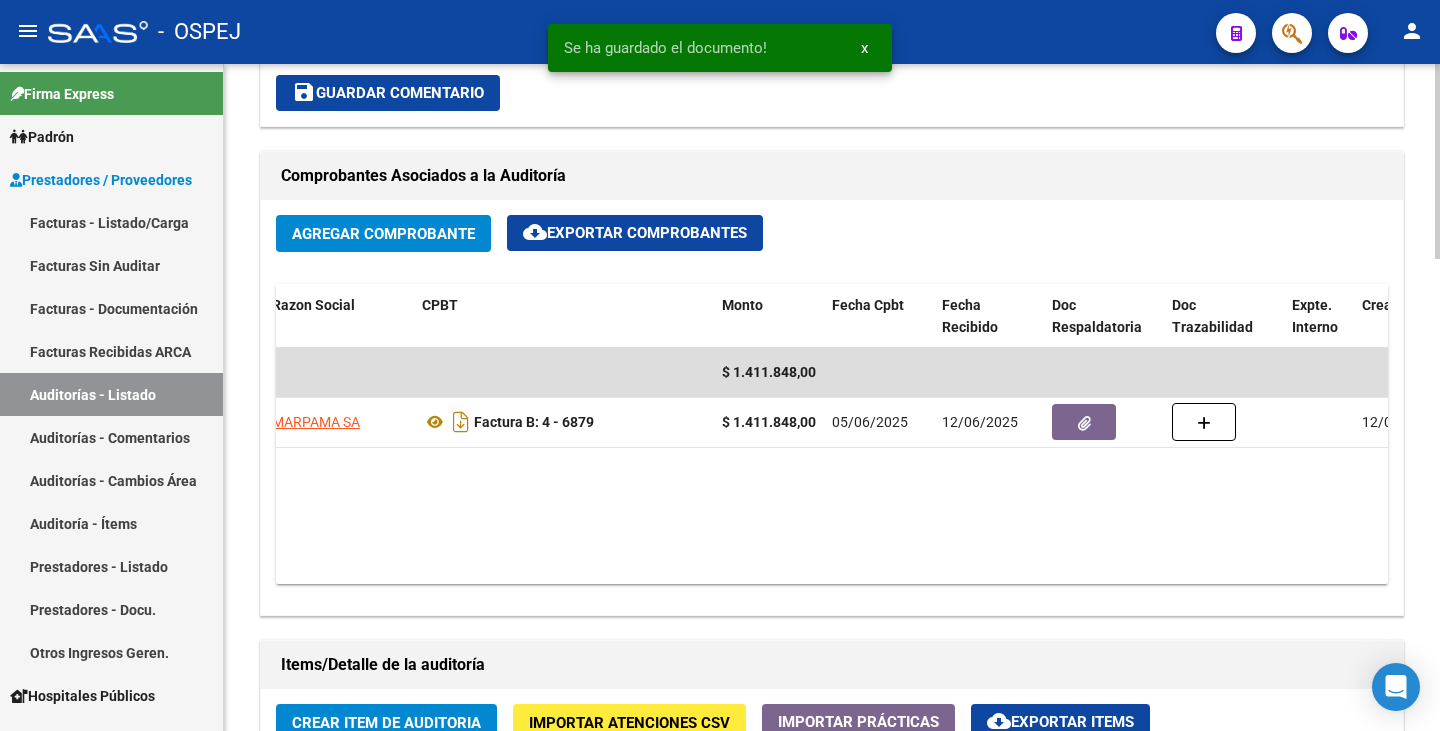 scroll, scrollTop: 700, scrollLeft: 0, axis: vertical 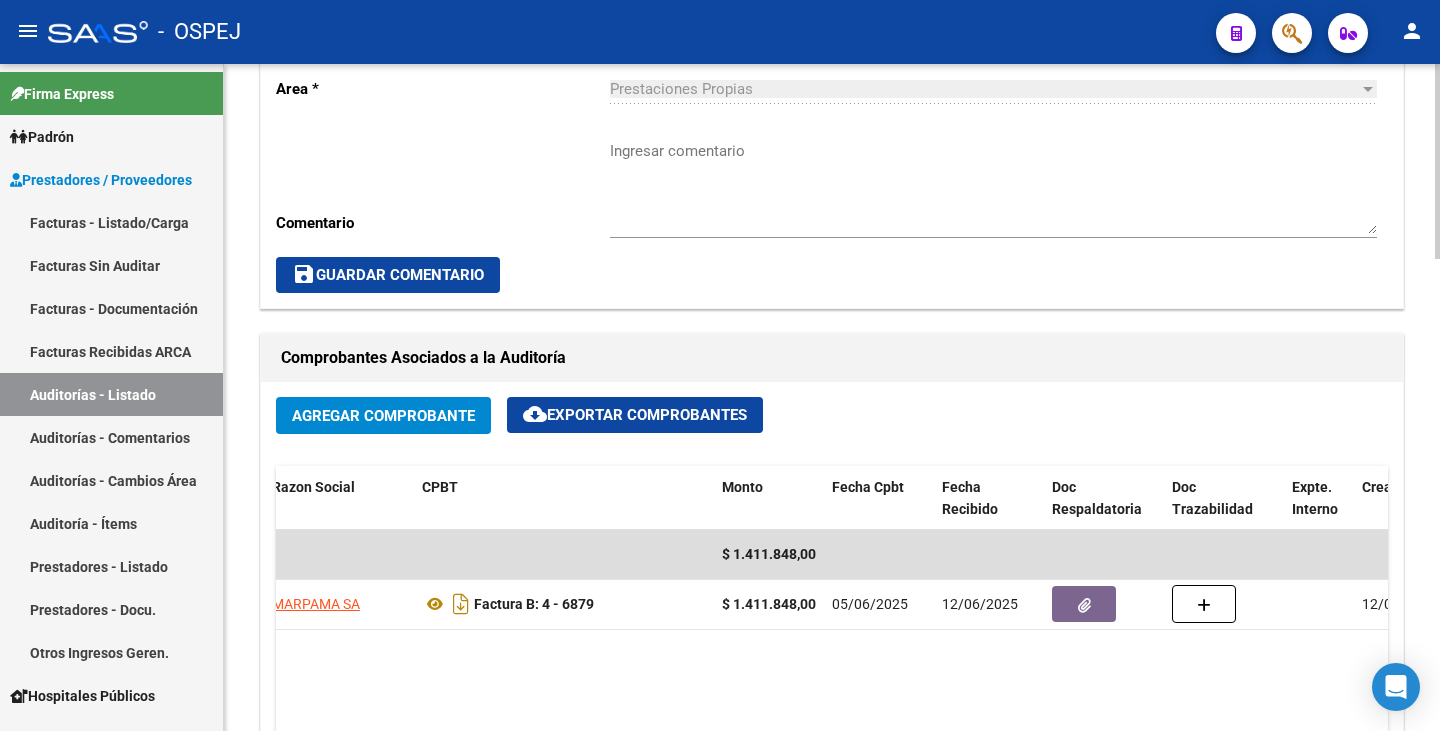 click on "Ingresar comentario" at bounding box center (993, 187) 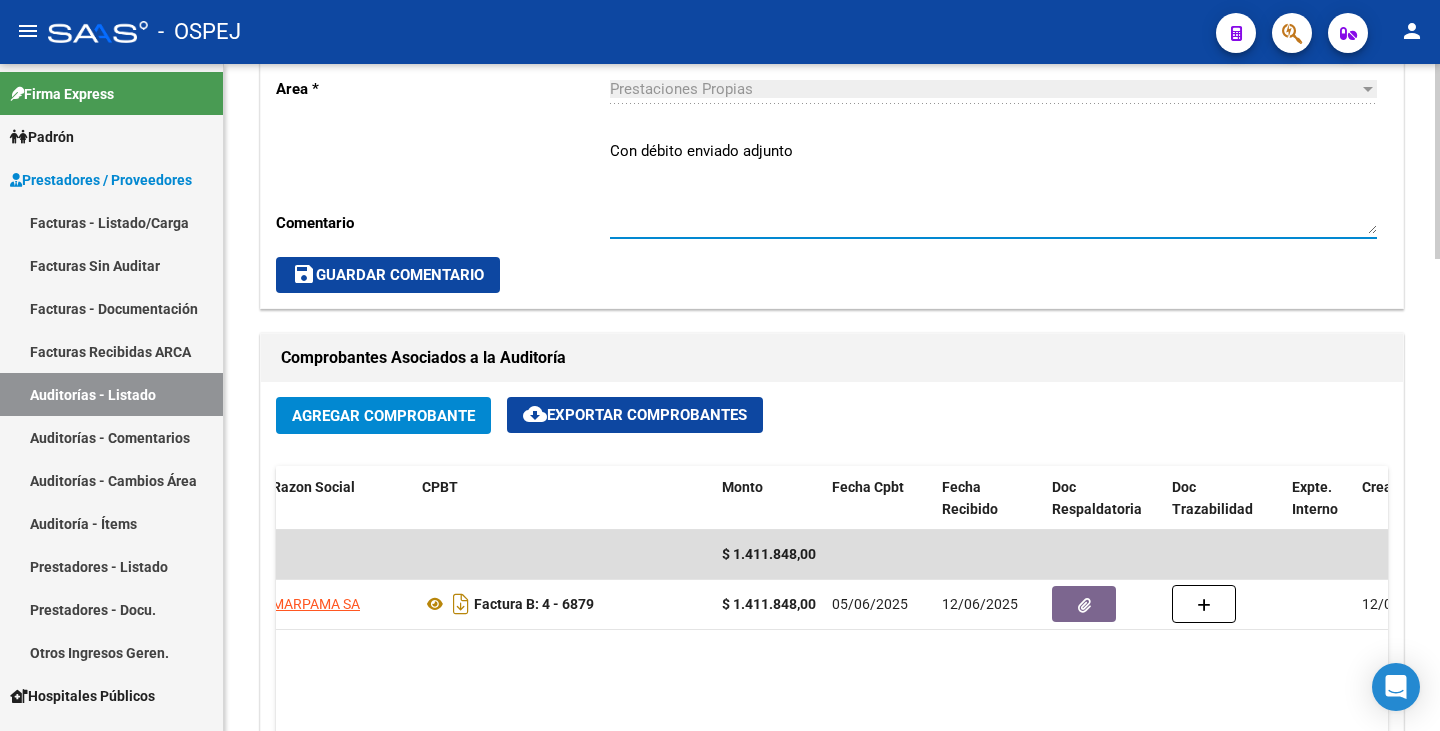 type on "Con débito enviado adjunto" 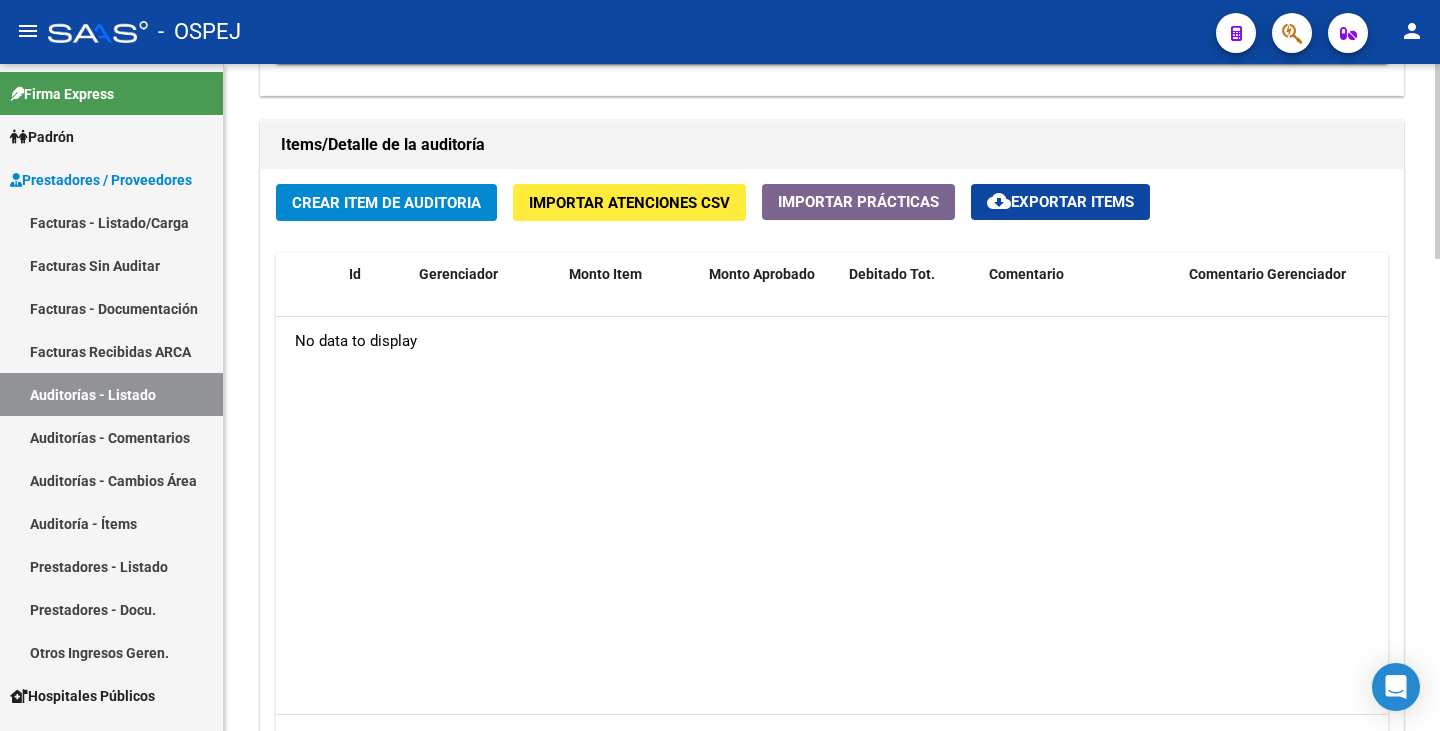 scroll, scrollTop: 1200, scrollLeft: 0, axis: vertical 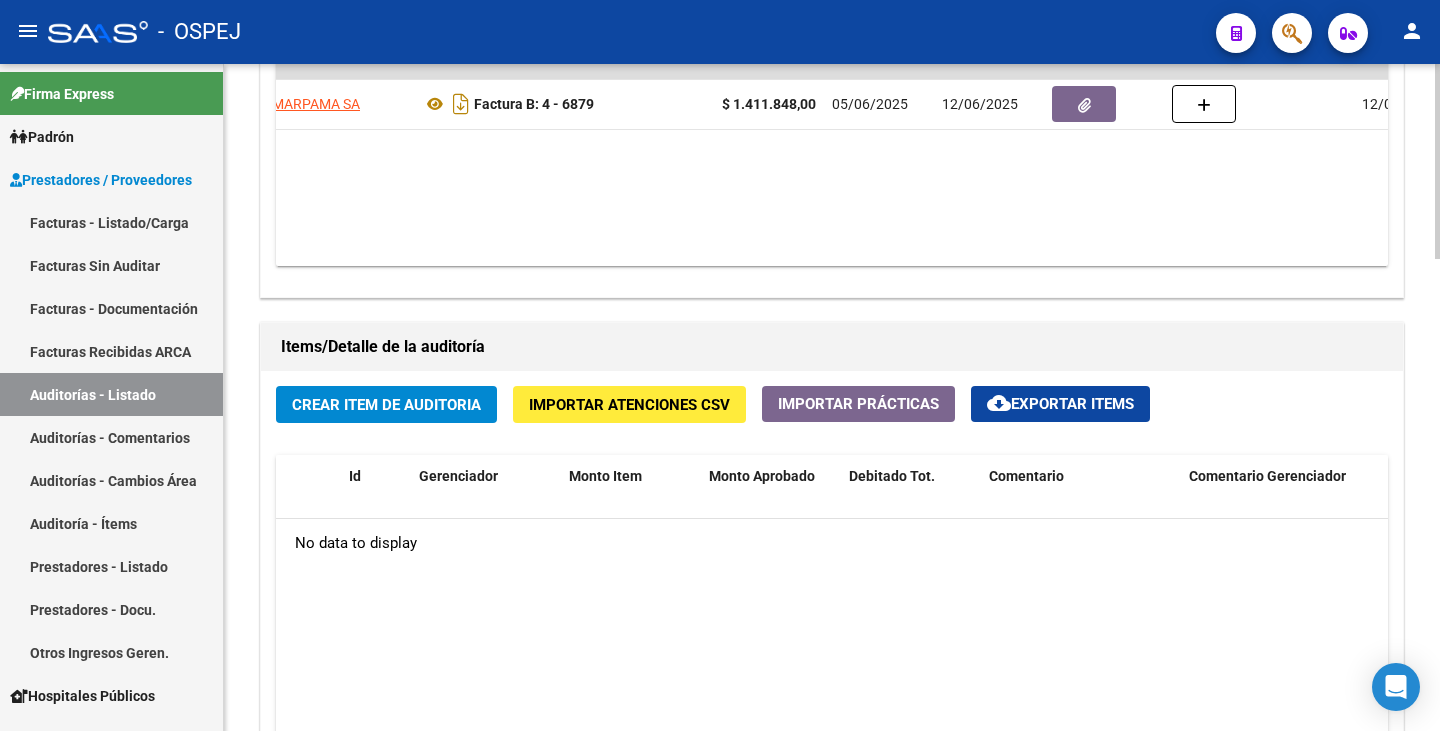 click on "Crear Item de Auditoria" 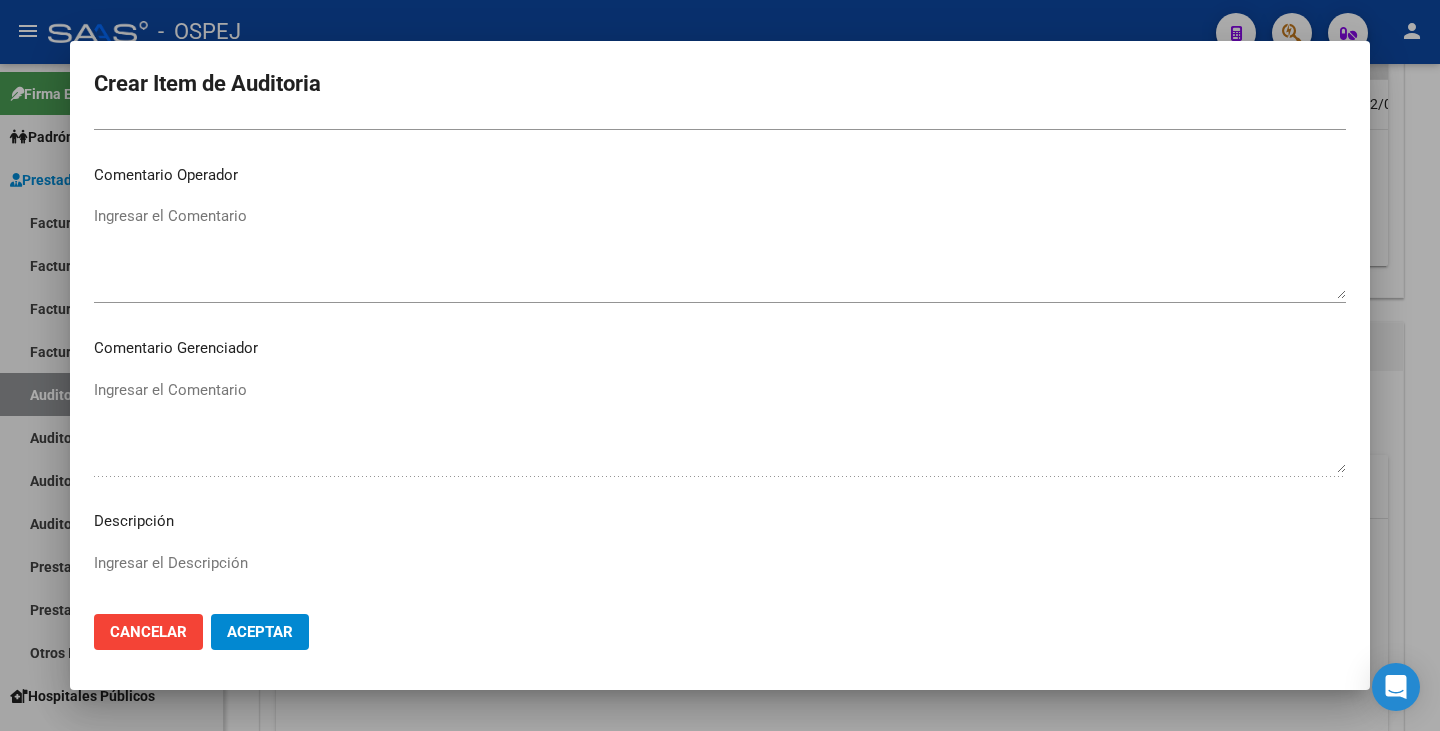scroll, scrollTop: 800, scrollLeft: 0, axis: vertical 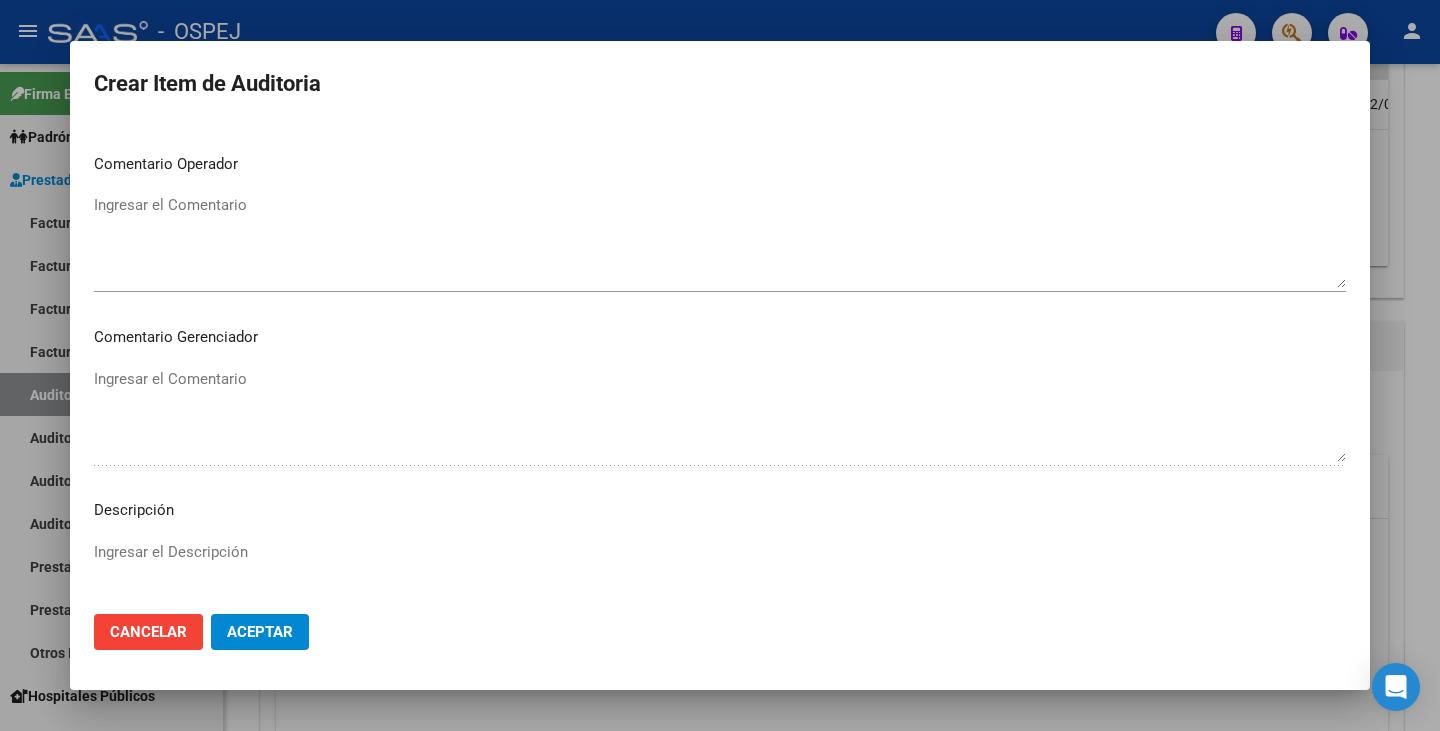 drag, startPoint x: 176, startPoint y: 219, endPoint x: 191, endPoint y: 219, distance: 15 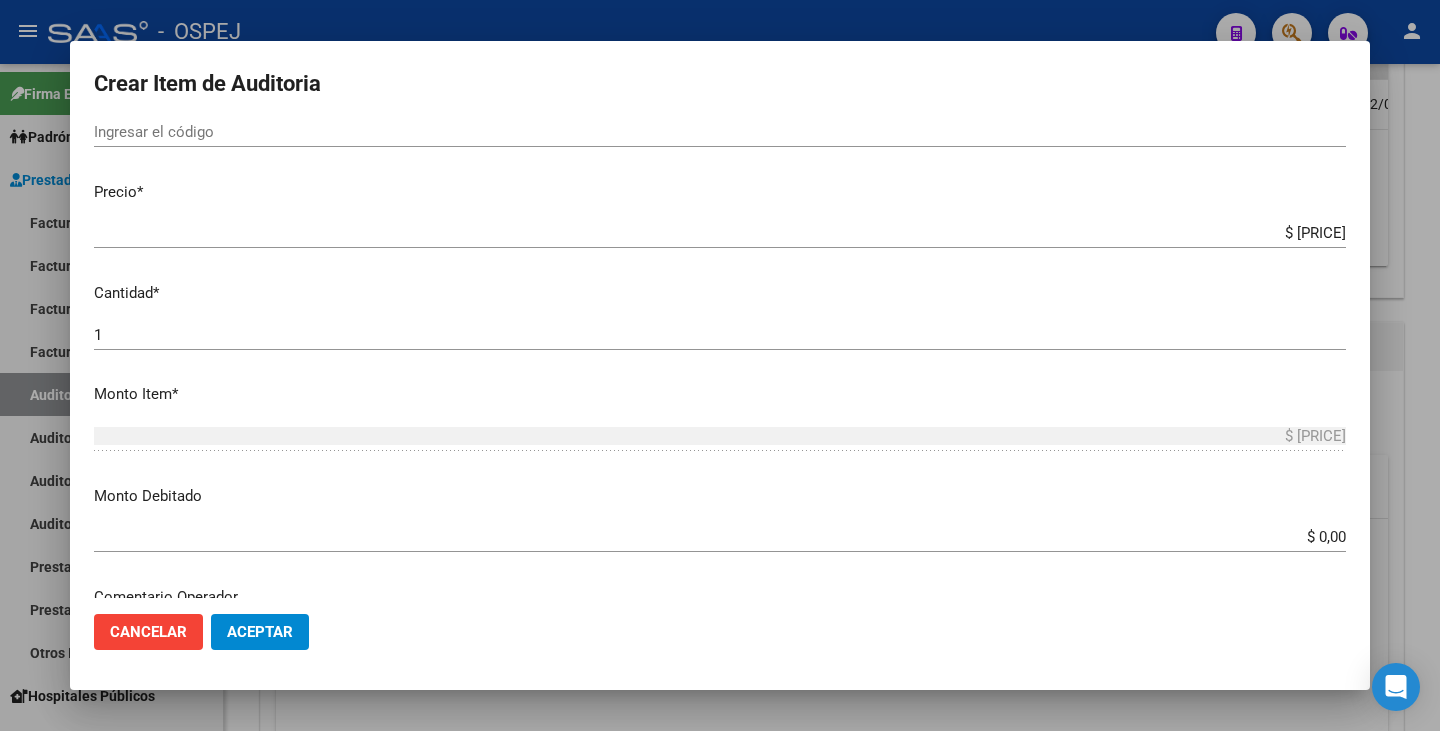 scroll, scrollTop: 362, scrollLeft: 0, axis: vertical 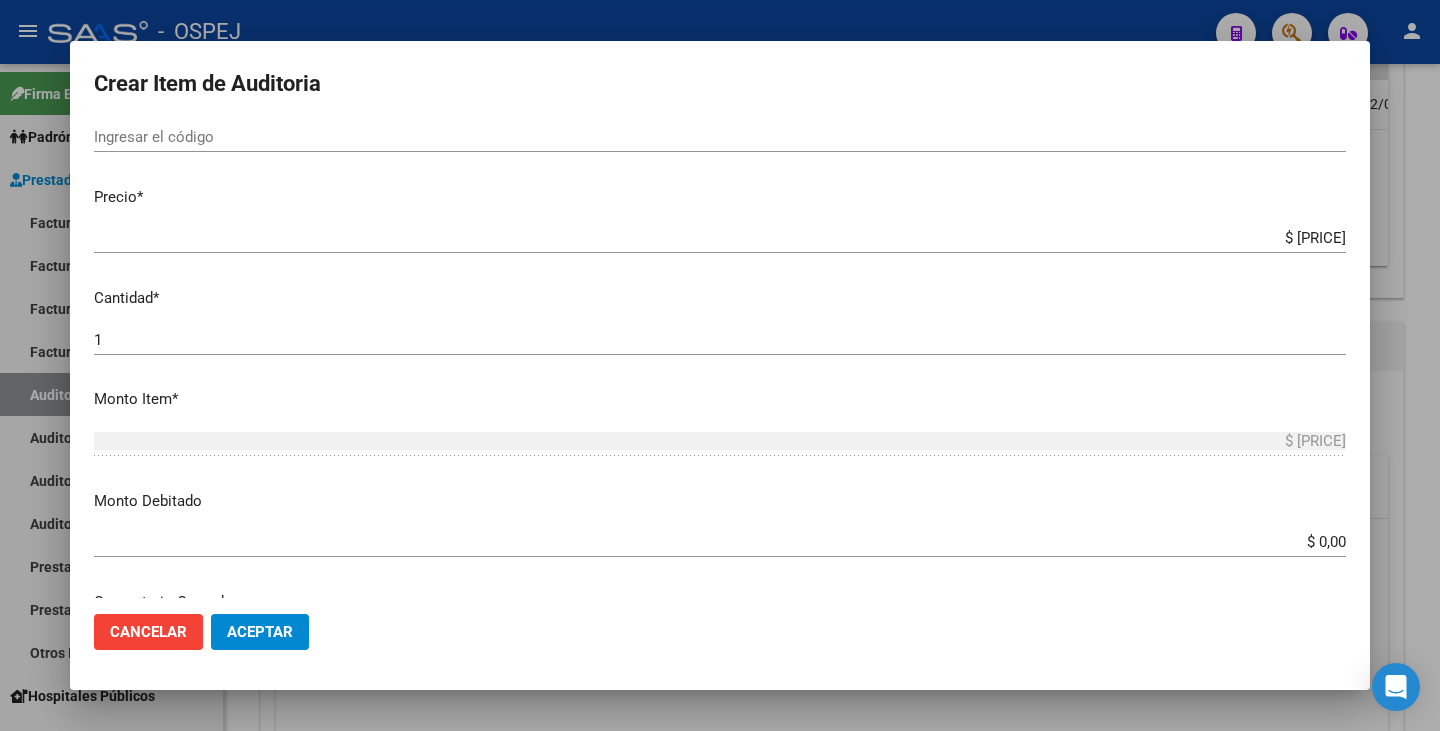 type on "Refacturación con débito" 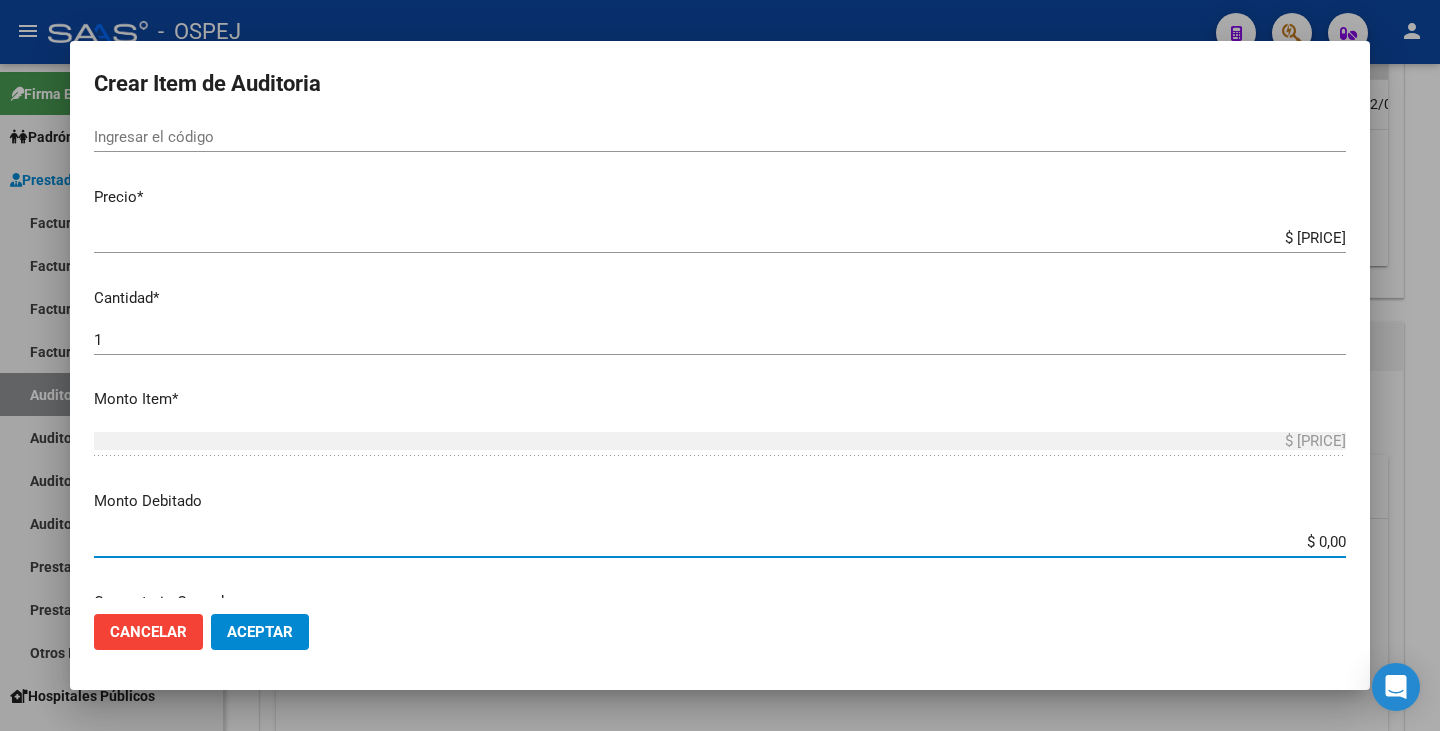 click on "$ 0,00" at bounding box center [720, 542] 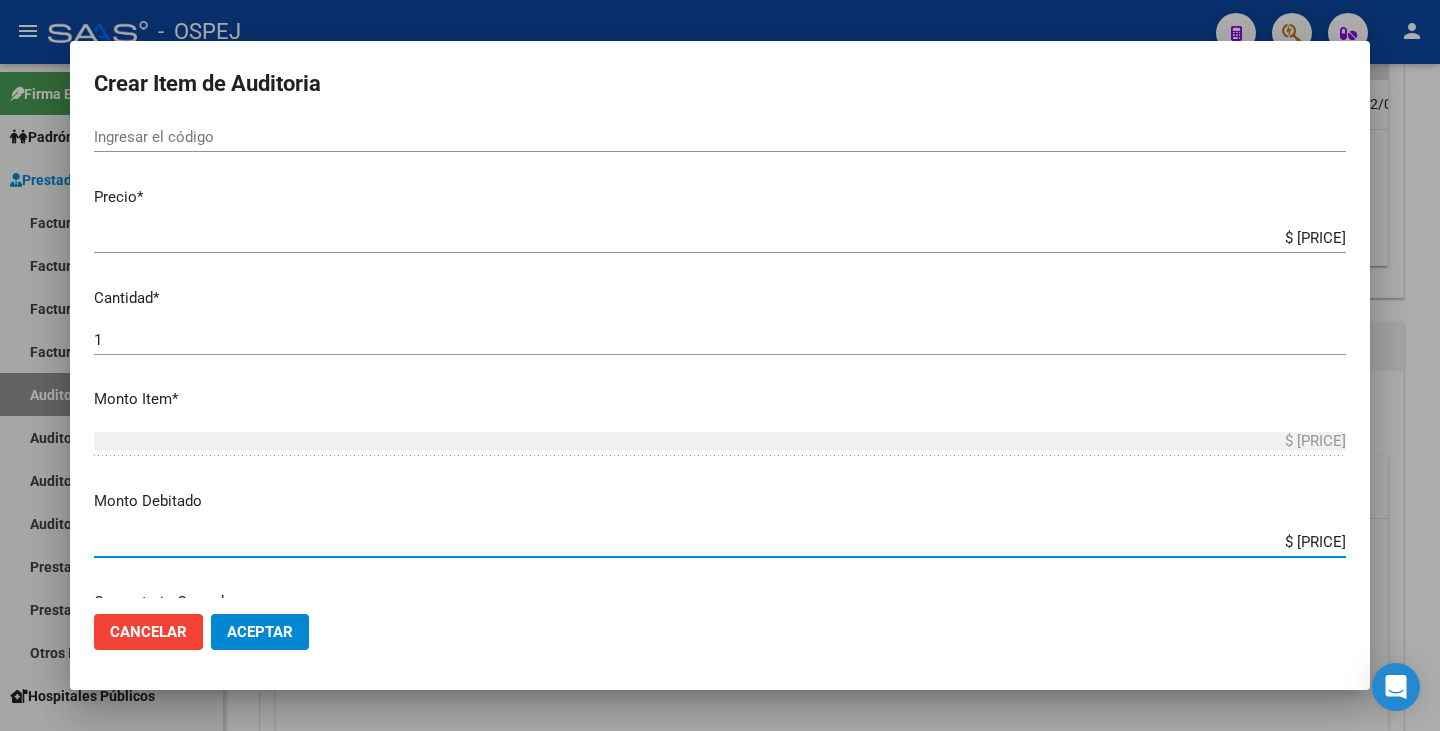 type on "$ [PRICE]" 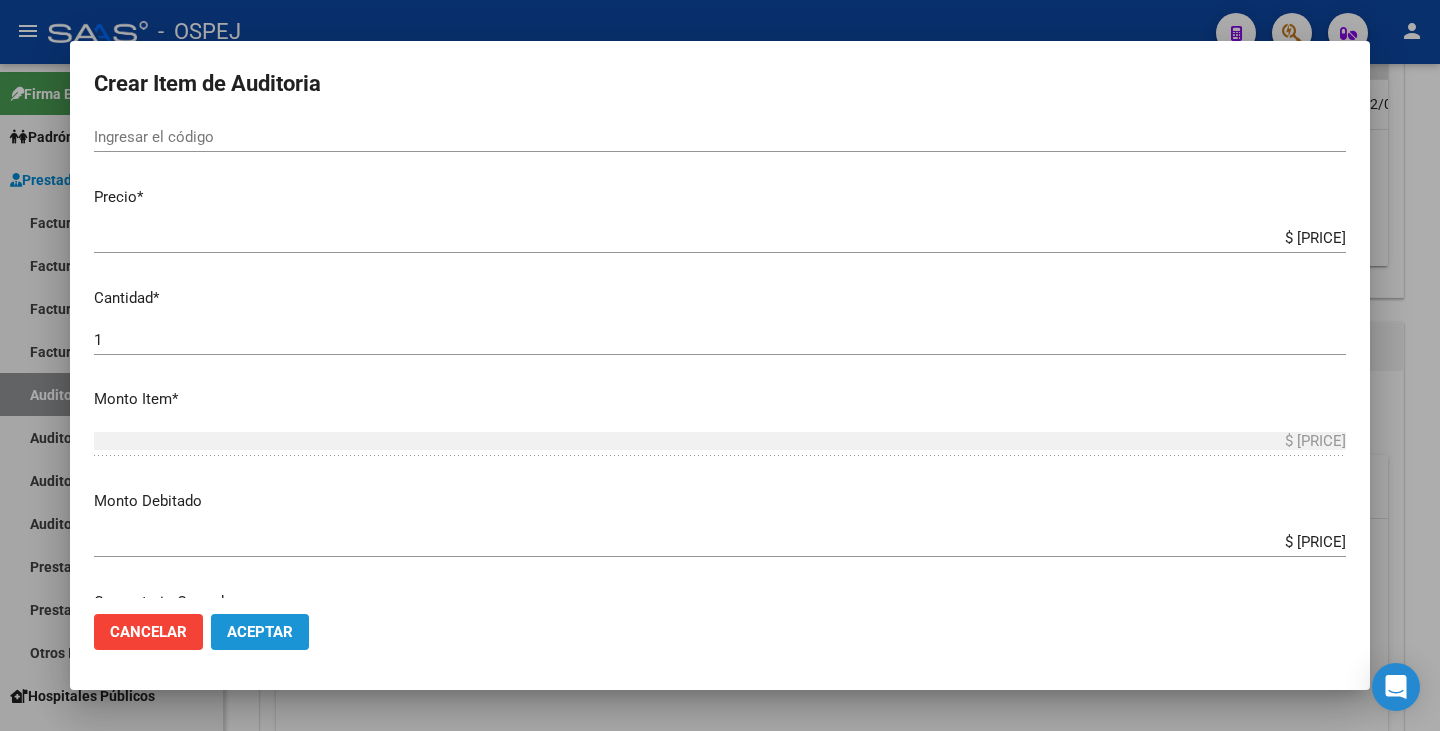 click on "Aceptar" 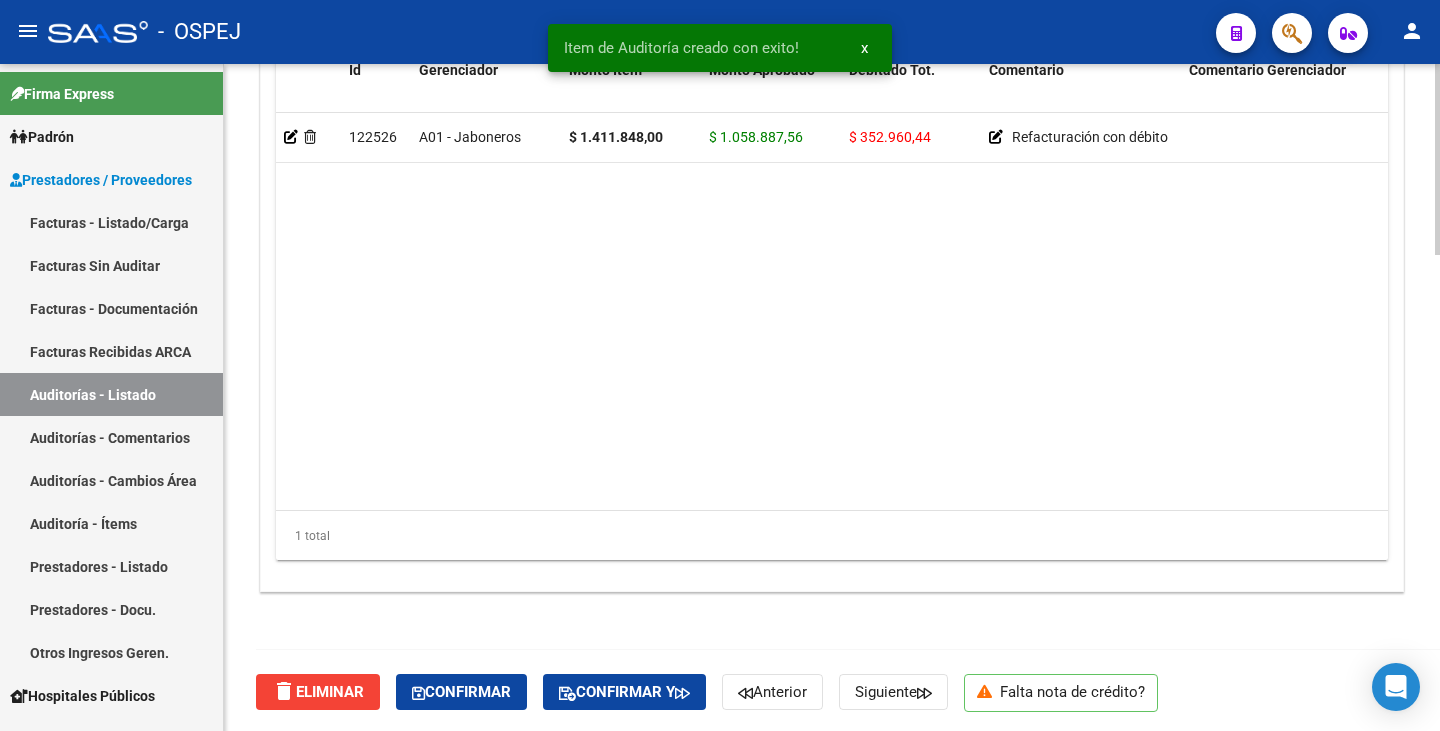 scroll, scrollTop: 1663, scrollLeft: 0, axis: vertical 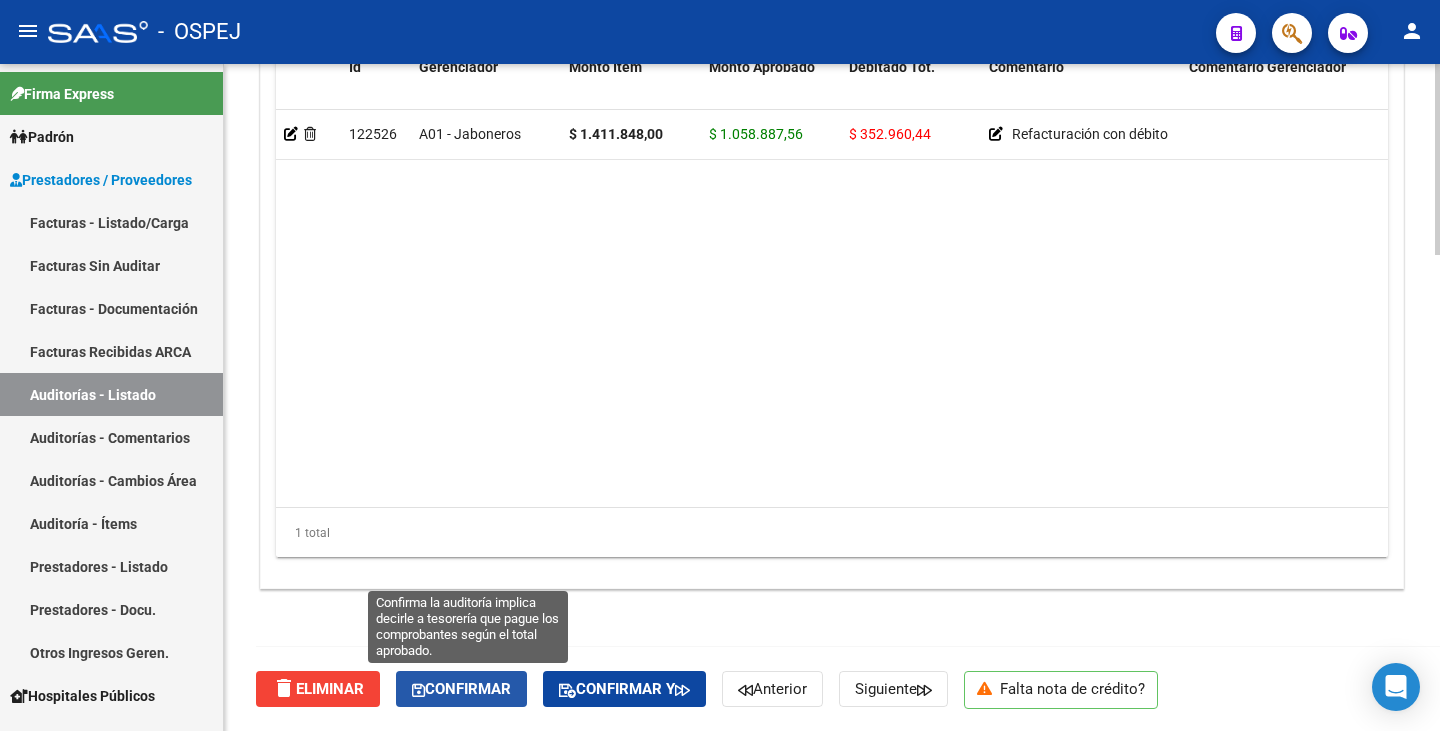 click on "Confirmar" 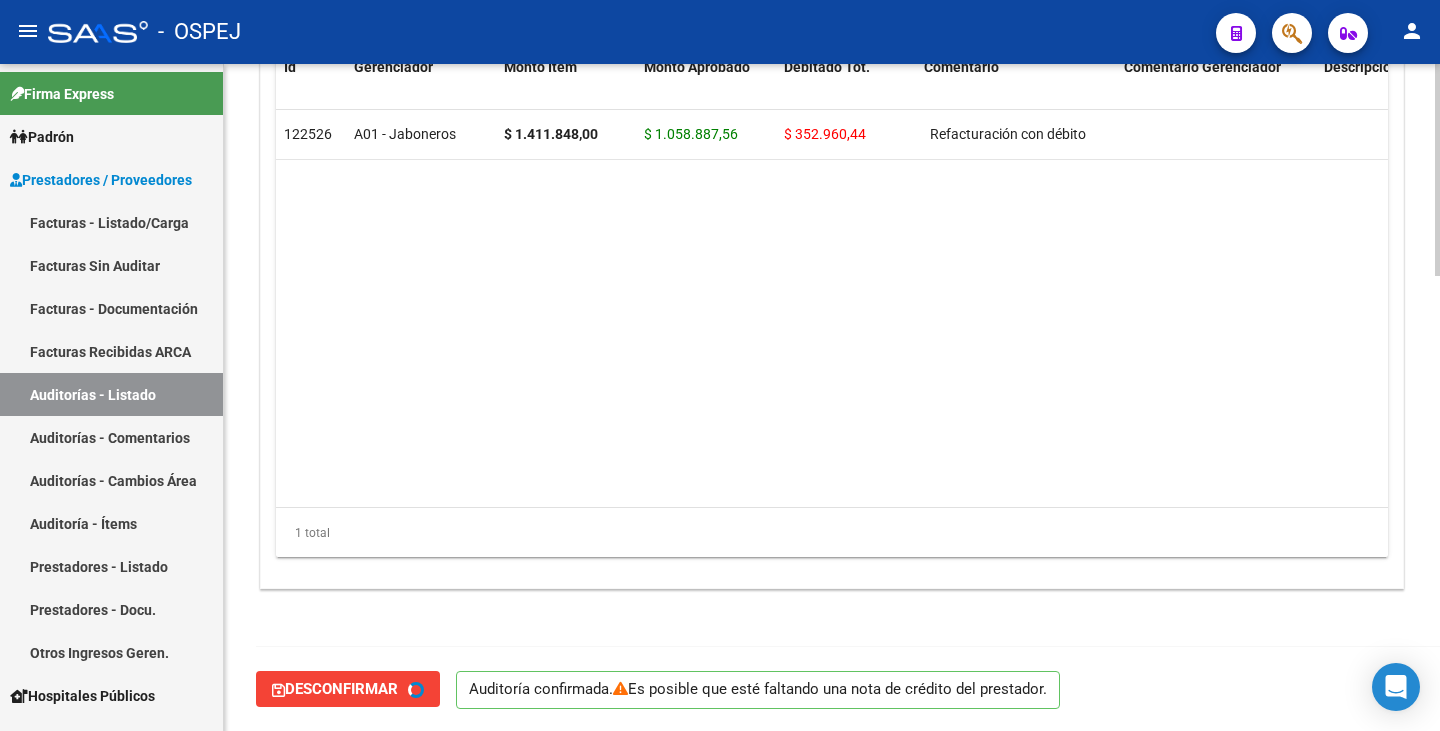 type on "202508" 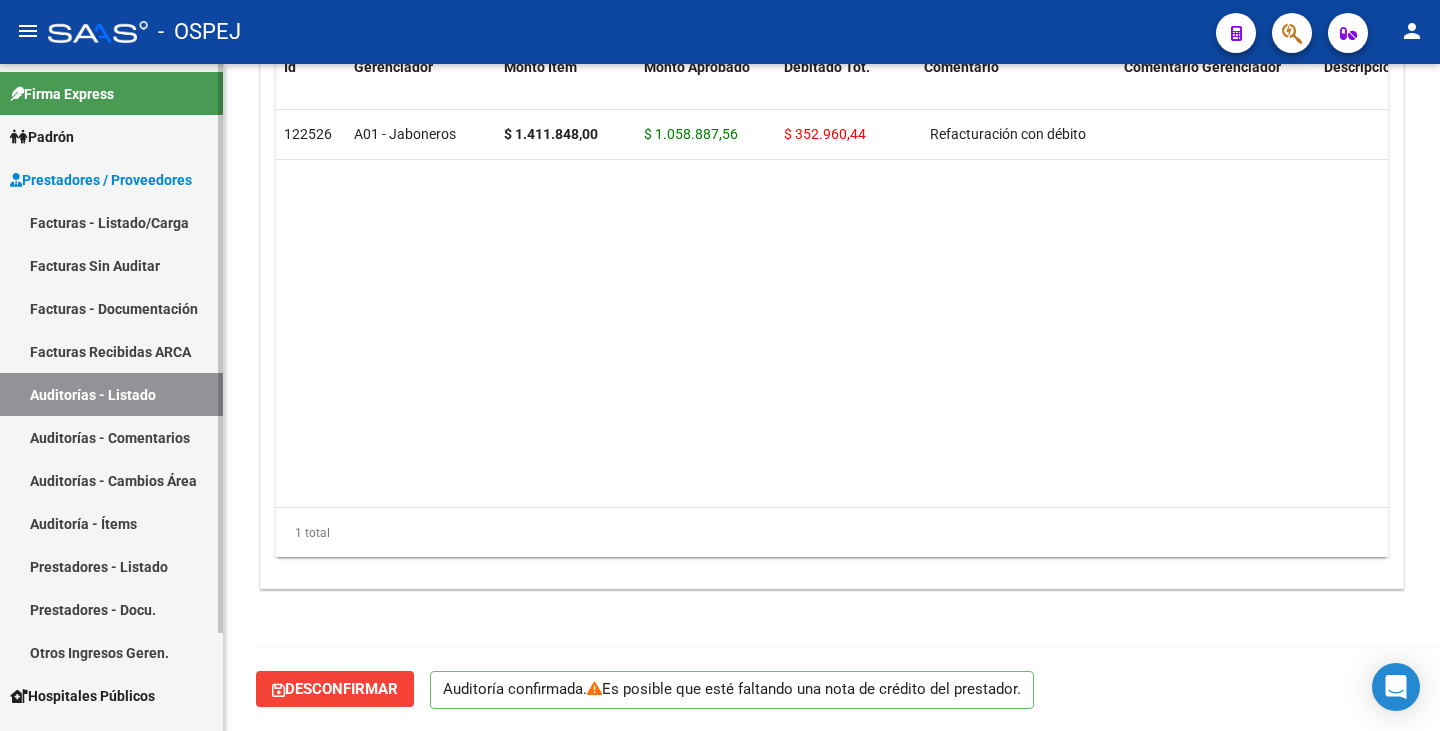 click on "Auditorías - Listado" at bounding box center (111, 394) 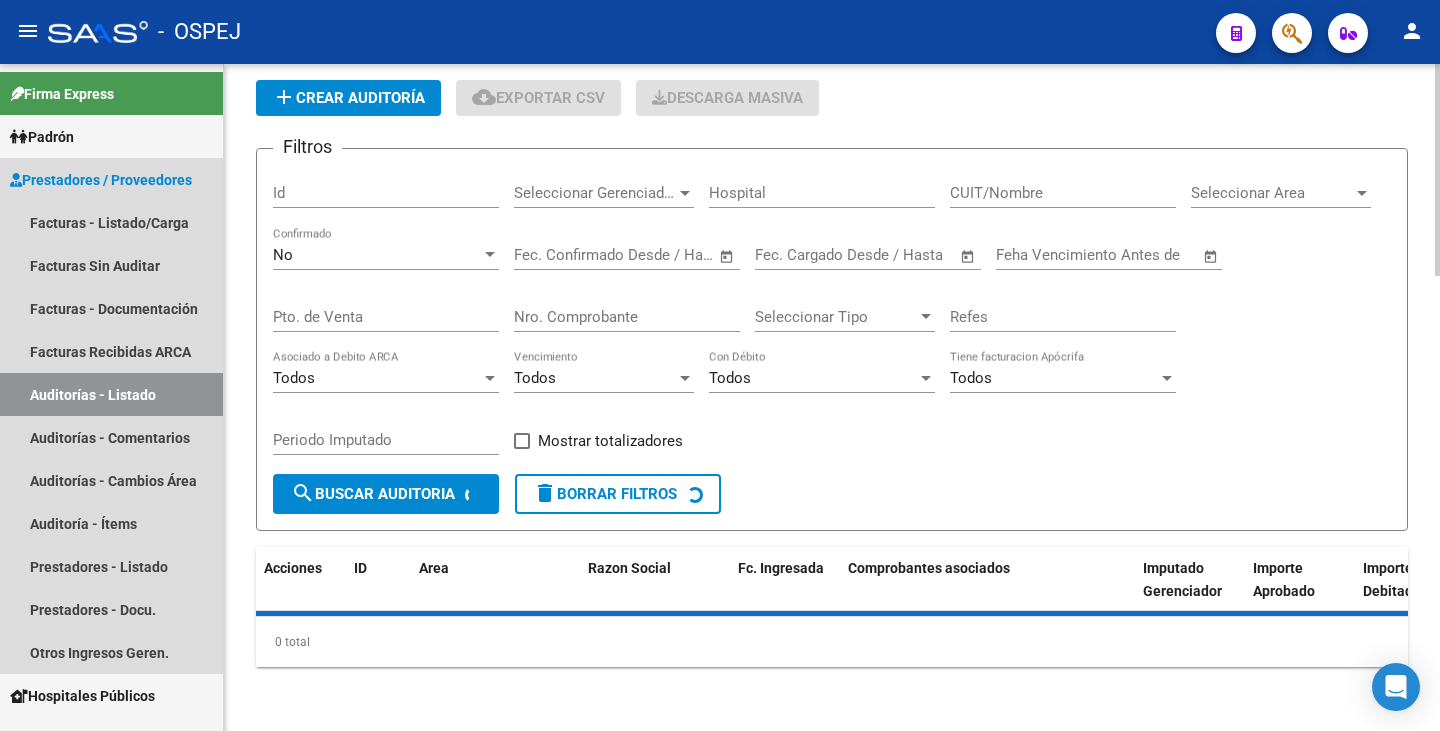 scroll, scrollTop: 0, scrollLeft: 0, axis: both 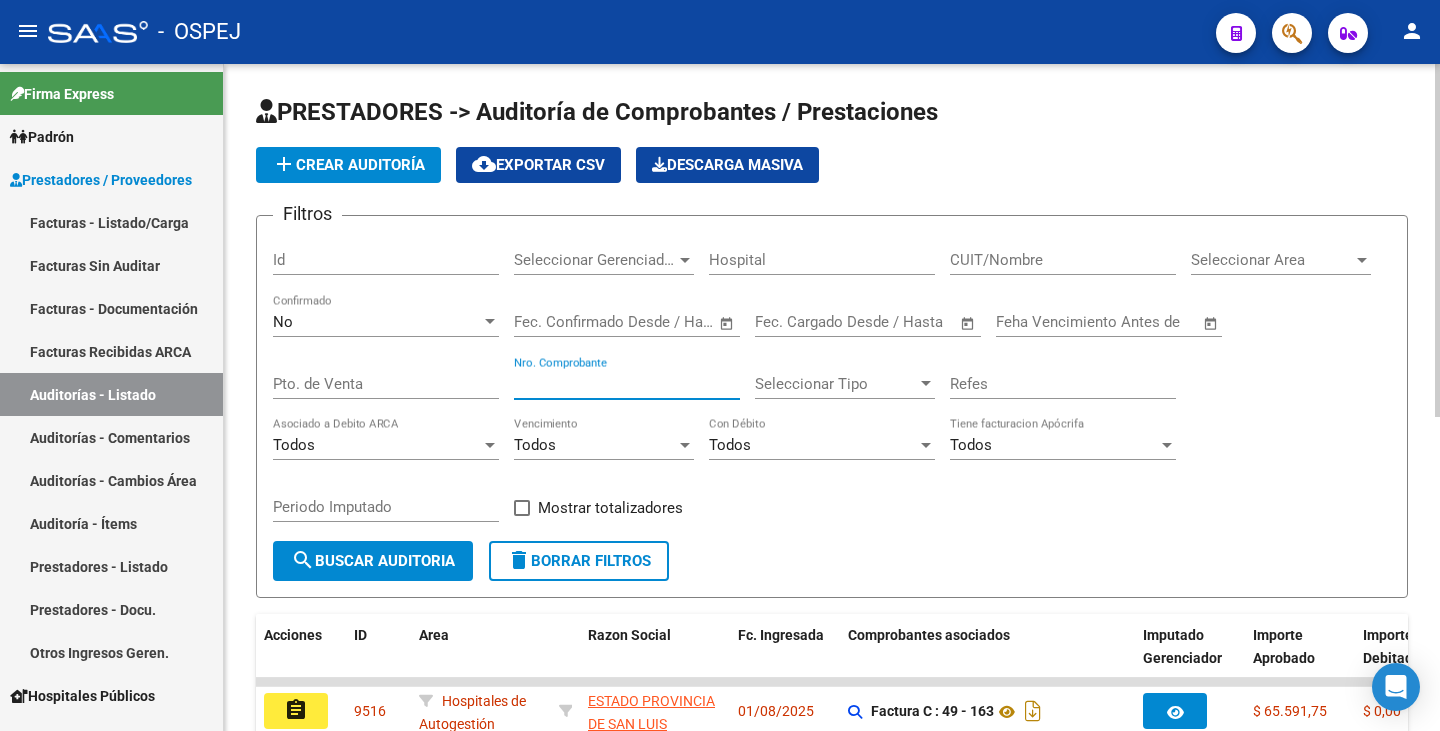 drag, startPoint x: 542, startPoint y: 377, endPoint x: 707, endPoint y: 415, distance: 169.31923 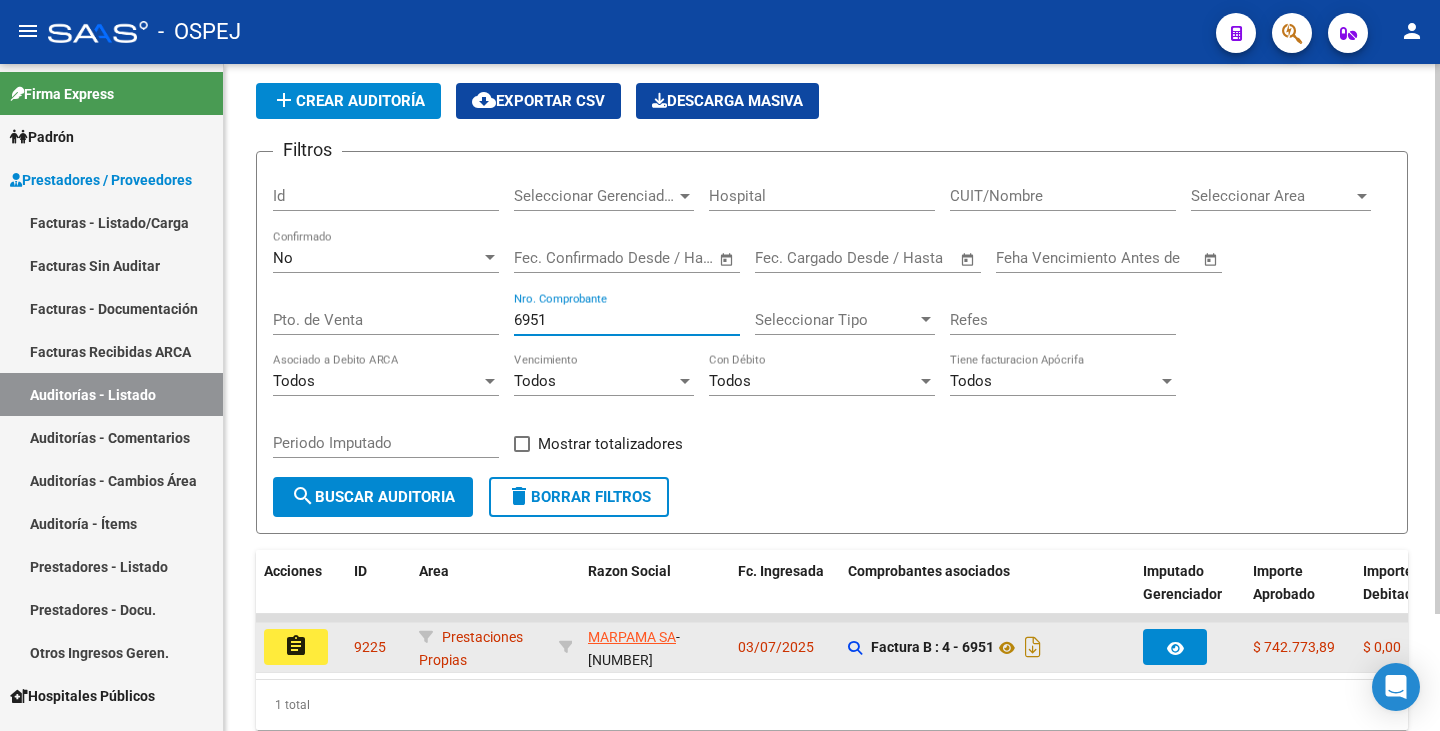 scroll, scrollTop: 142, scrollLeft: 0, axis: vertical 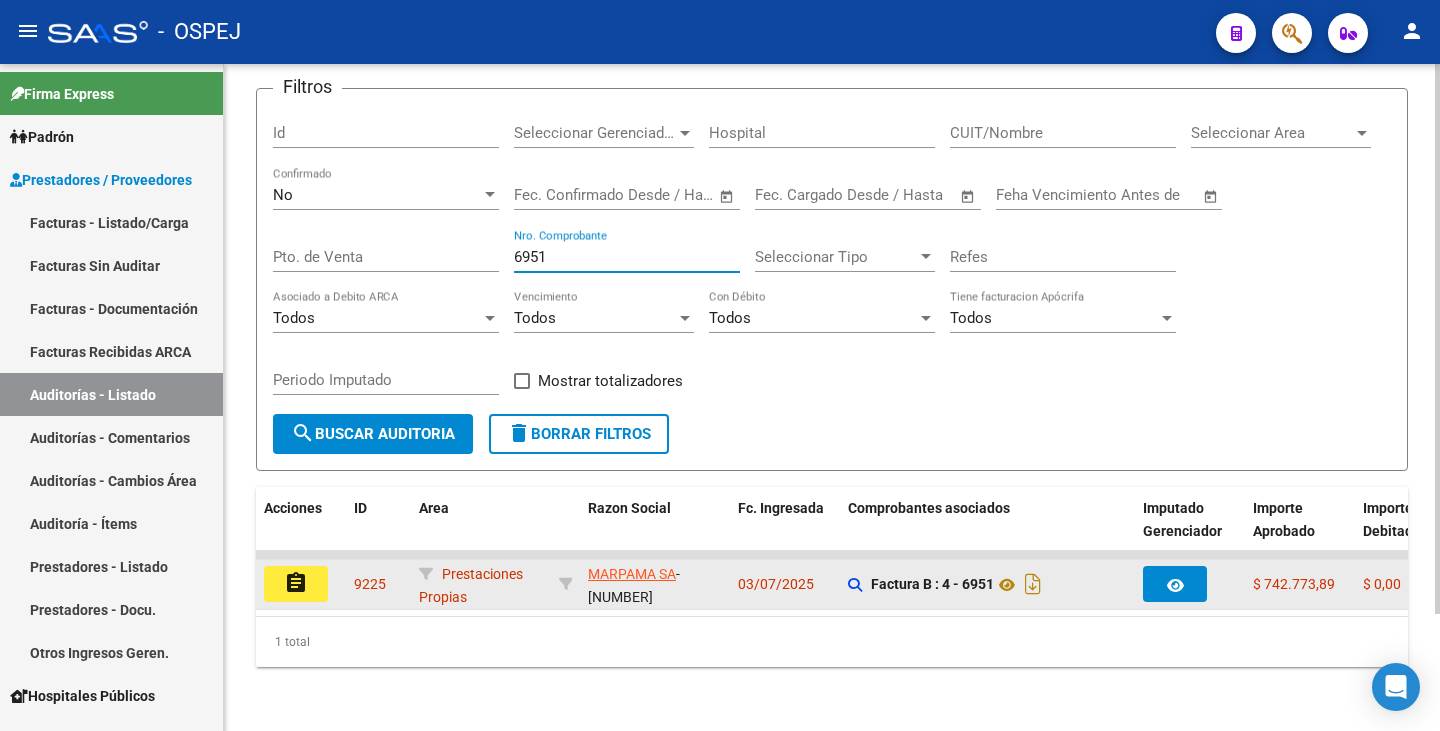 type on "6951" 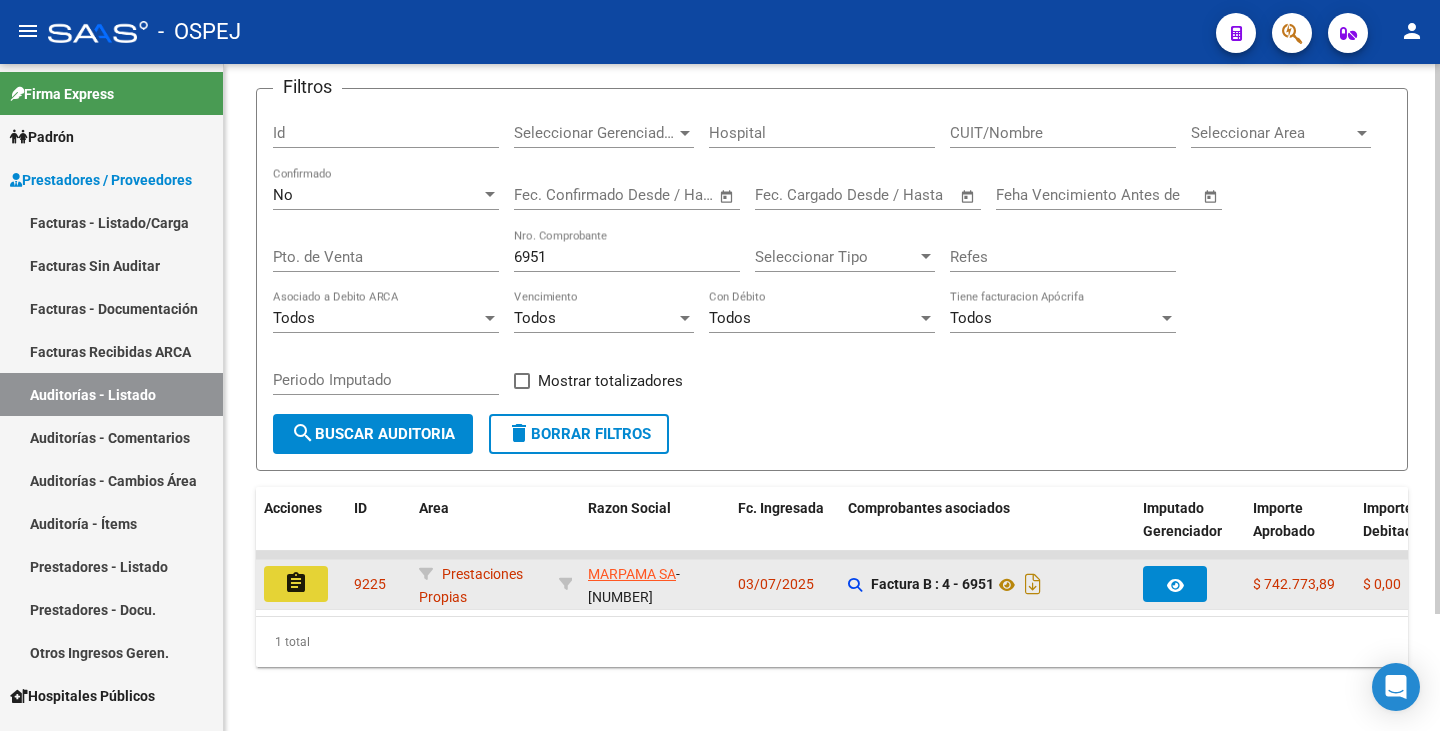click on "assignment" 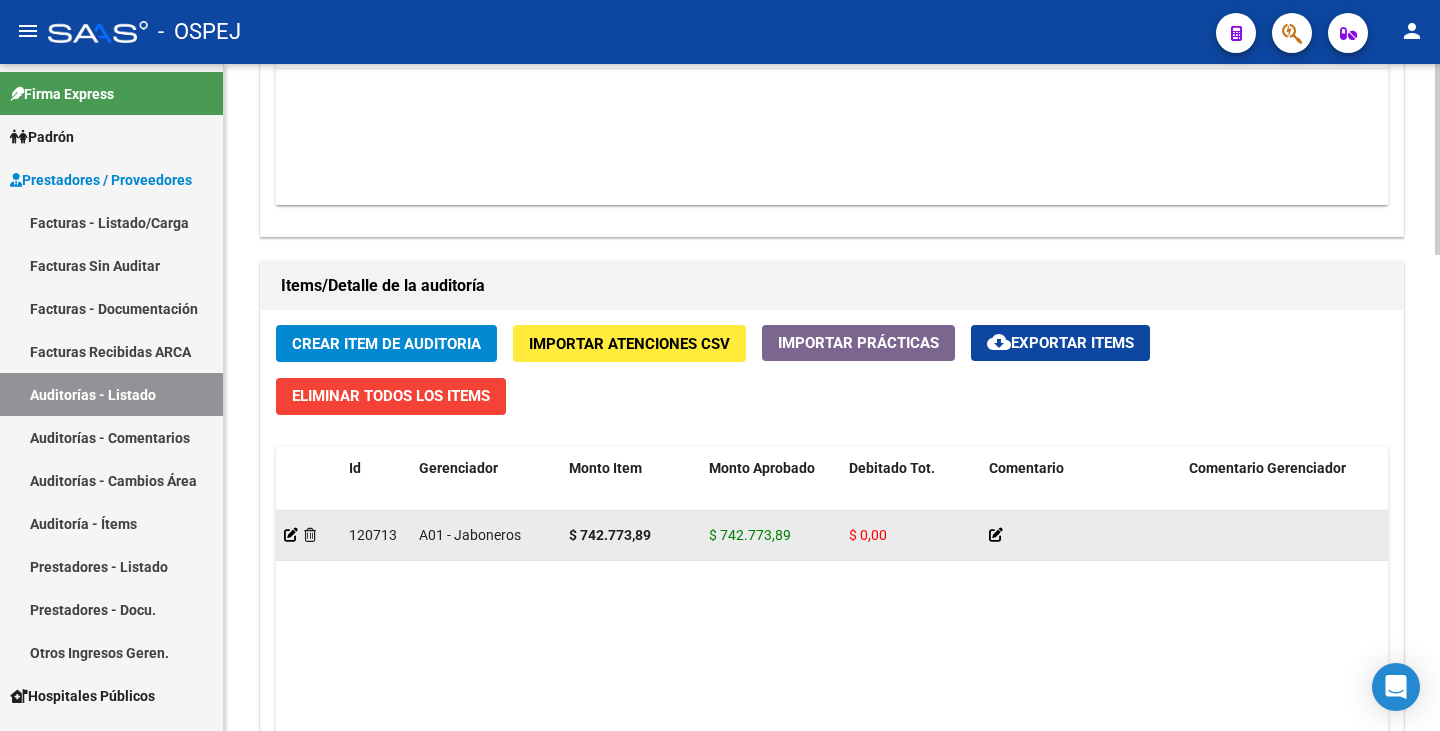 scroll, scrollTop: 1300, scrollLeft: 0, axis: vertical 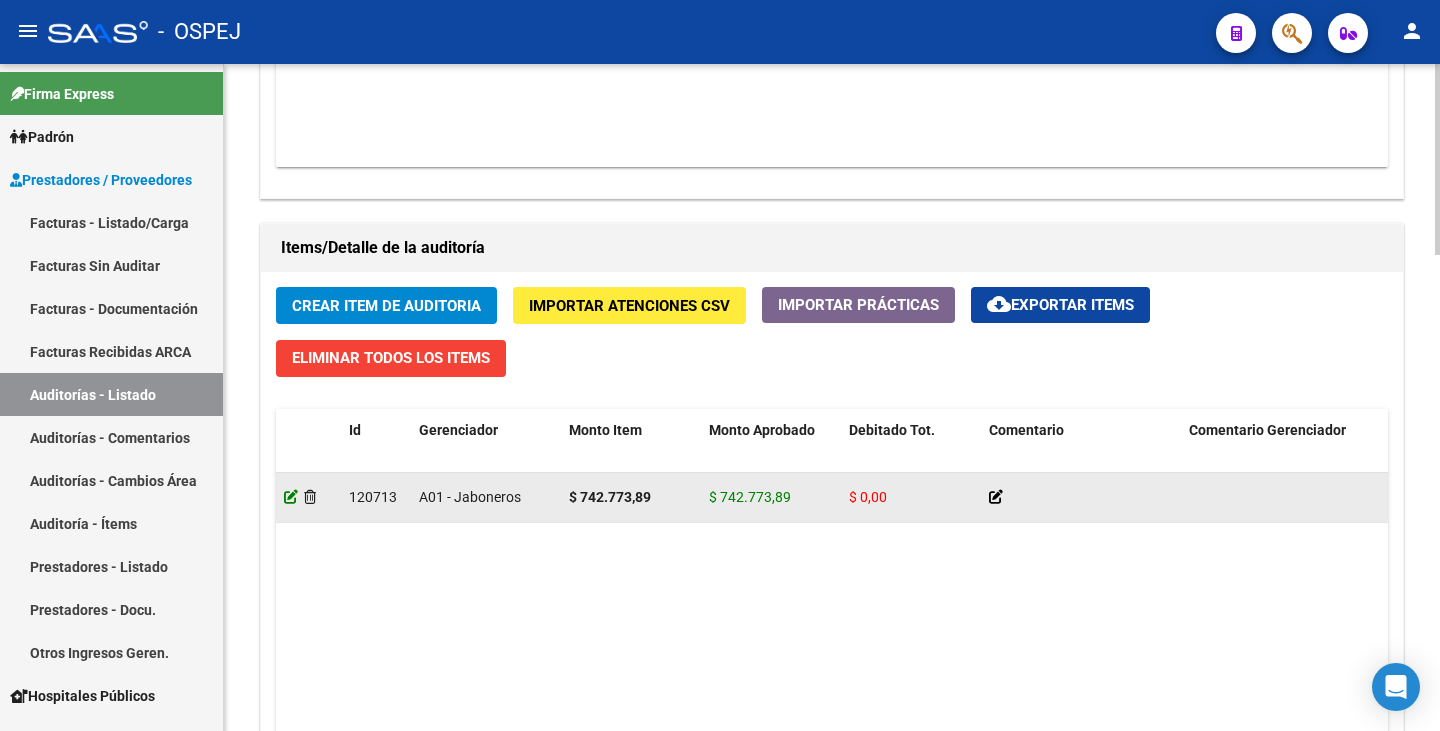 click 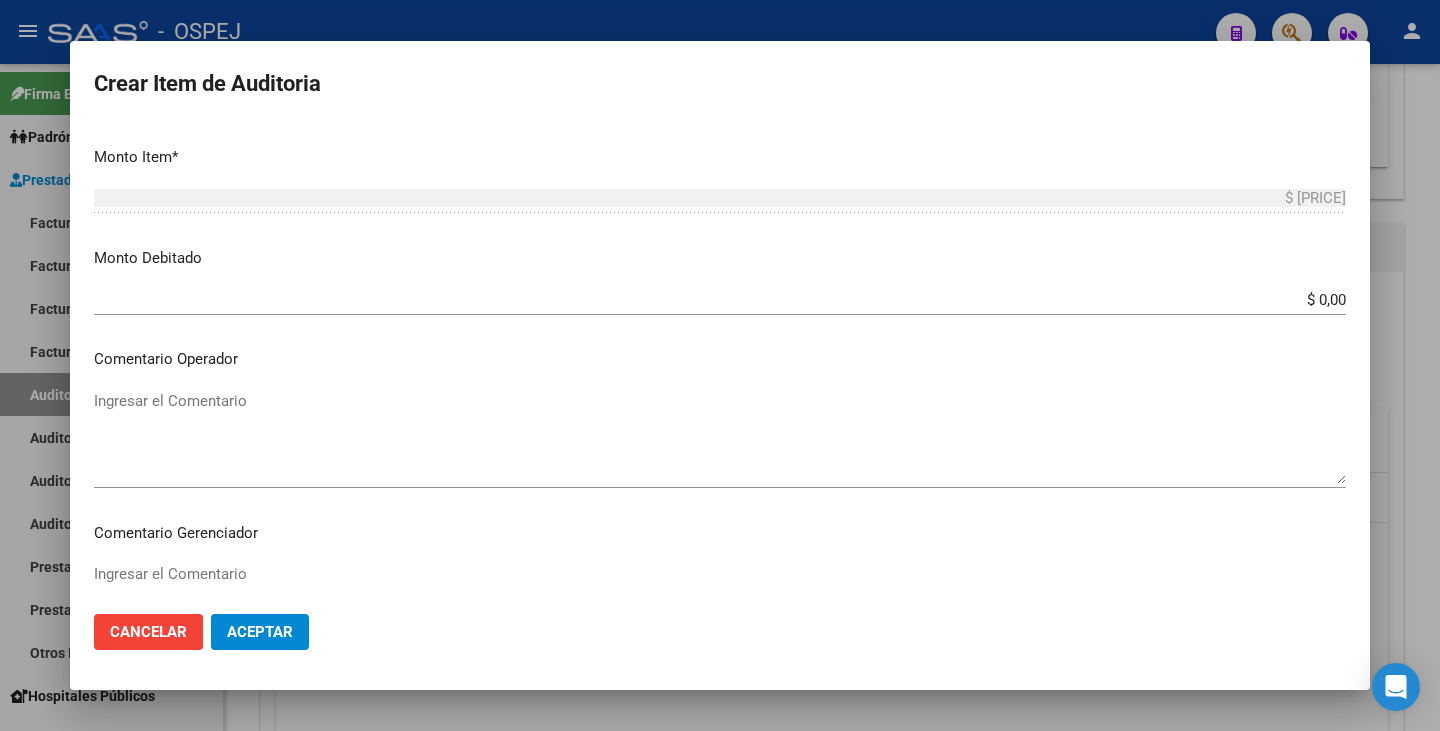 scroll, scrollTop: 700, scrollLeft: 0, axis: vertical 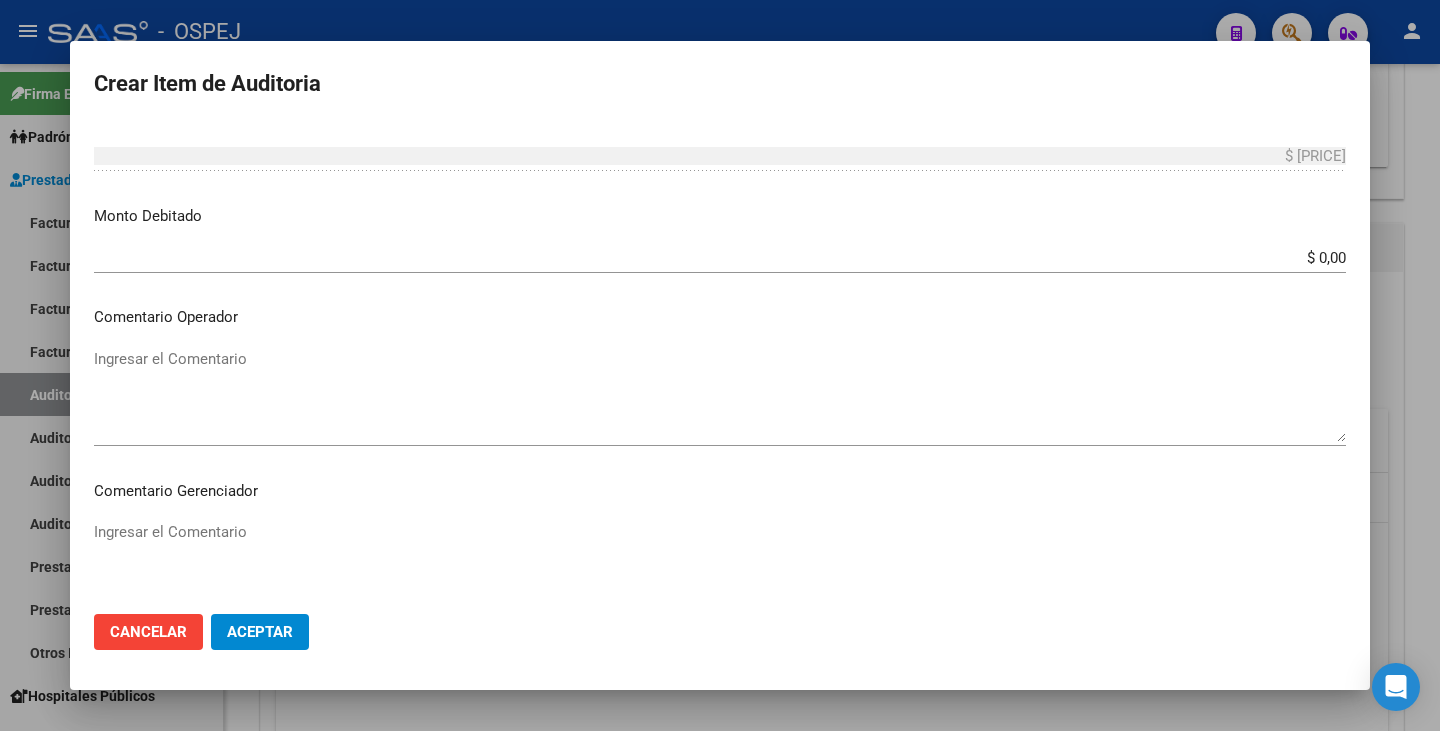 click on "Monto Debitado    $ 0,00 Ingresar el monto" at bounding box center [728, 236] 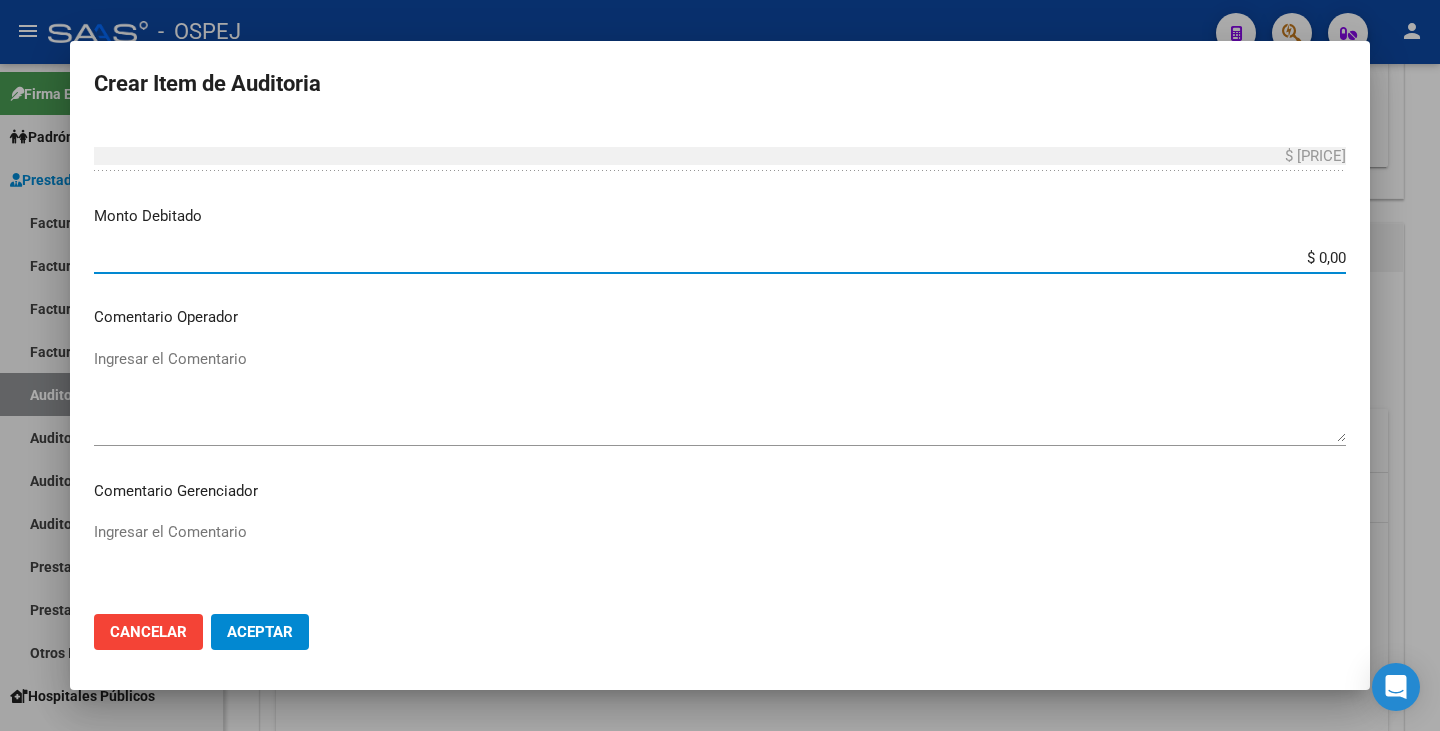 click on "$ 0,00" at bounding box center (720, 258) 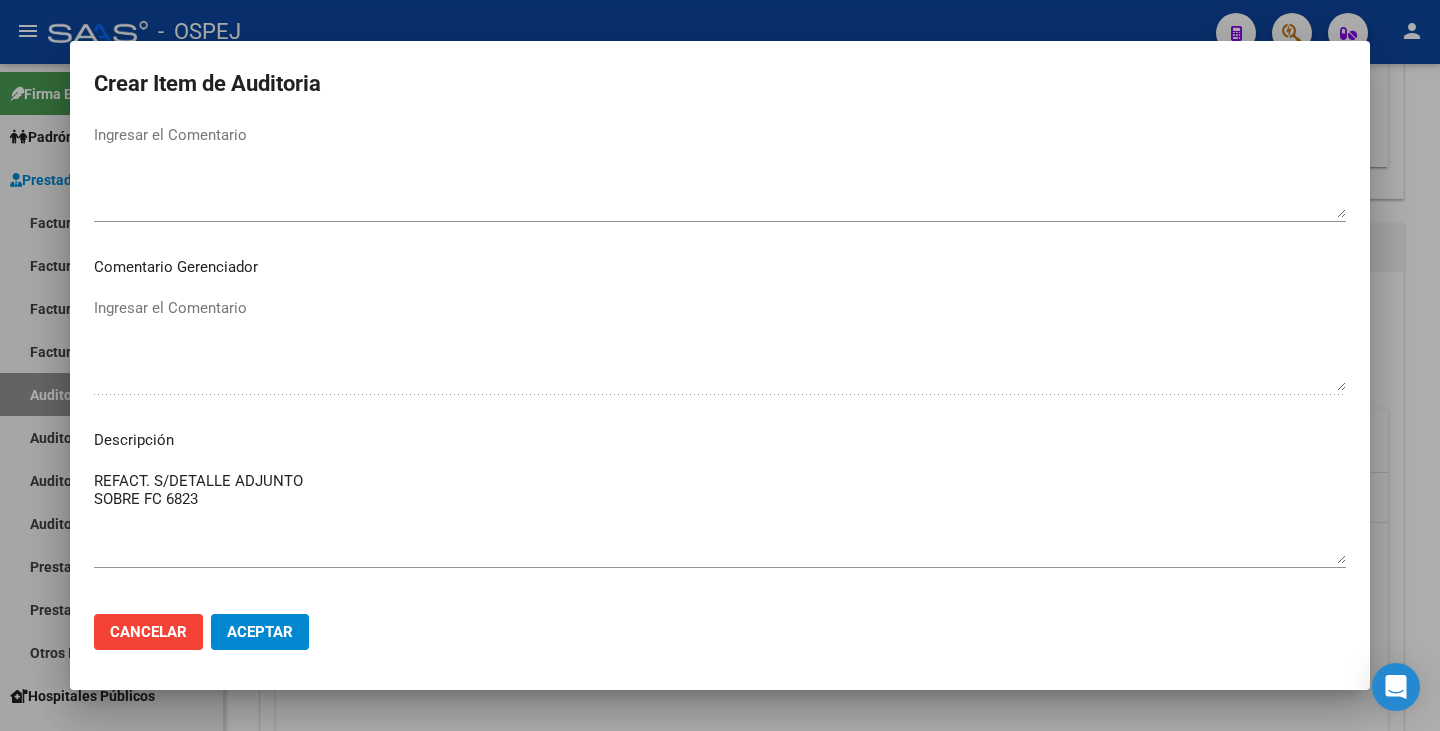 scroll, scrollTop: 916, scrollLeft: 0, axis: vertical 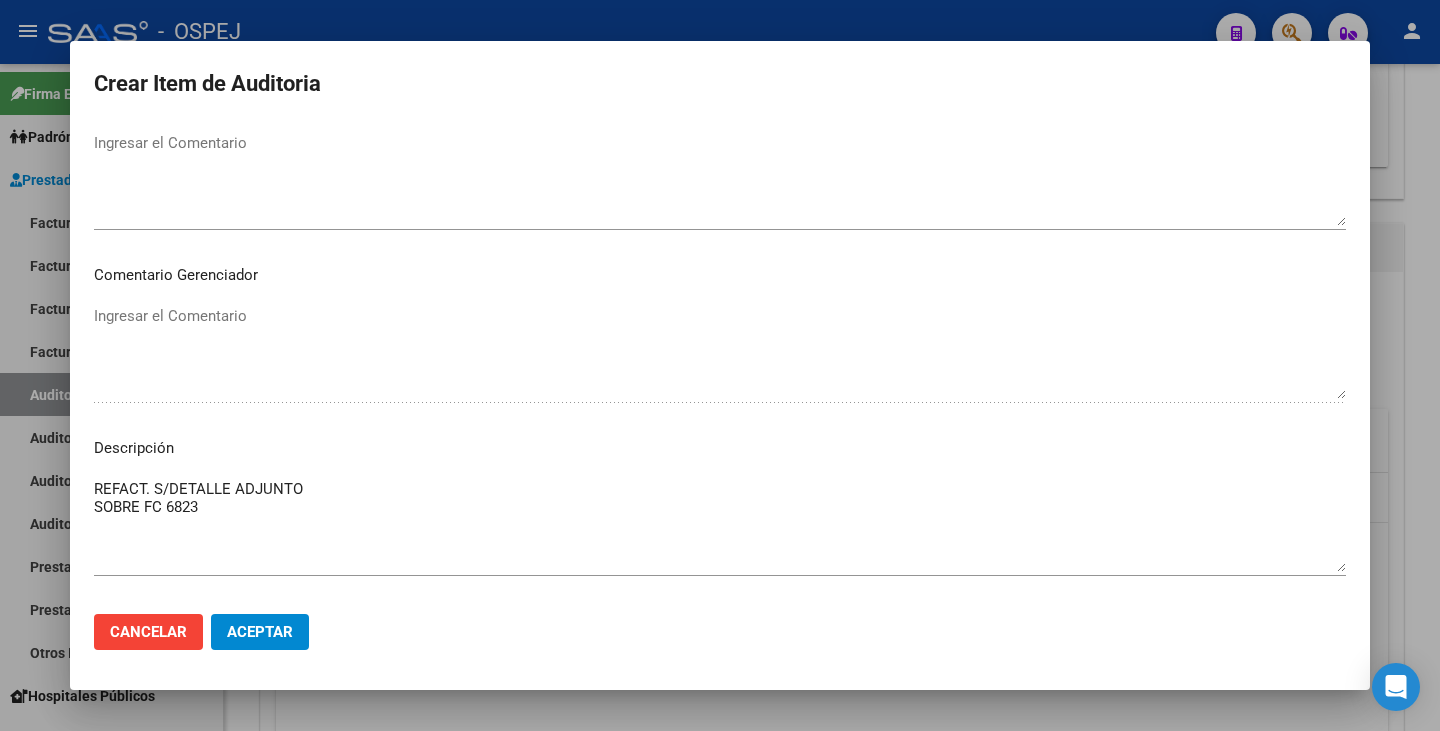 type on "$ [PRICE]" 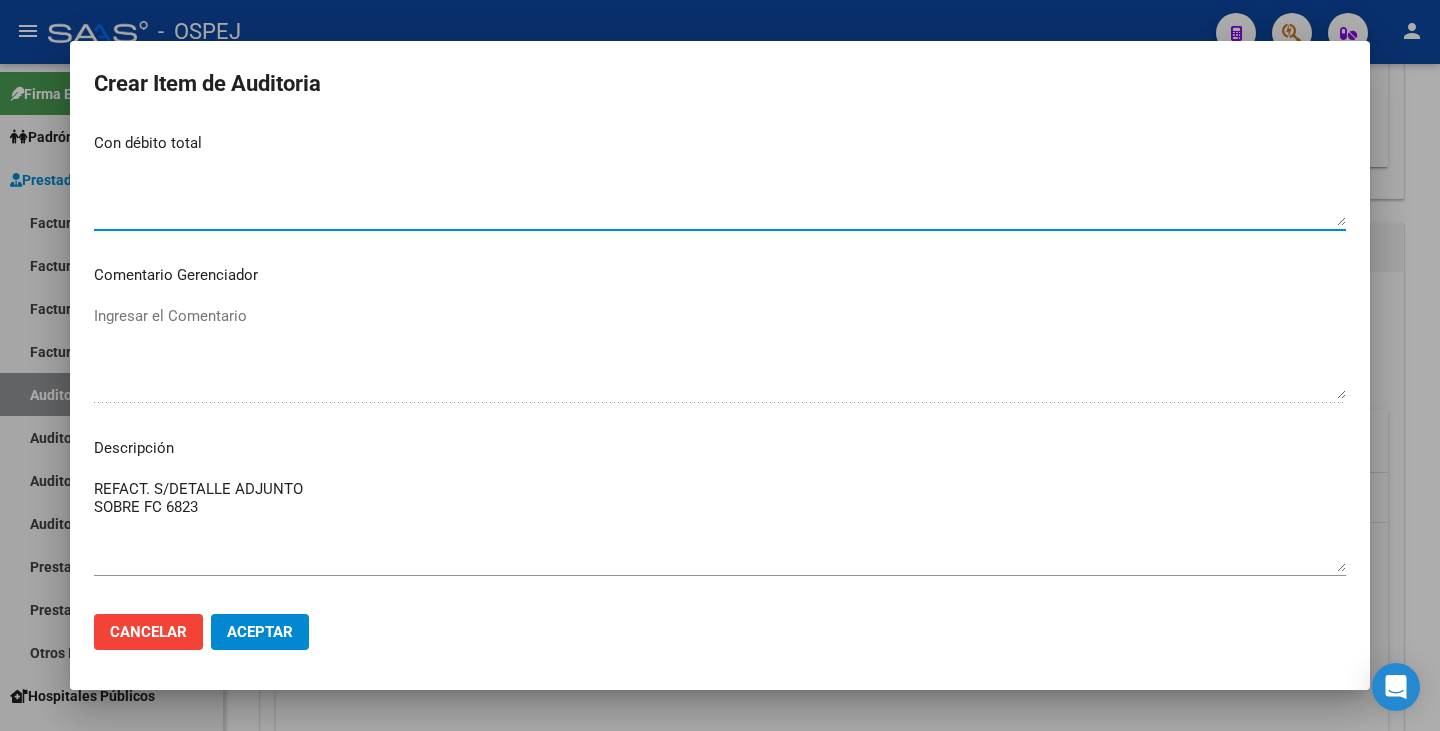 type on "Con débito total" 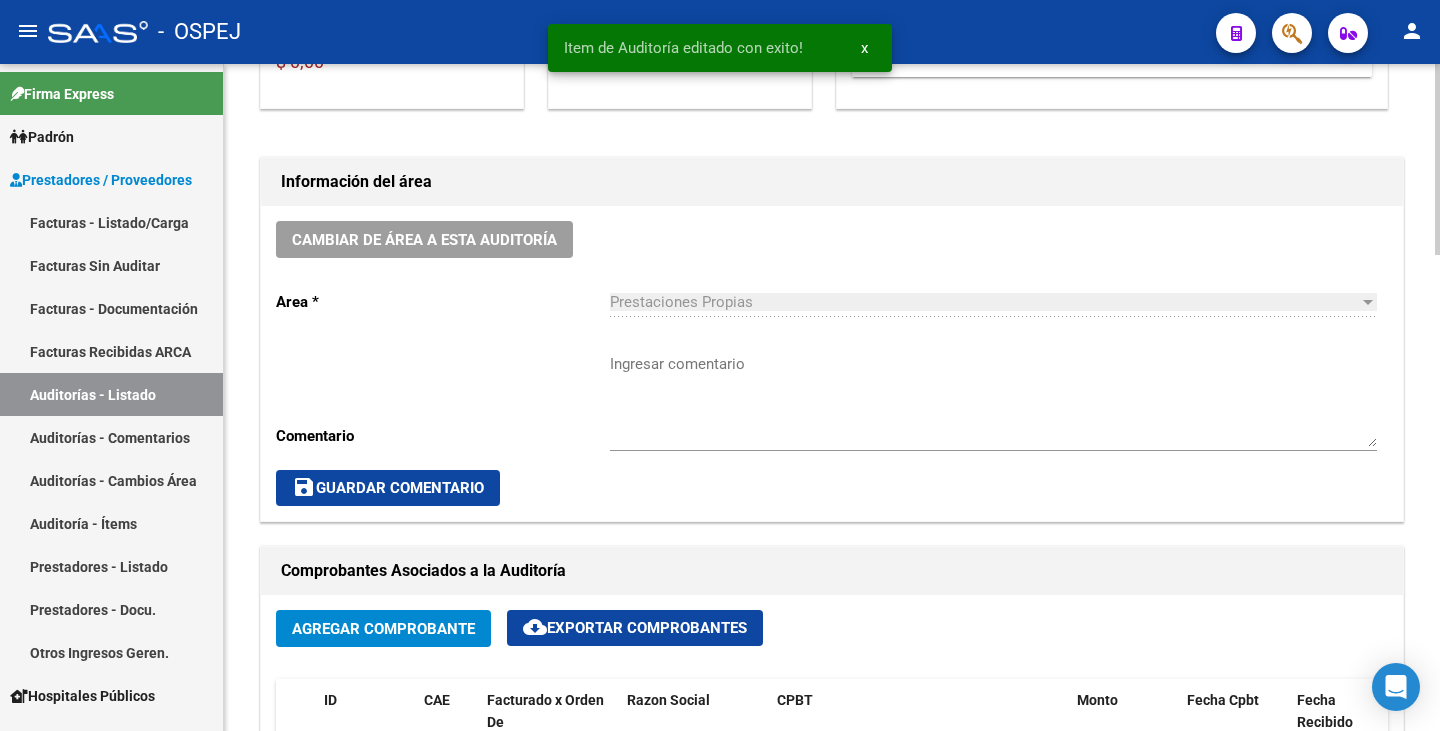 scroll, scrollTop: 500, scrollLeft: 0, axis: vertical 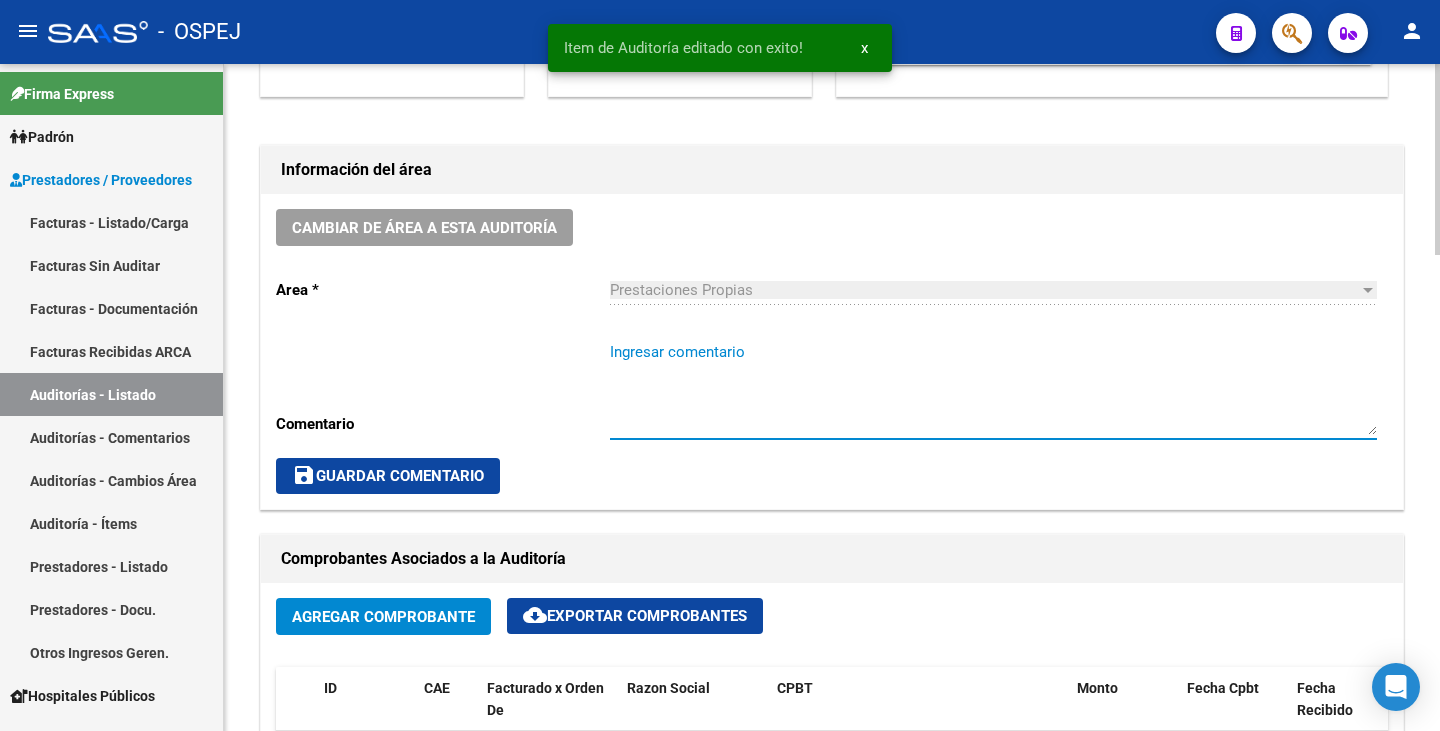 click on "Ingresar comentario" at bounding box center [993, 388] 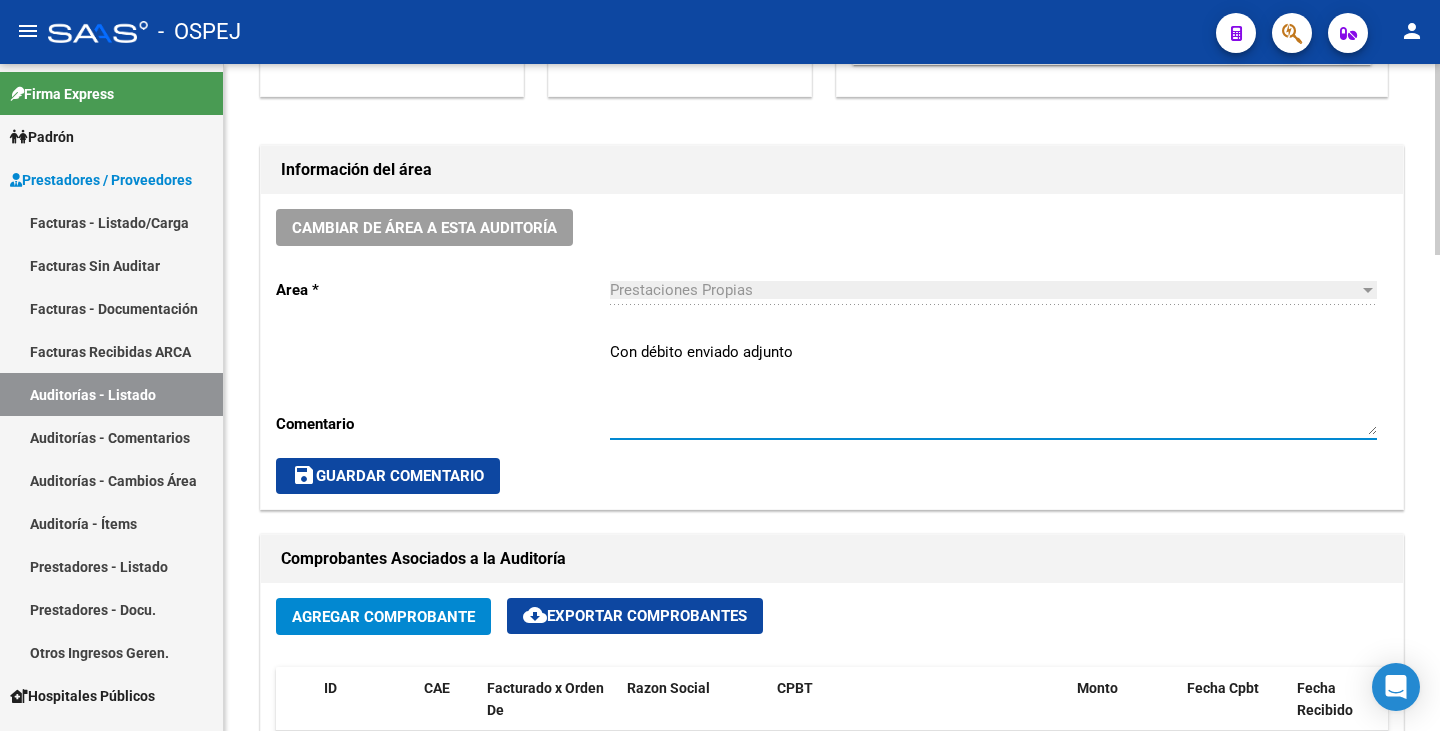type on "Con débito enviado adjunto" 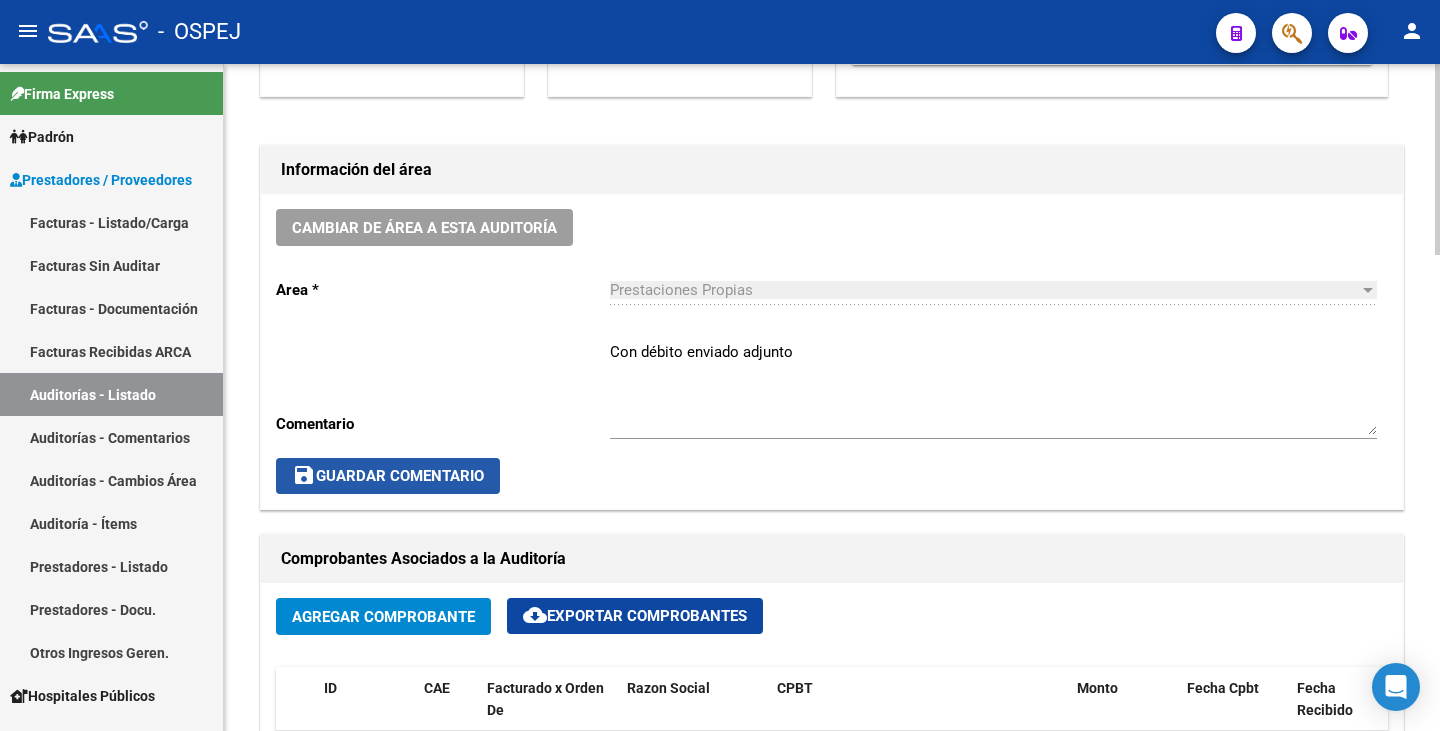 click on "save  Guardar Comentario" 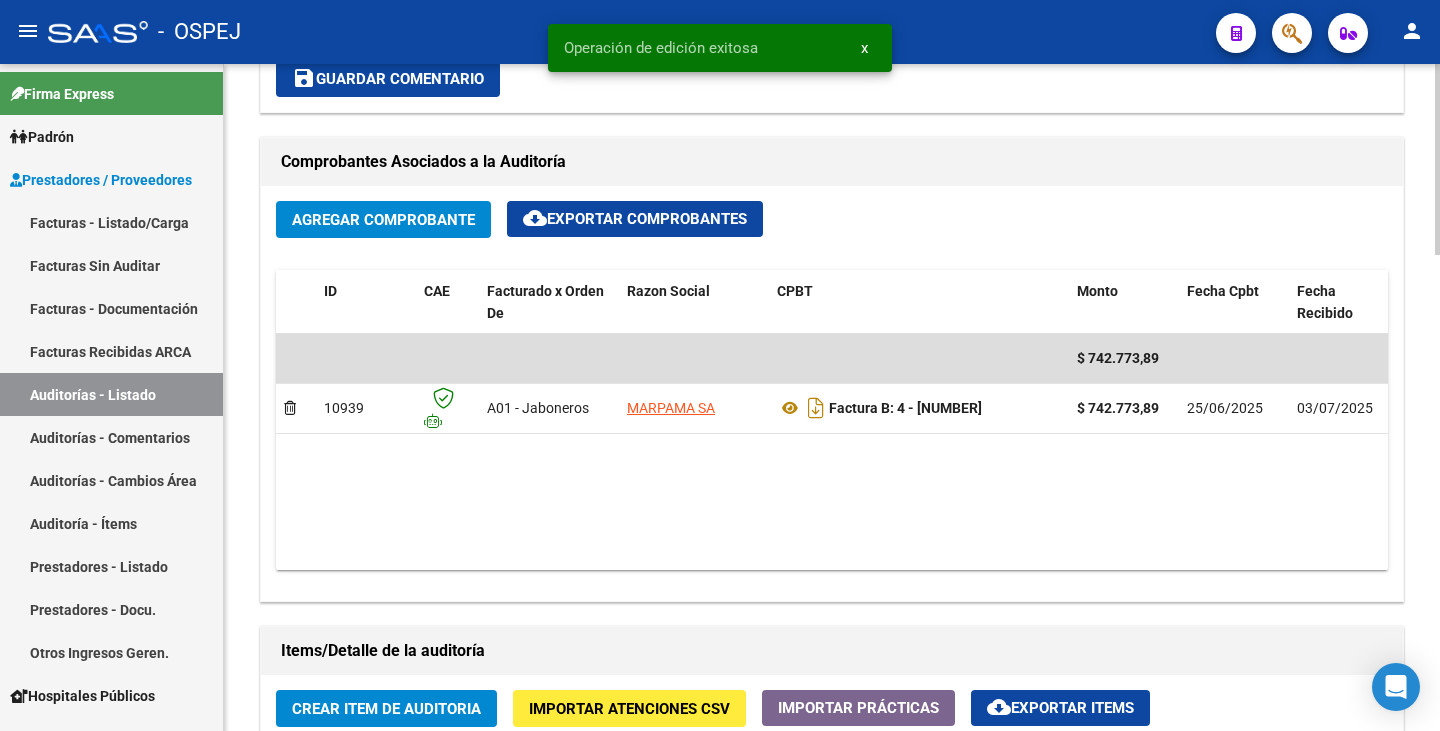 scroll, scrollTop: 900, scrollLeft: 0, axis: vertical 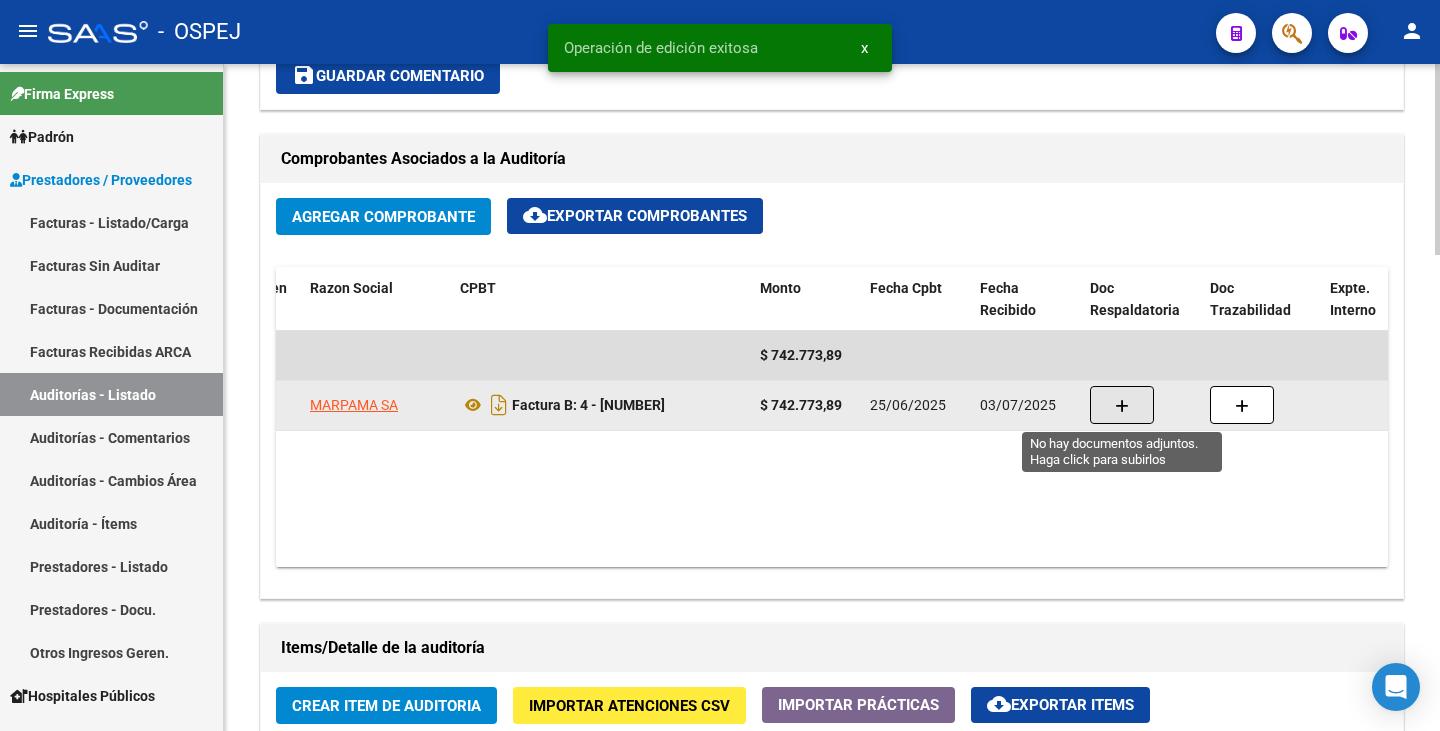 click 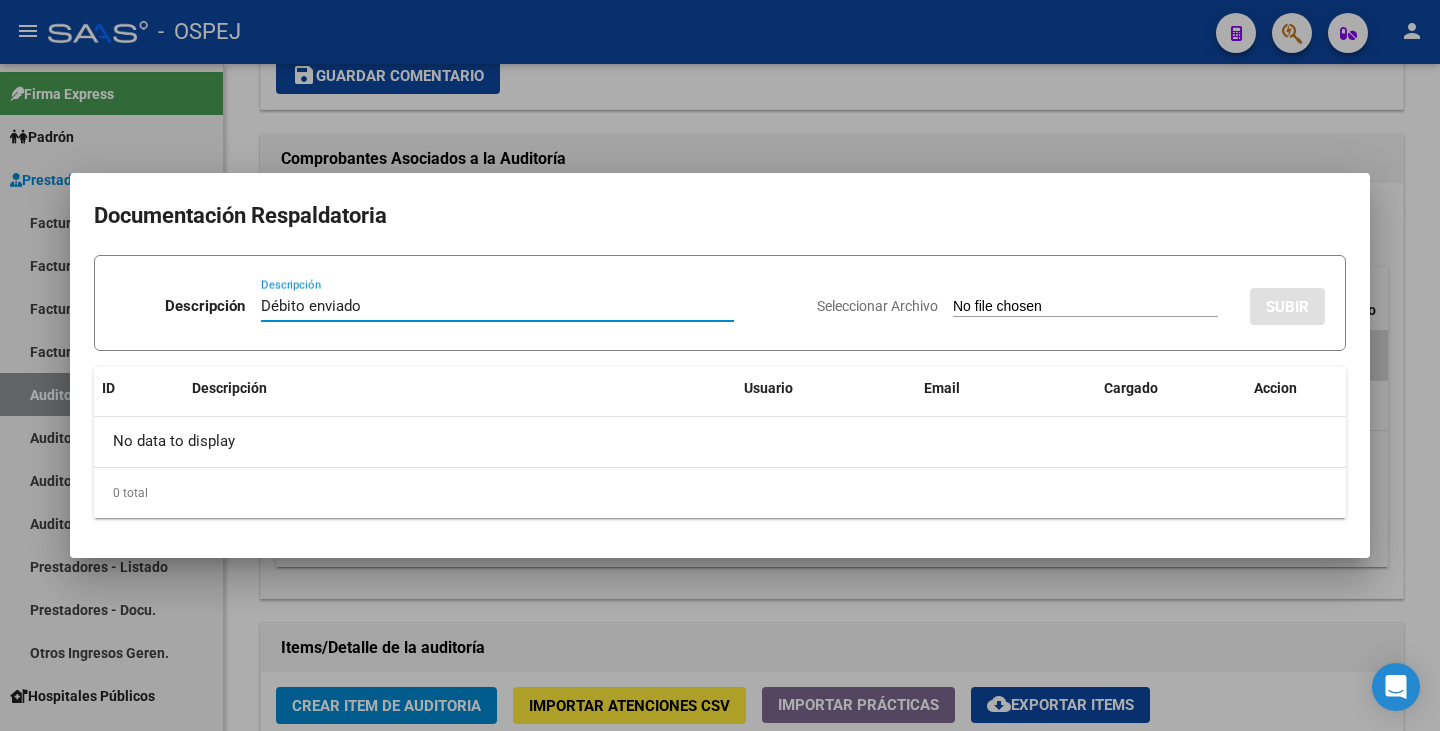 type on "Débito enviado" 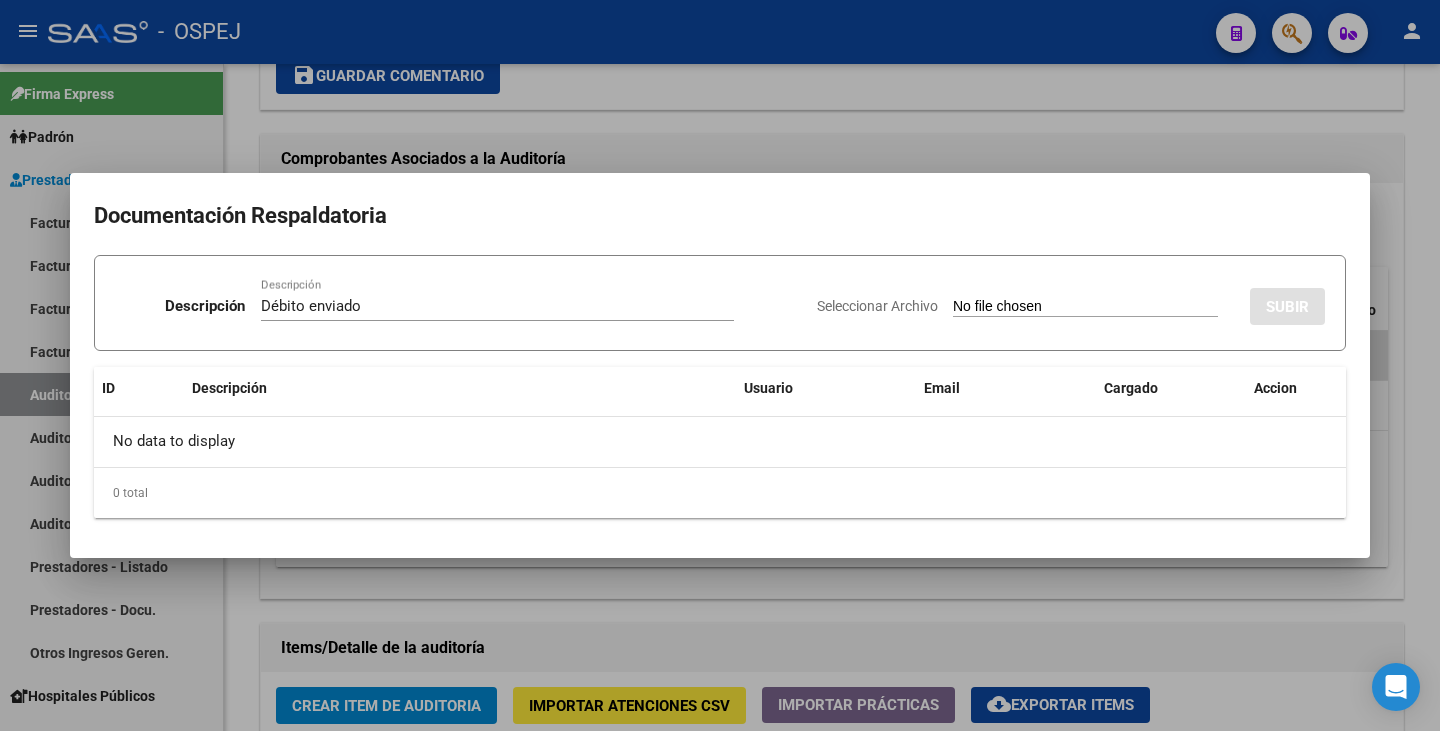 click on "Seleccionar Archivo" at bounding box center (1085, 307) 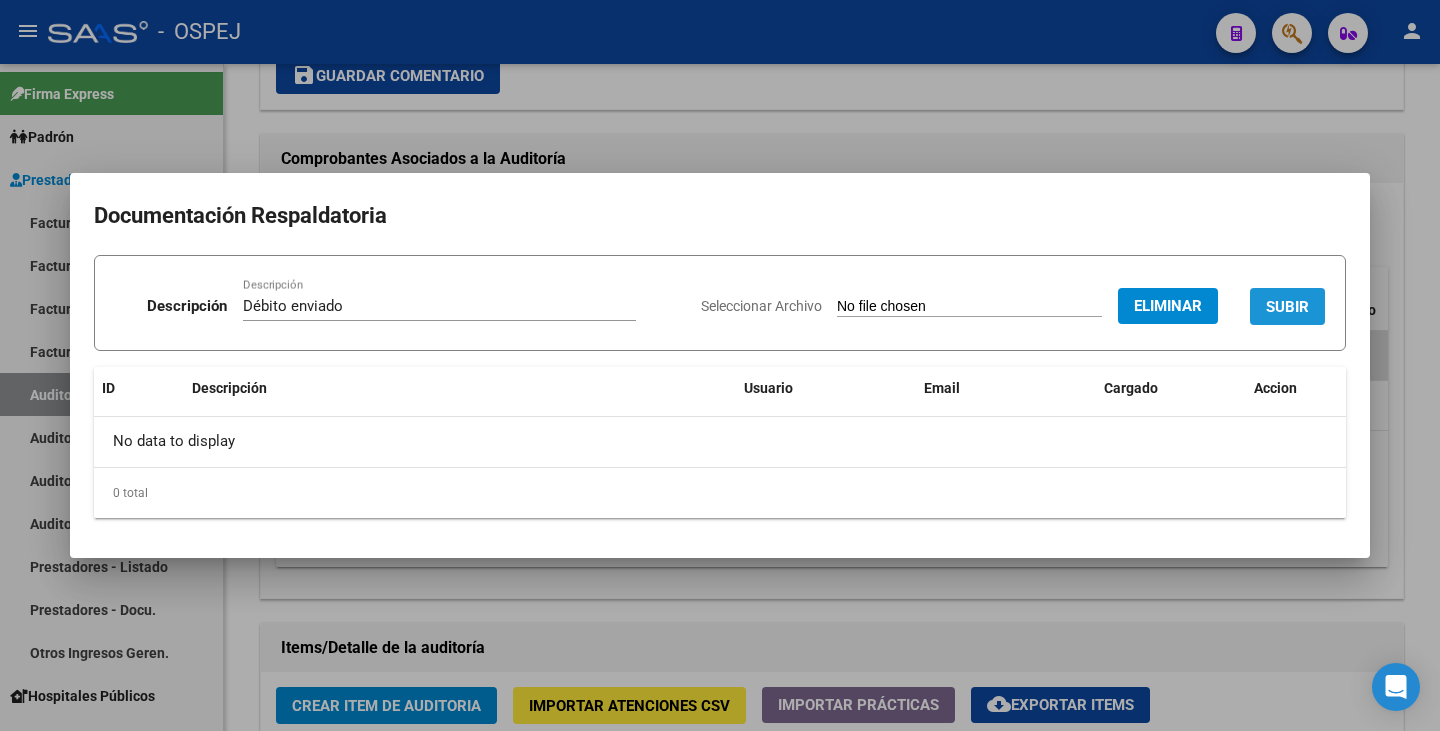 click on "SUBIR" at bounding box center [1287, 307] 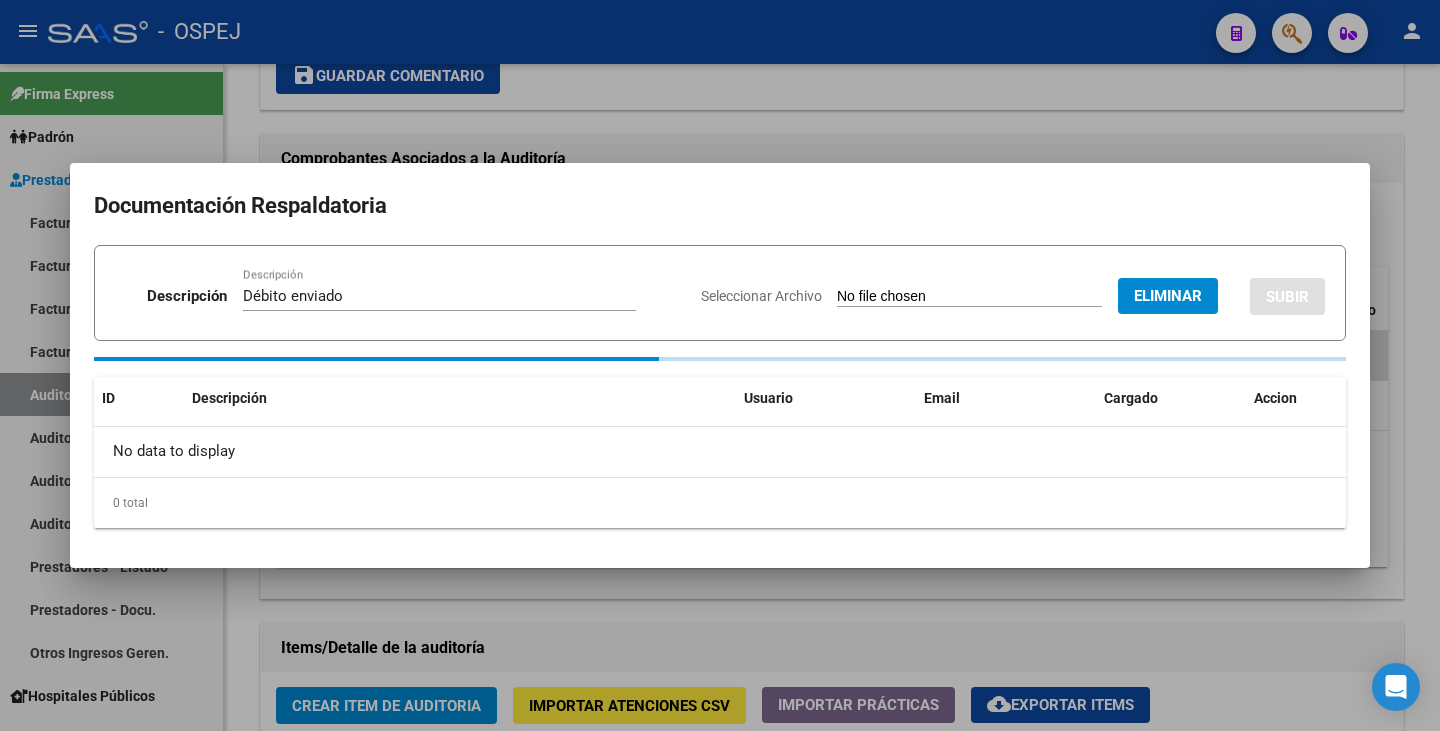 type 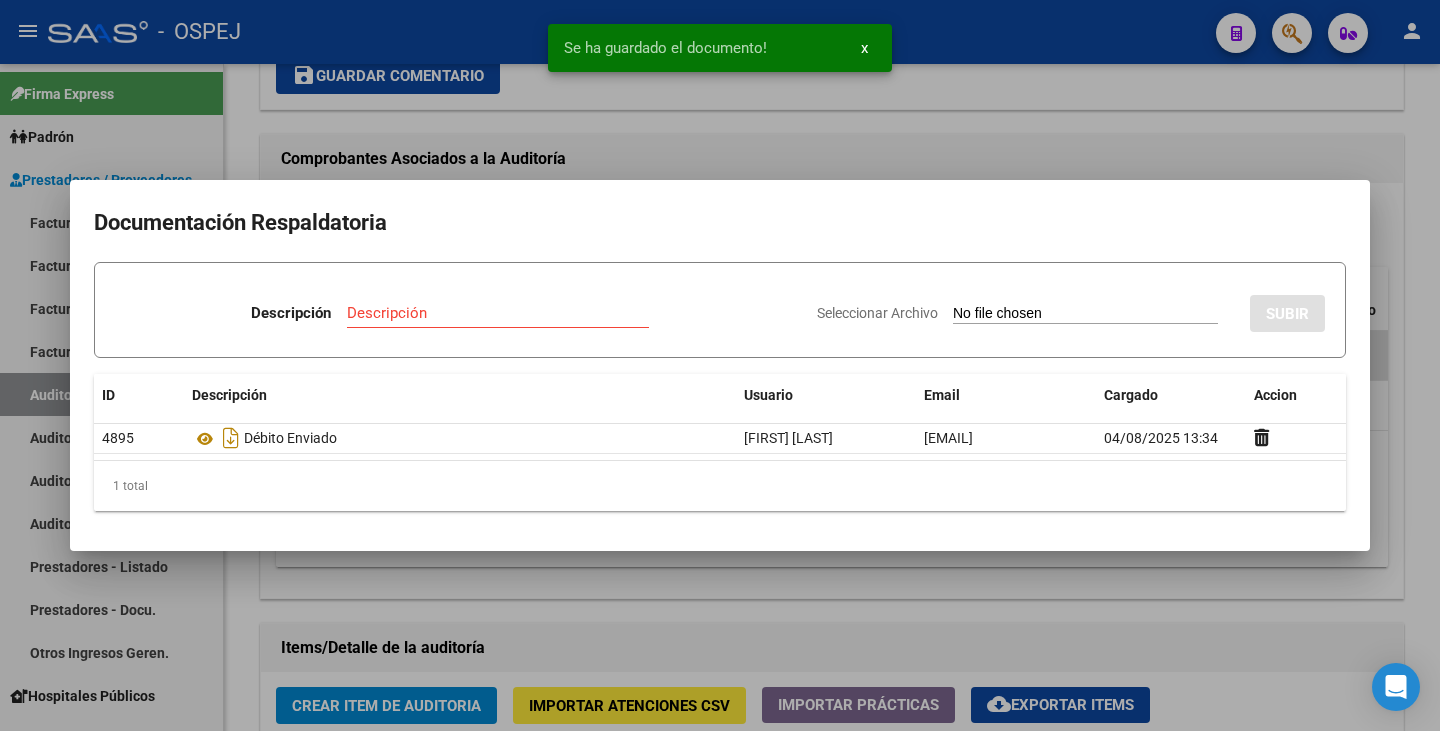click at bounding box center [720, 365] 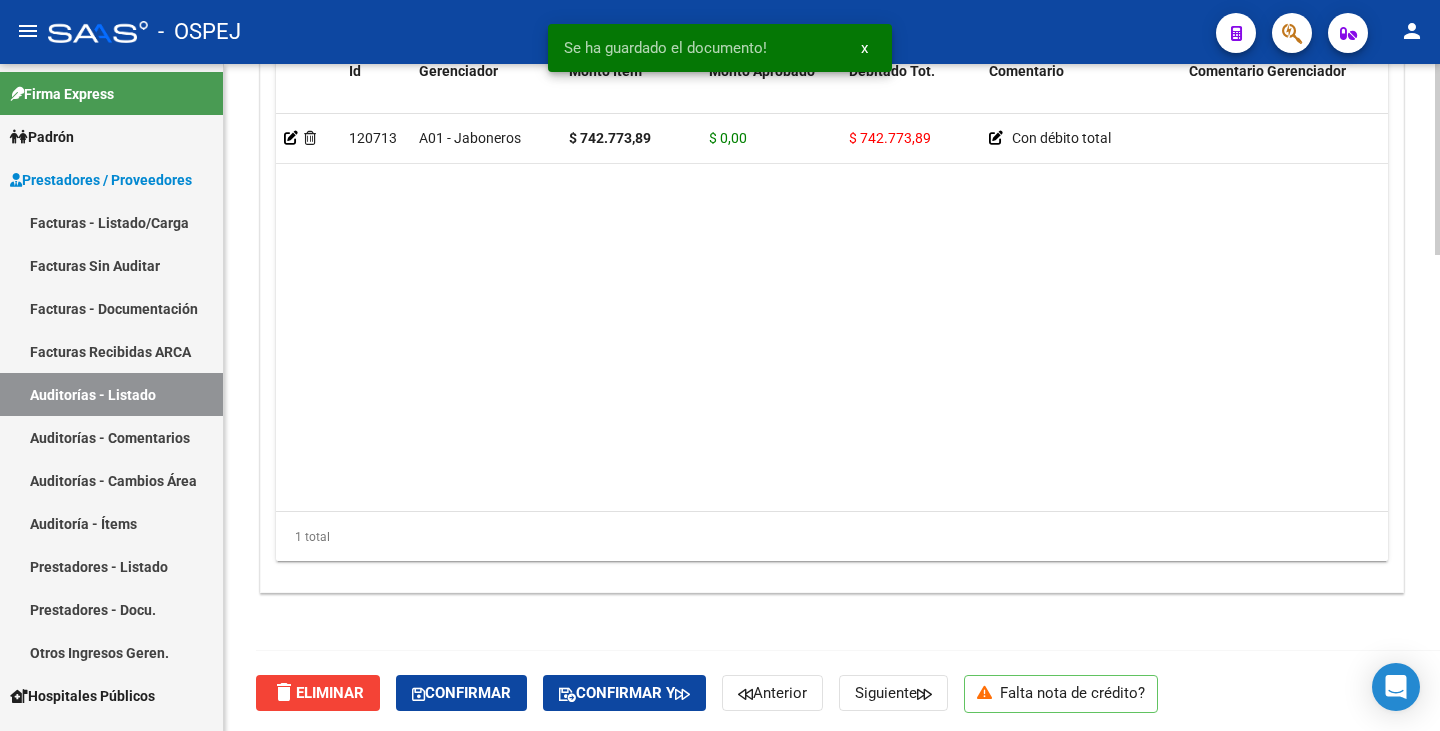 scroll, scrollTop: 1663, scrollLeft: 0, axis: vertical 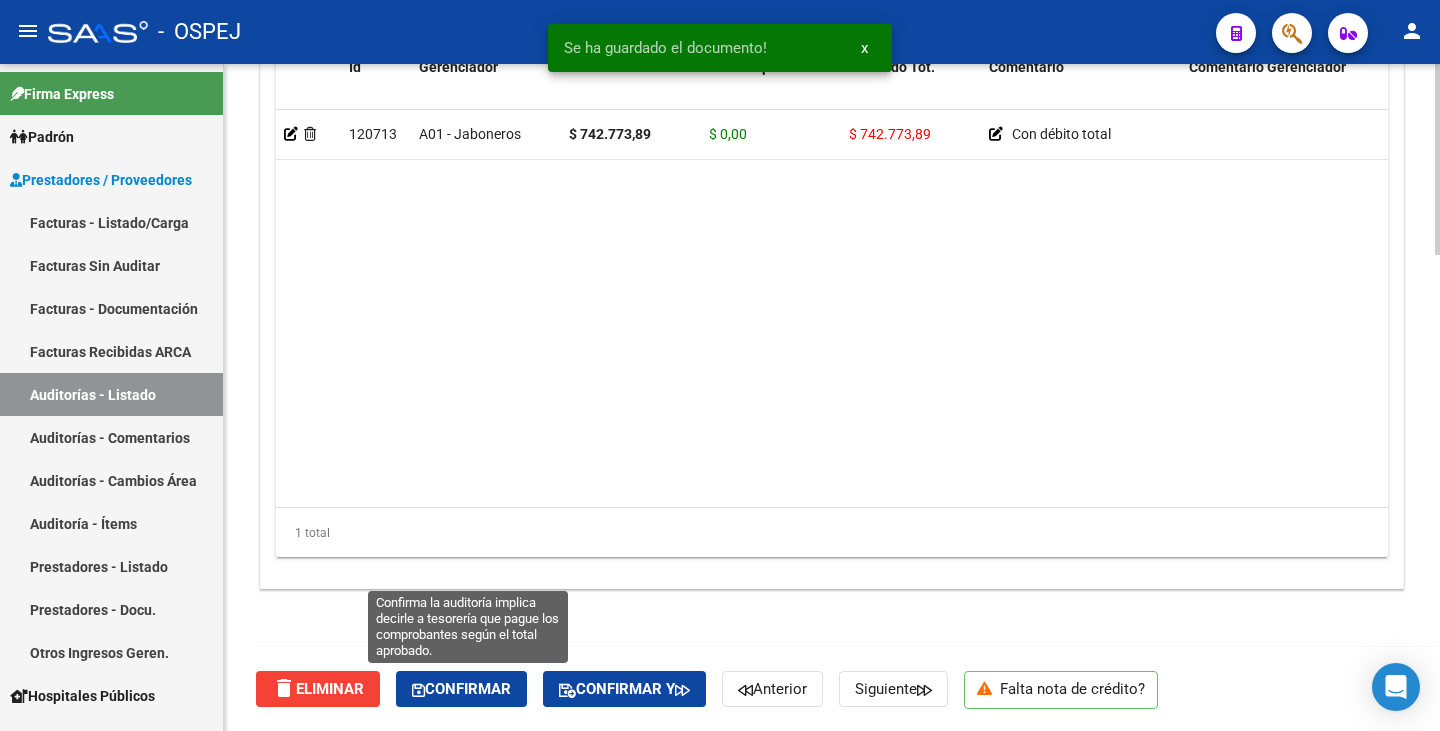 click on "Confirmar" 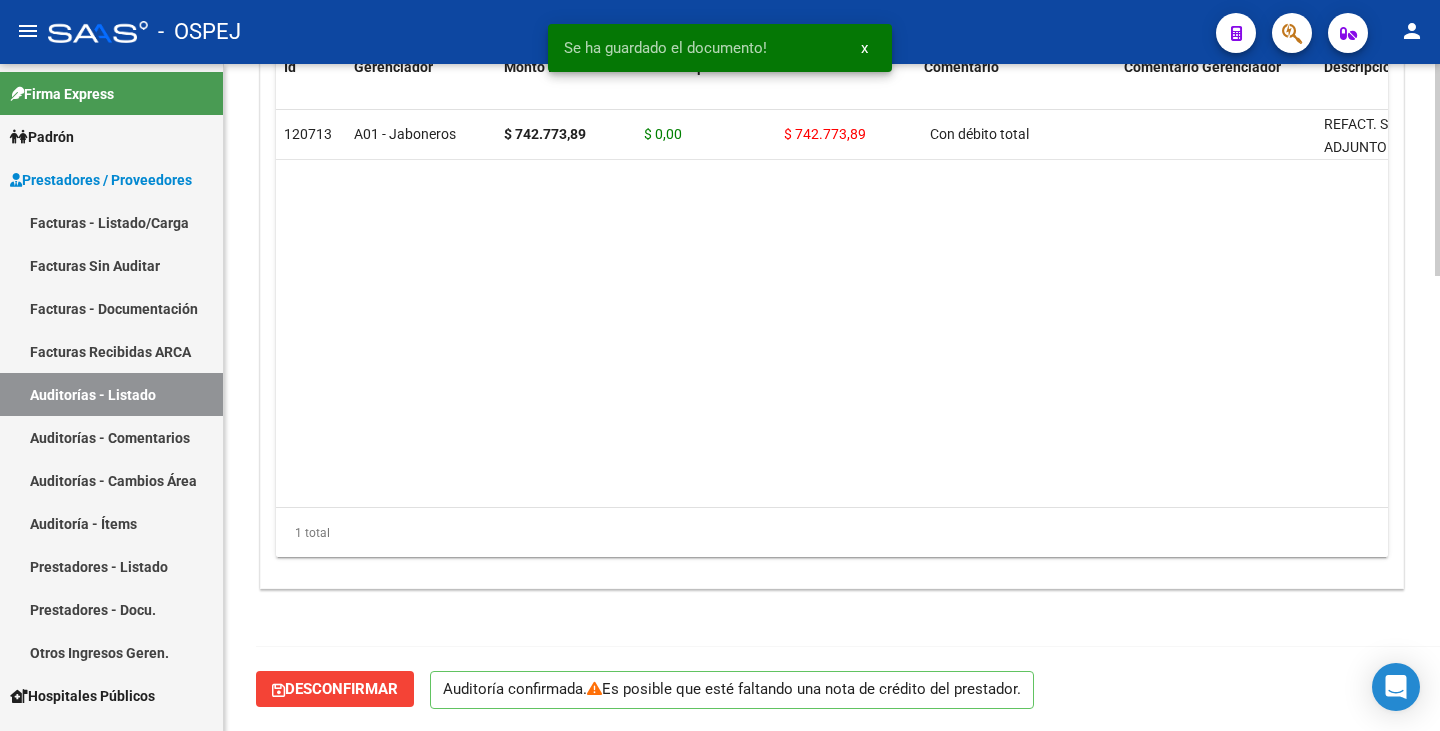 scroll, scrollTop: 1432, scrollLeft: 0, axis: vertical 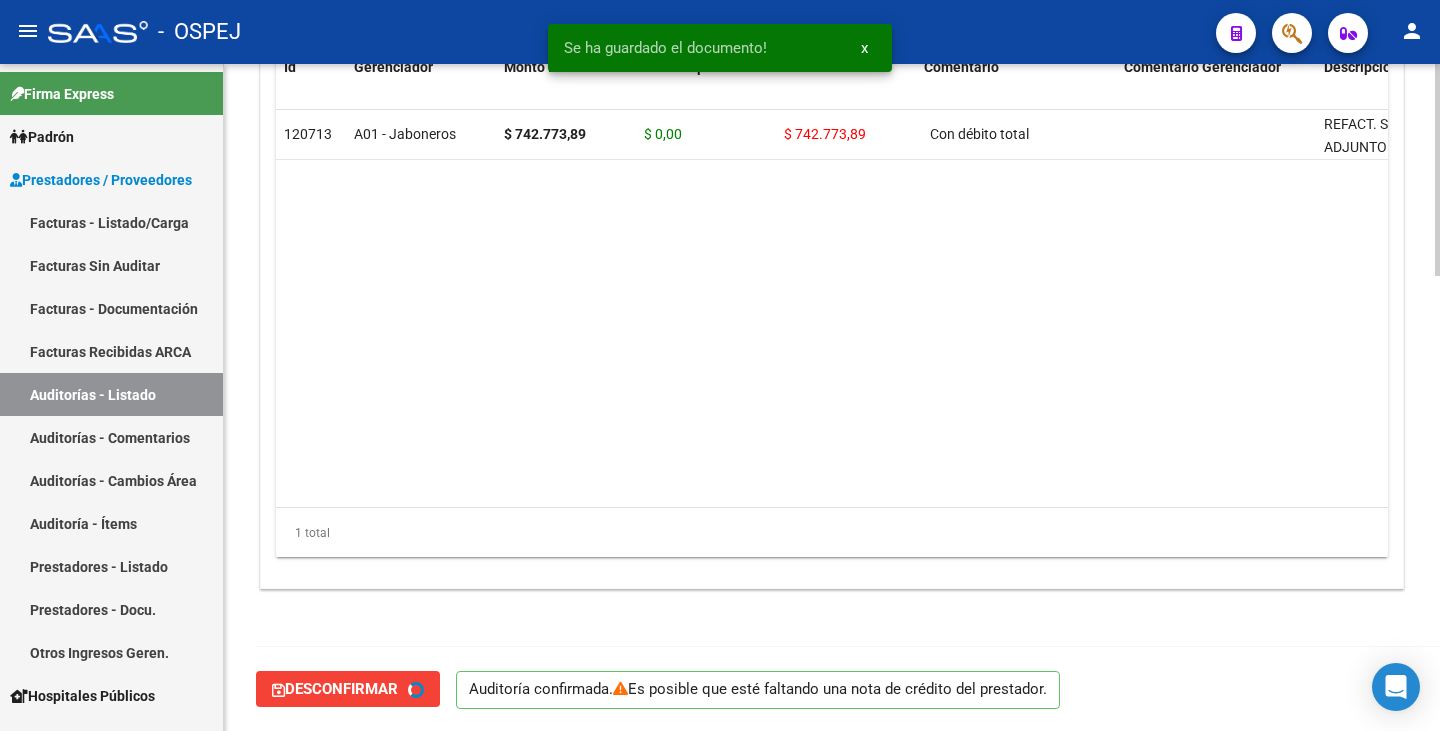 type on "202508" 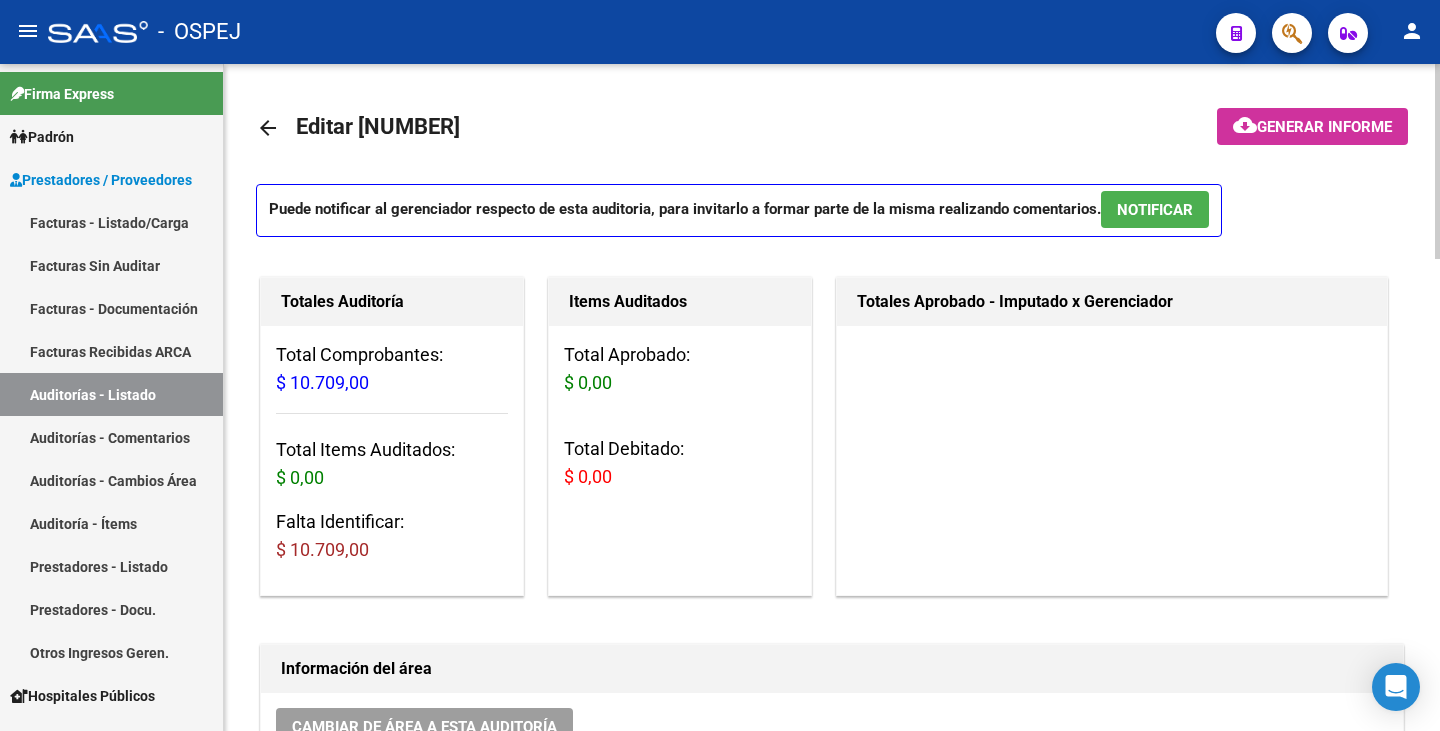scroll, scrollTop: 0, scrollLeft: 0, axis: both 